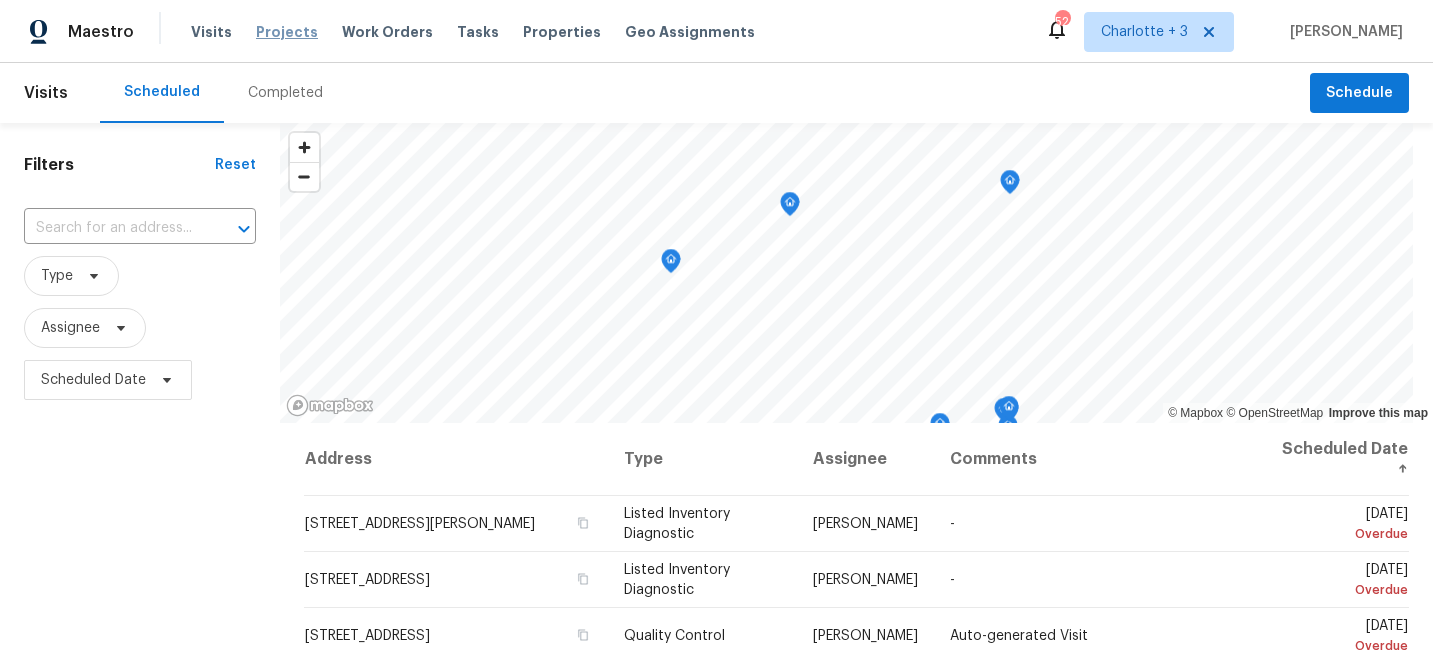 scroll, scrollTop: 0, scrollLeft: 0, axis: both 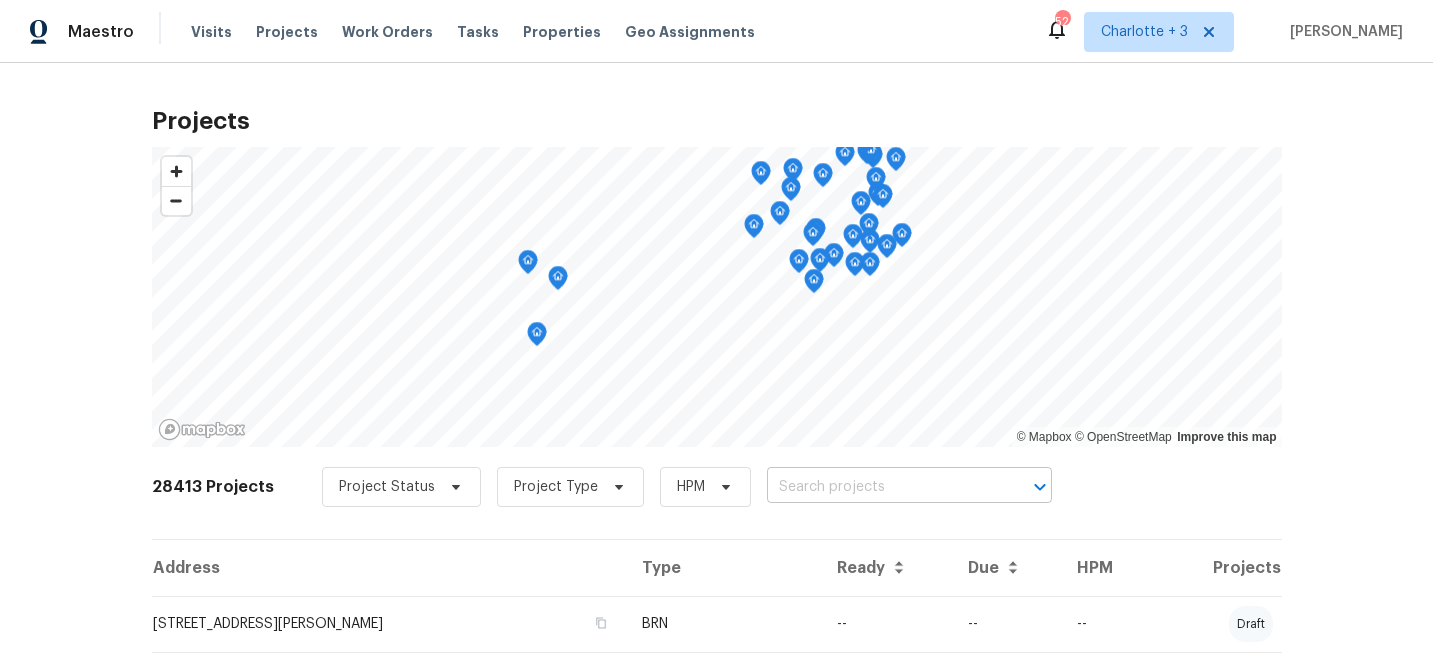 click at bounding box center [881, 487] 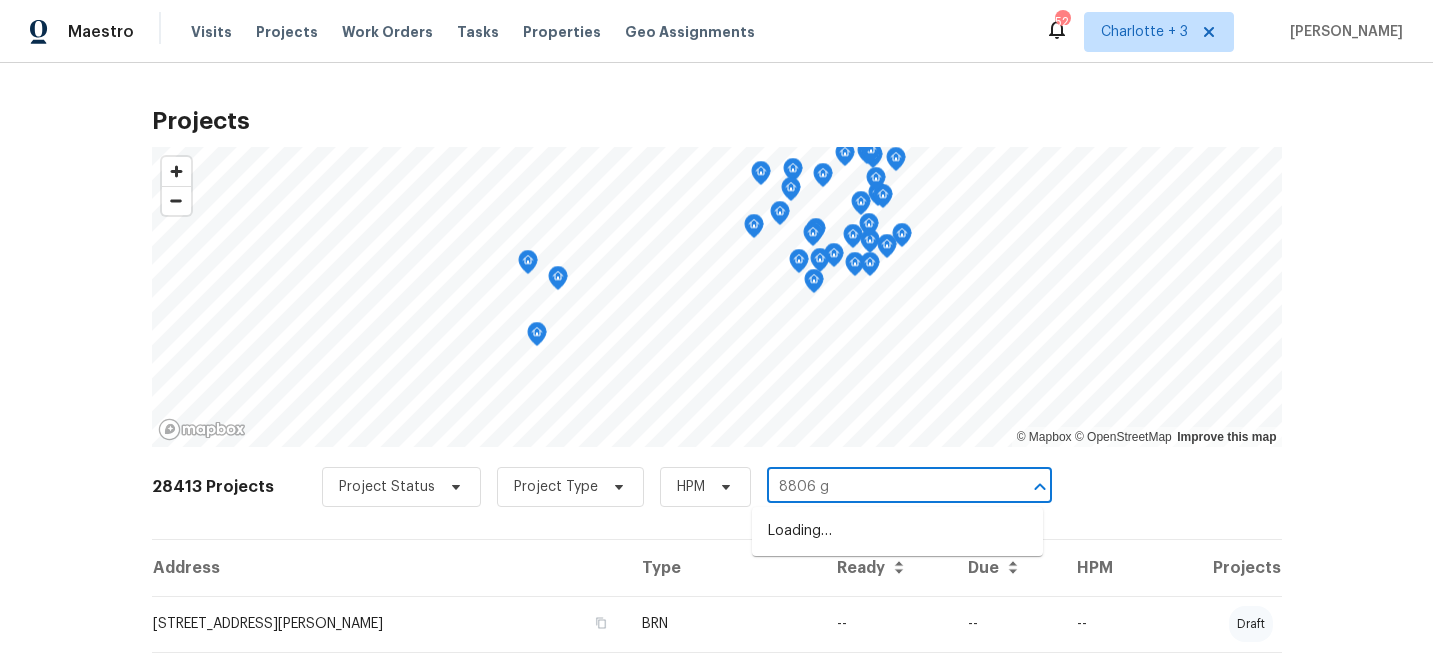 type on "8806 gl" 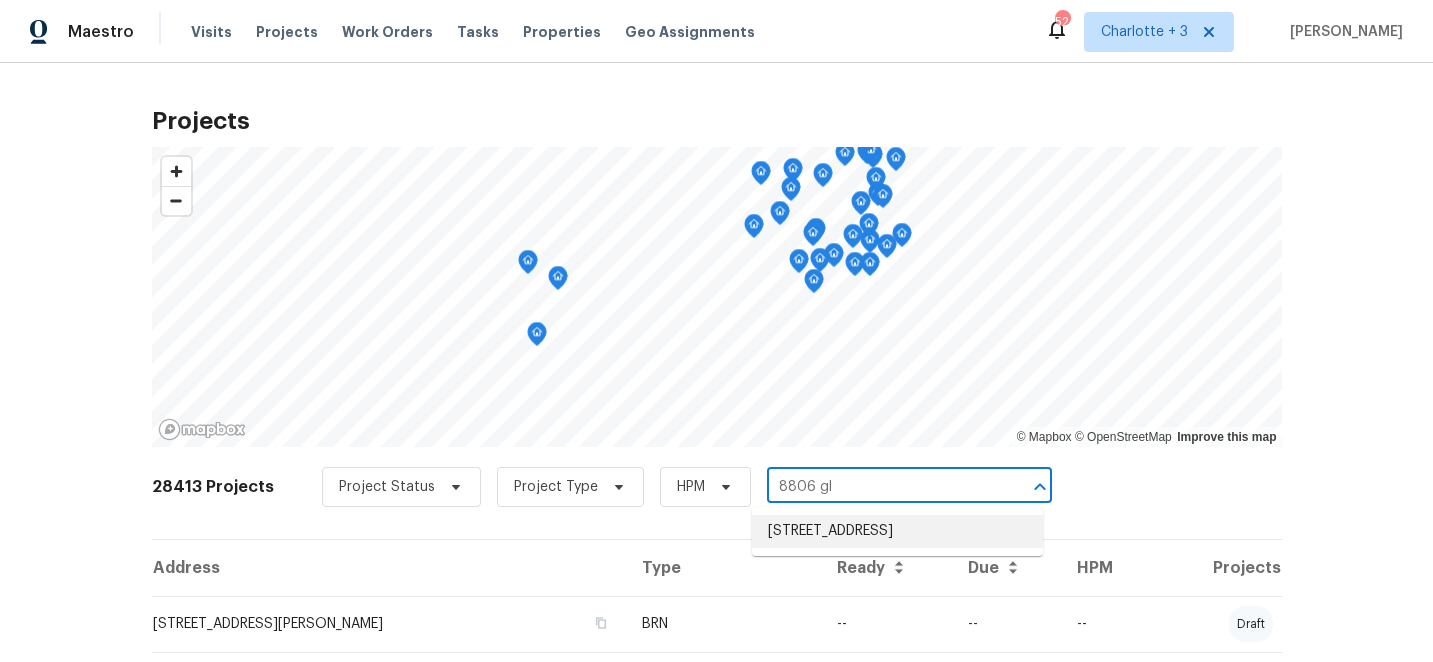 click on "[STREET_ADDRESS]" at bounding box center (897, 531) 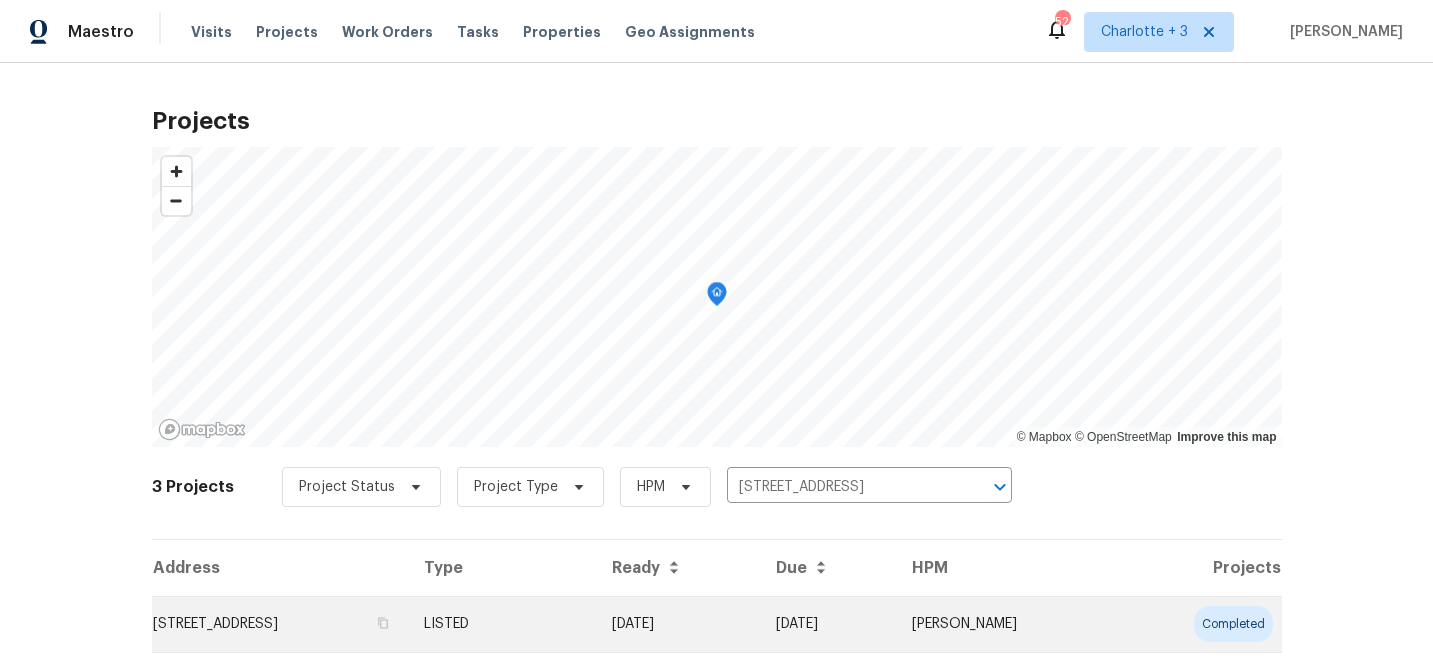 click on "04/14/25" at bounding box center (677, 624) 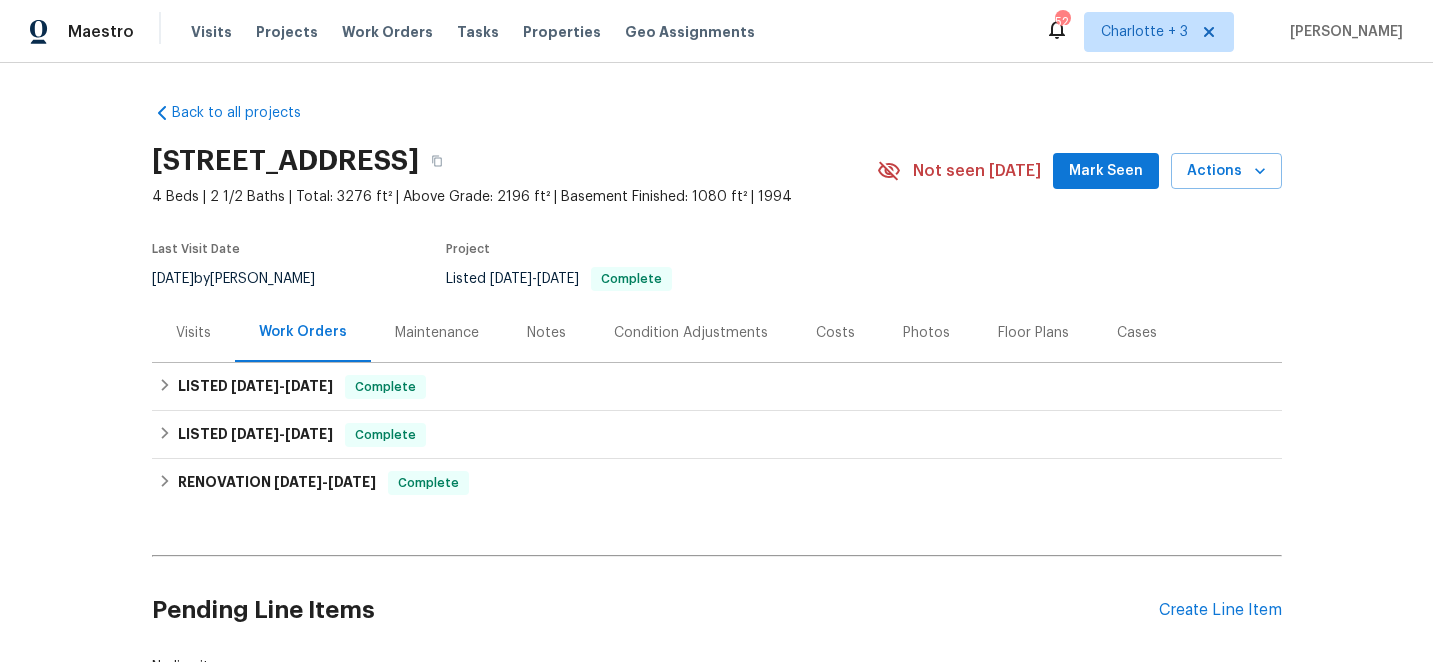 click on "Costs" at bounding box center (835, 333) 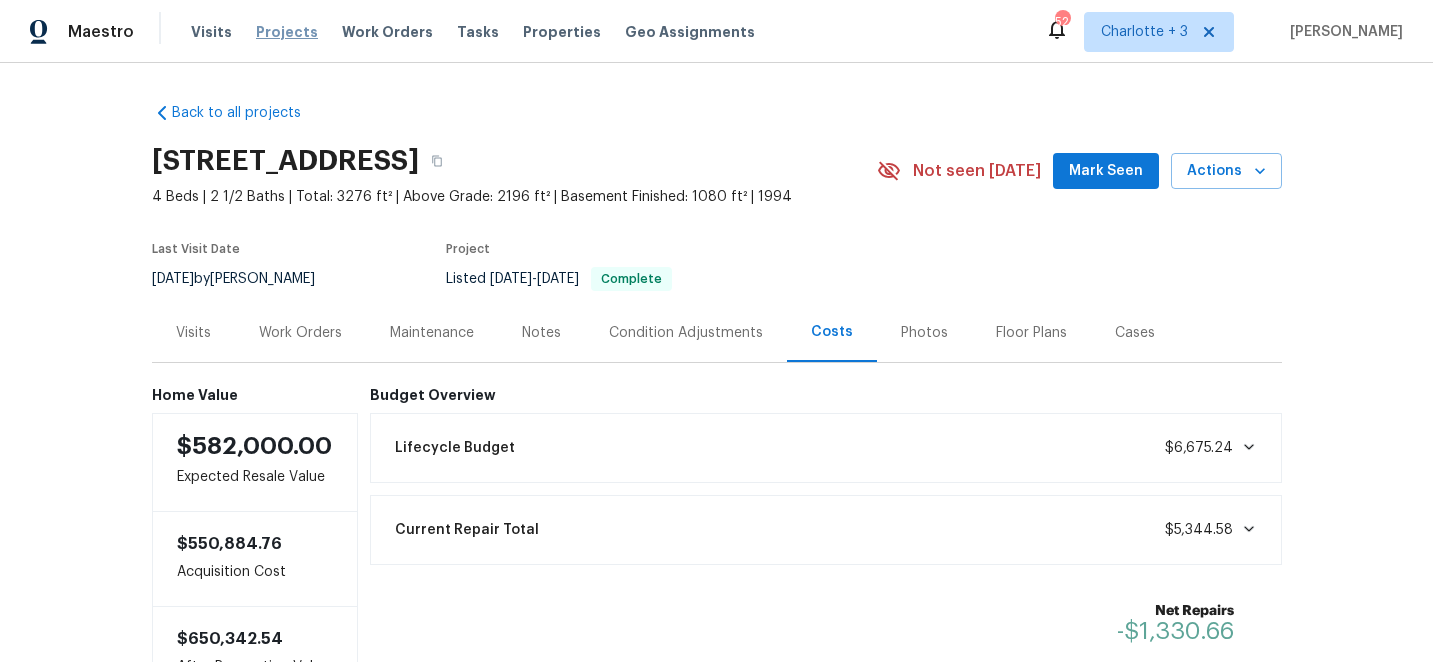 click on "Projects" at bounding box center (287, 32) 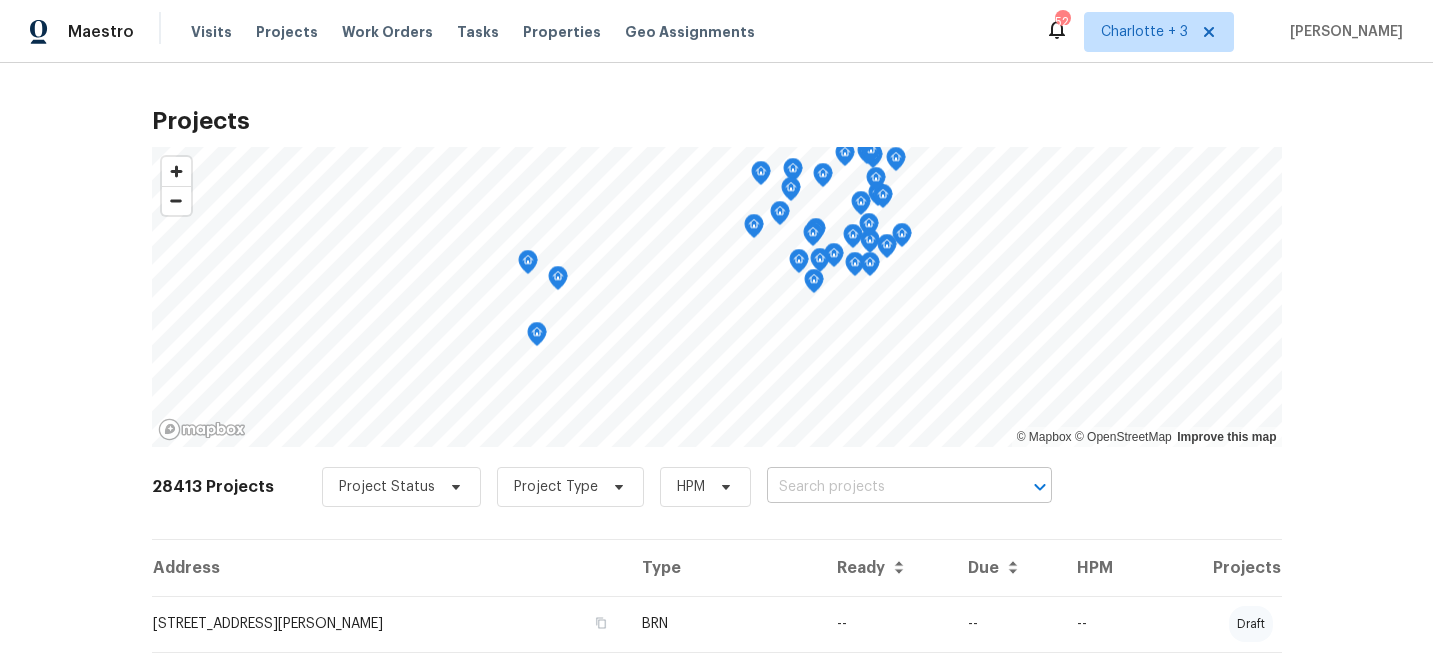 click at bounding box center [881, 487] 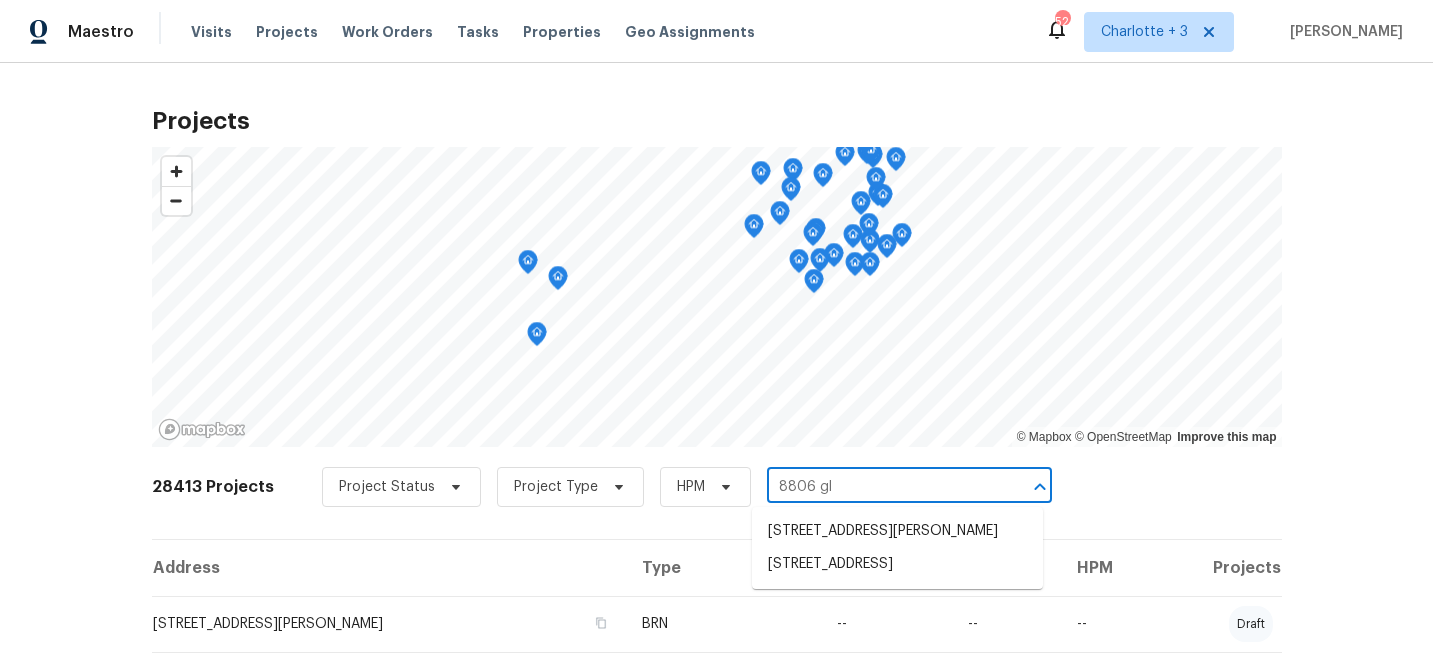 type on "8806 gle" 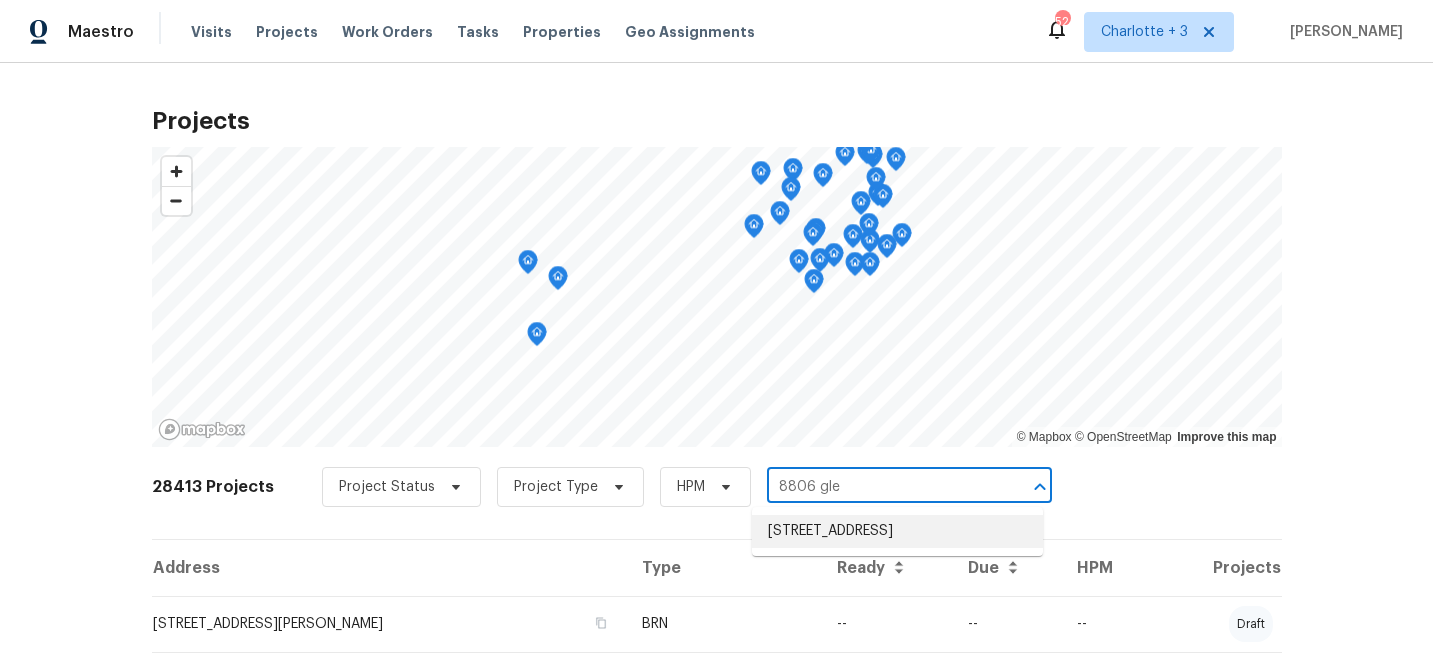 click on "[STREET_ADDRESS]" at bounding box center (897, 531) 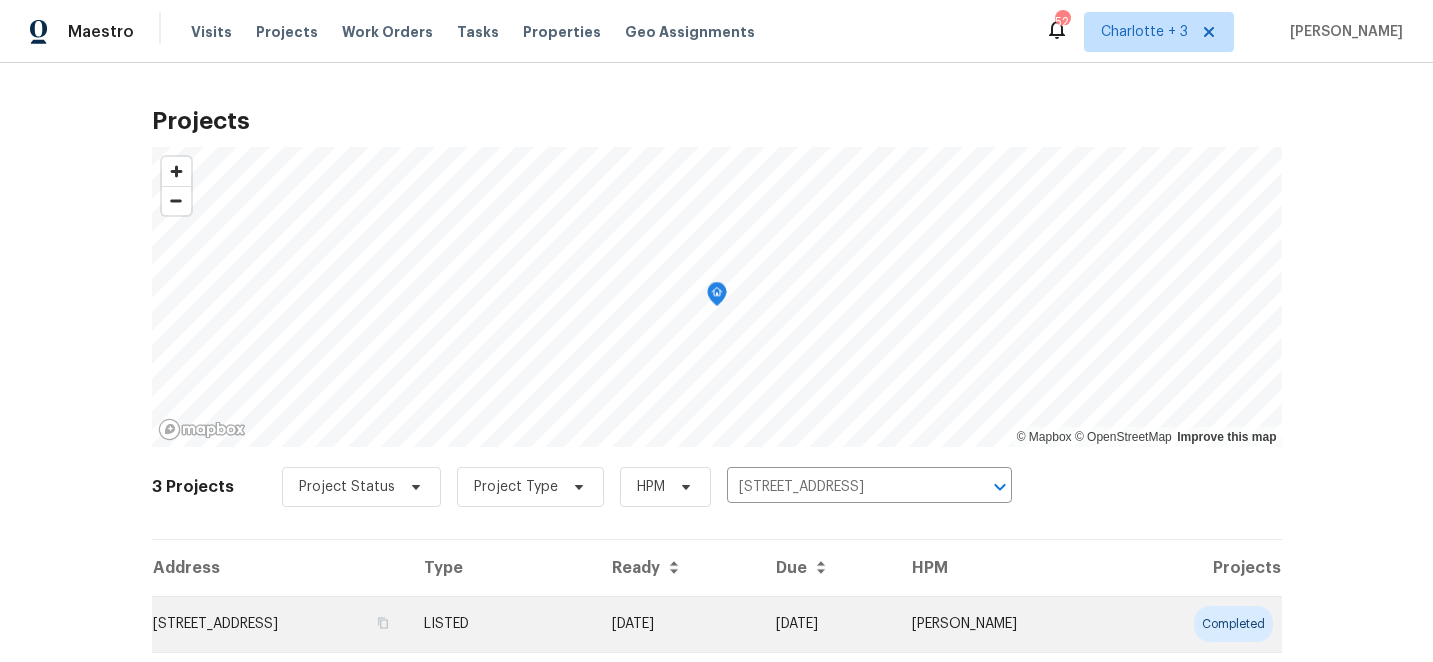 click on "04/15/25" at bounding box center (828, 624) 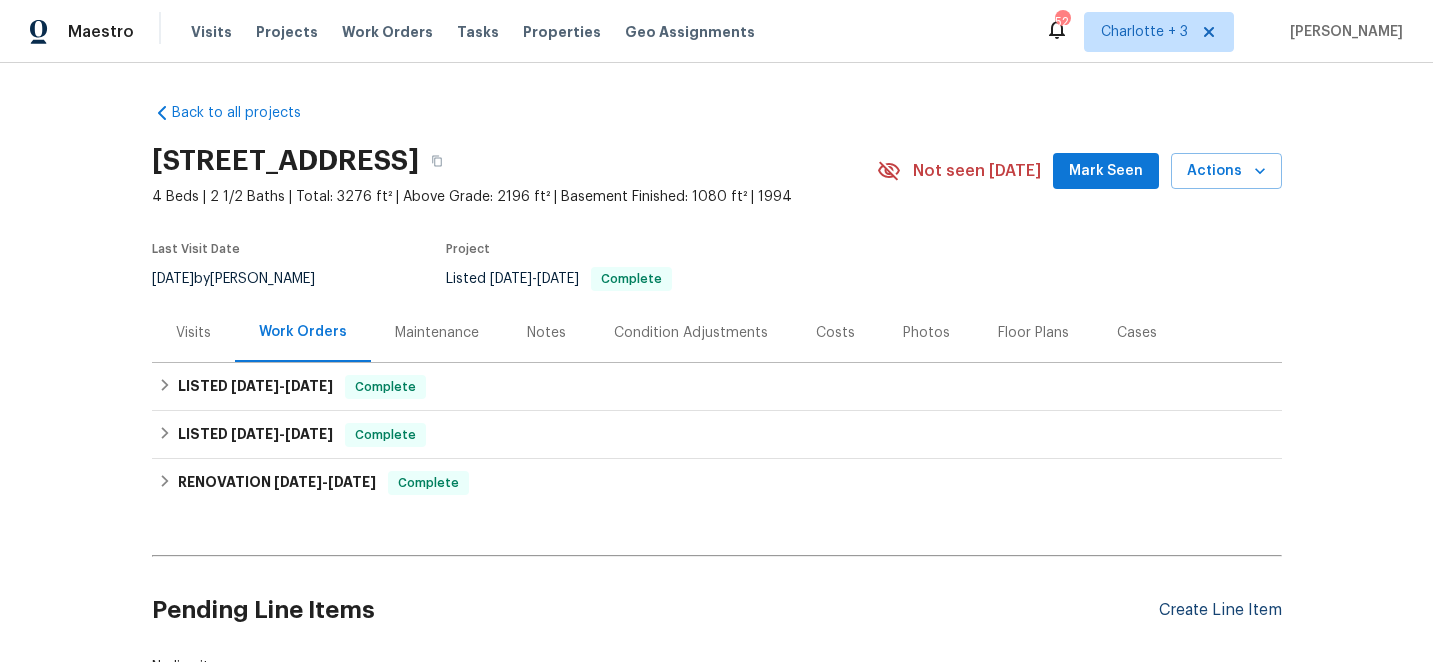 click on "Create Line Item" at bounding box center [1220, 610] 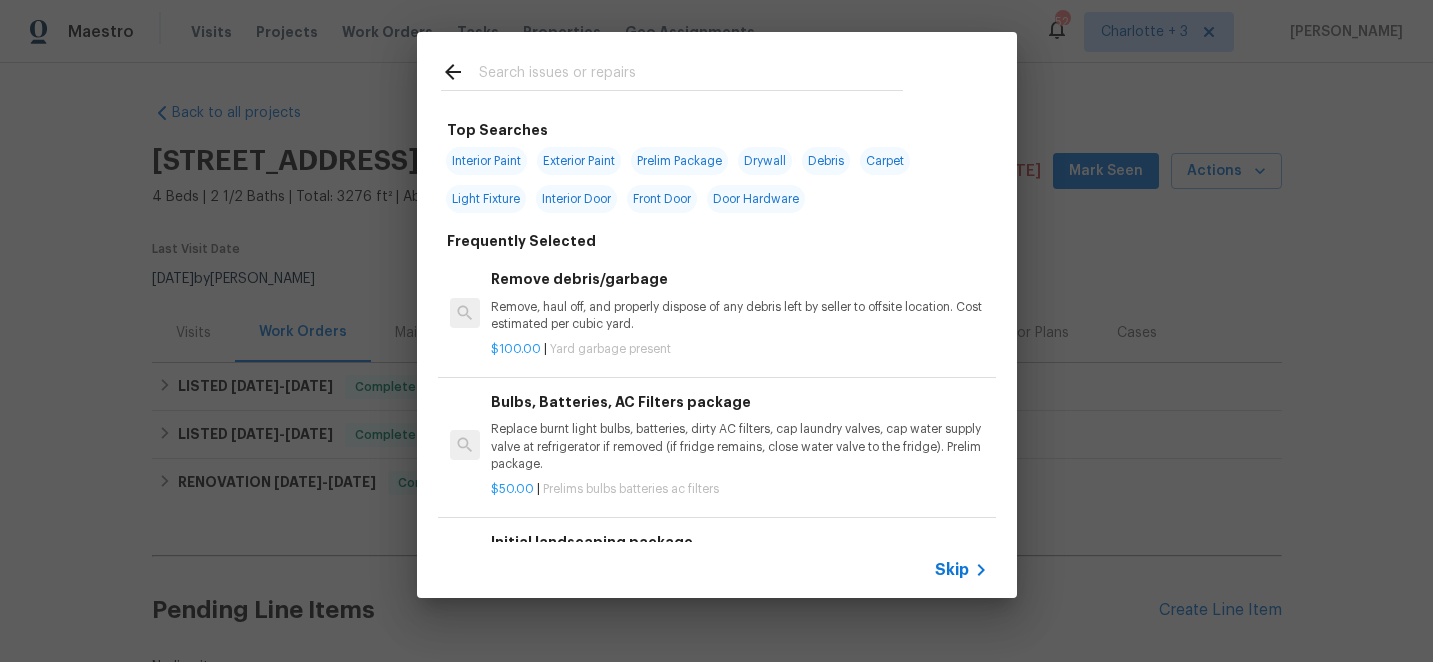 click at bounding box center [691, 75] 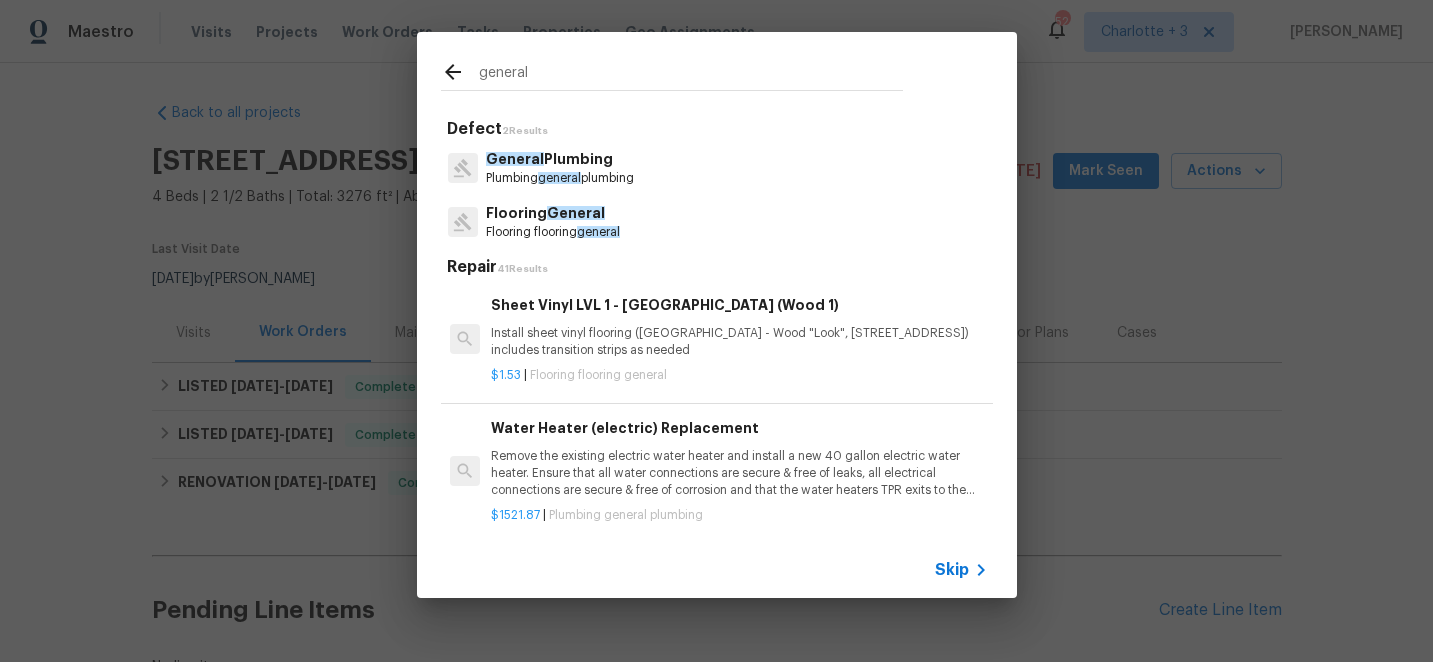 type on "general" 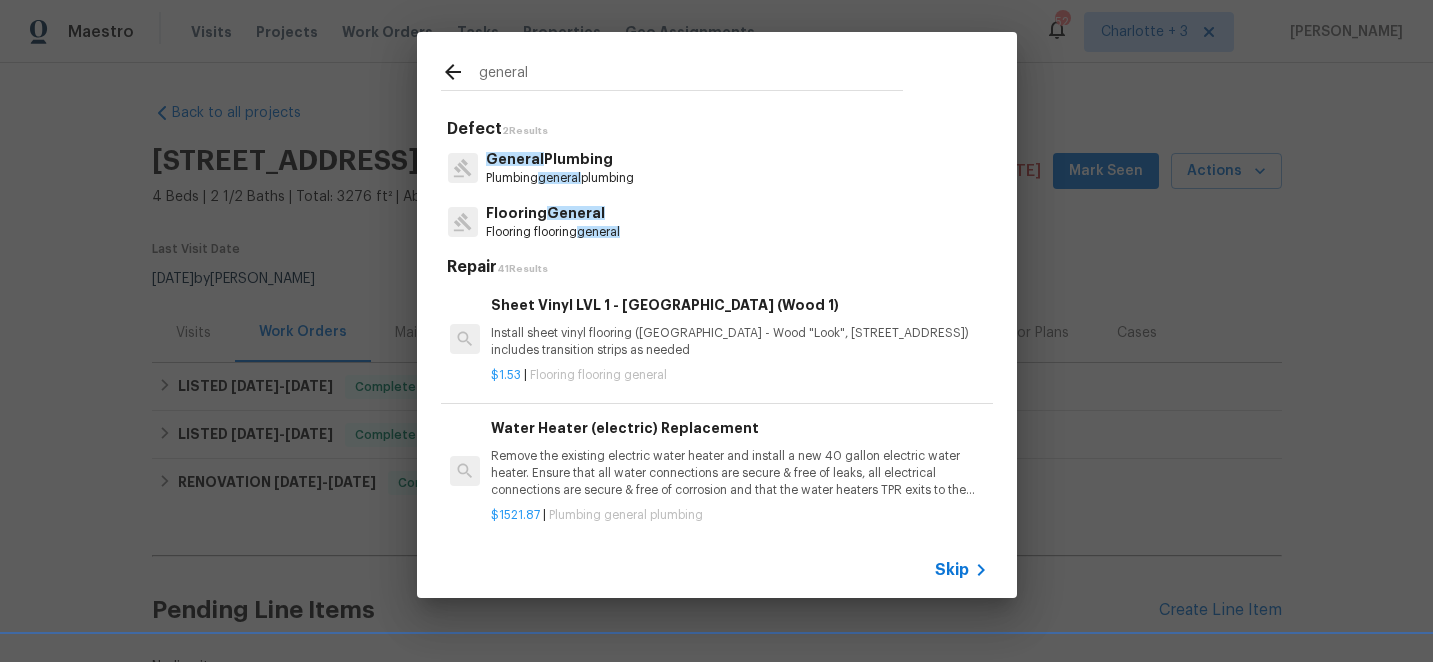 click on "general Defect  2  Results General  Plumbing Plumbing  general  plumbing Flooring  General Flooring flooring  general Repair  41  Results Sheet Vinyl LVL 1 - Sugar Valley (Wood 1) Install sheet vinyl flooring (Sugar Valley - Wood "Look", 565 Beacon Hill) includes transition strips as needed $1.53   |   Flooring flooring general Water Heater (electric) Replacement Remove the existing electric water heater and install a new 40 gallon electric water heater. Ensure that all water connections are secure & free of leaks, all electrical connections are secure & free of corrosion and that the water heaters TPR exits to the exterior accordingly. Haul away and dispose of all debris properly. $1521.87   |   Plumbing general plumbing Water Heater TP line Replace bad temp relief valve and add line for drain $250.00   |   Plumbing general plumbing Vinyl Plank LVL 1 - Knighton (Beige) Install LVP (Knighton AP835 Prairie Dust) Includes transitions, glue and associated items for a proper installation. $2.70   |   $42.79   |" at bounding box center [716, 315] 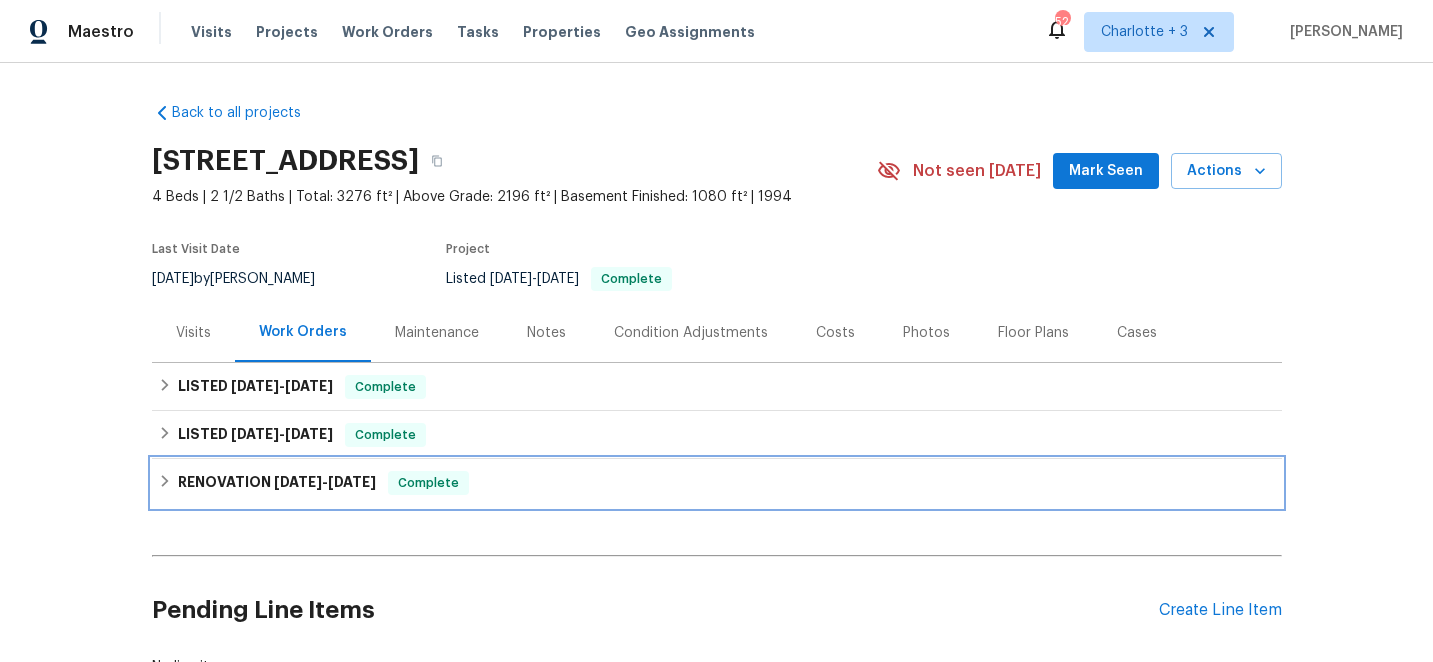 click on "RENOVATION   1/16/25  -  1/25/25 Complete" at bounding box center (717, 483) 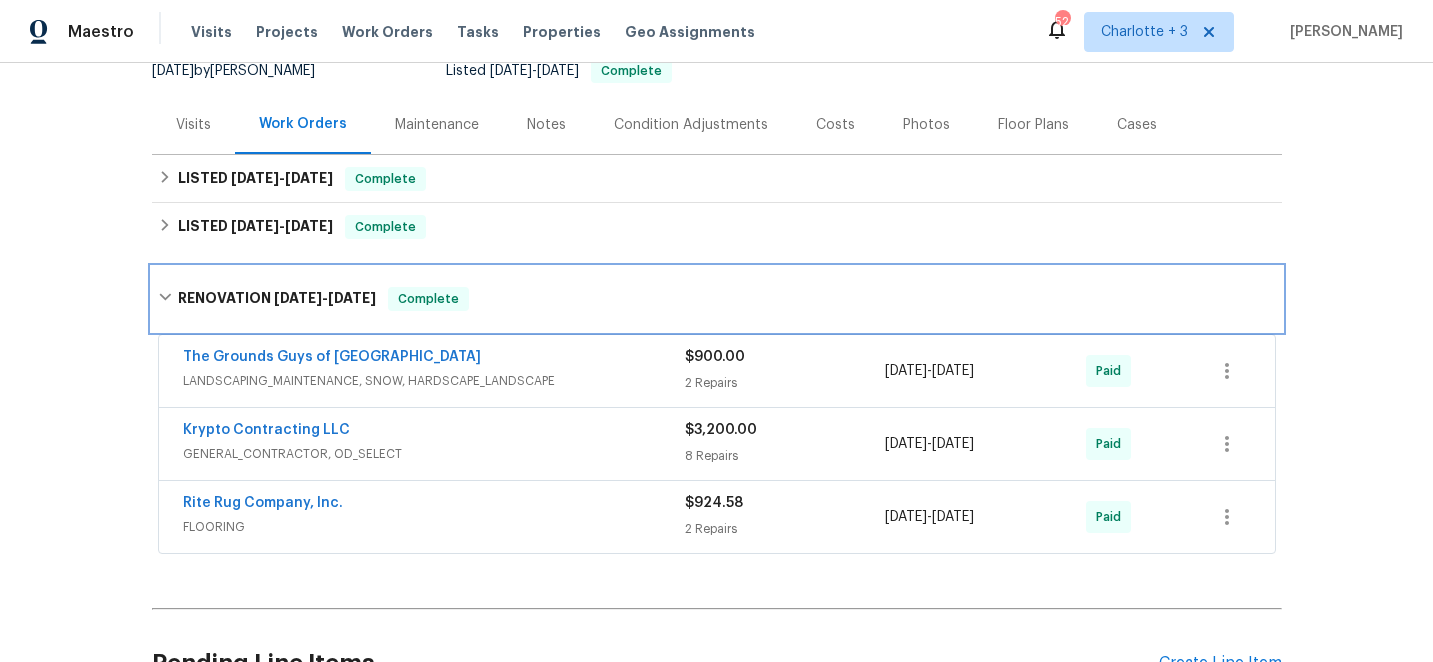 scroll, scrollTop: 219, scrollLeft: 0, axis: vertical 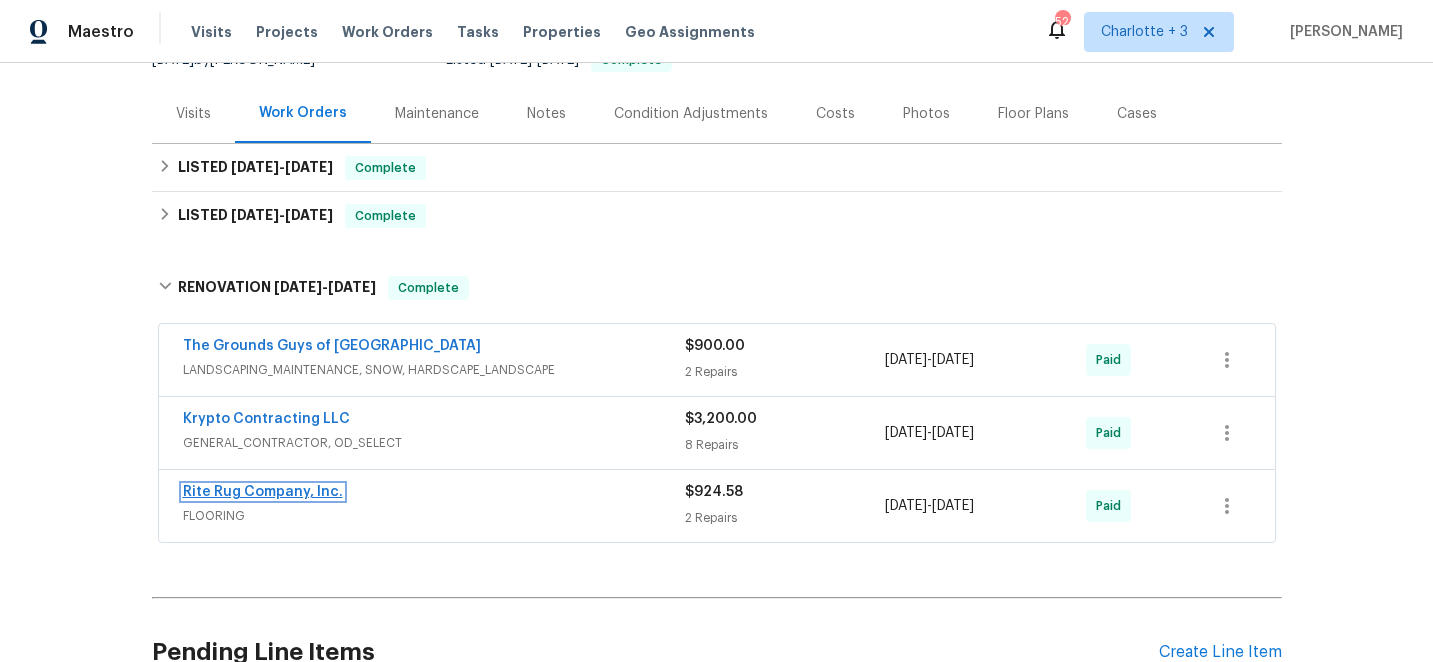click on "Rite Rug Company, Inc." at bounding box center (263, 492) 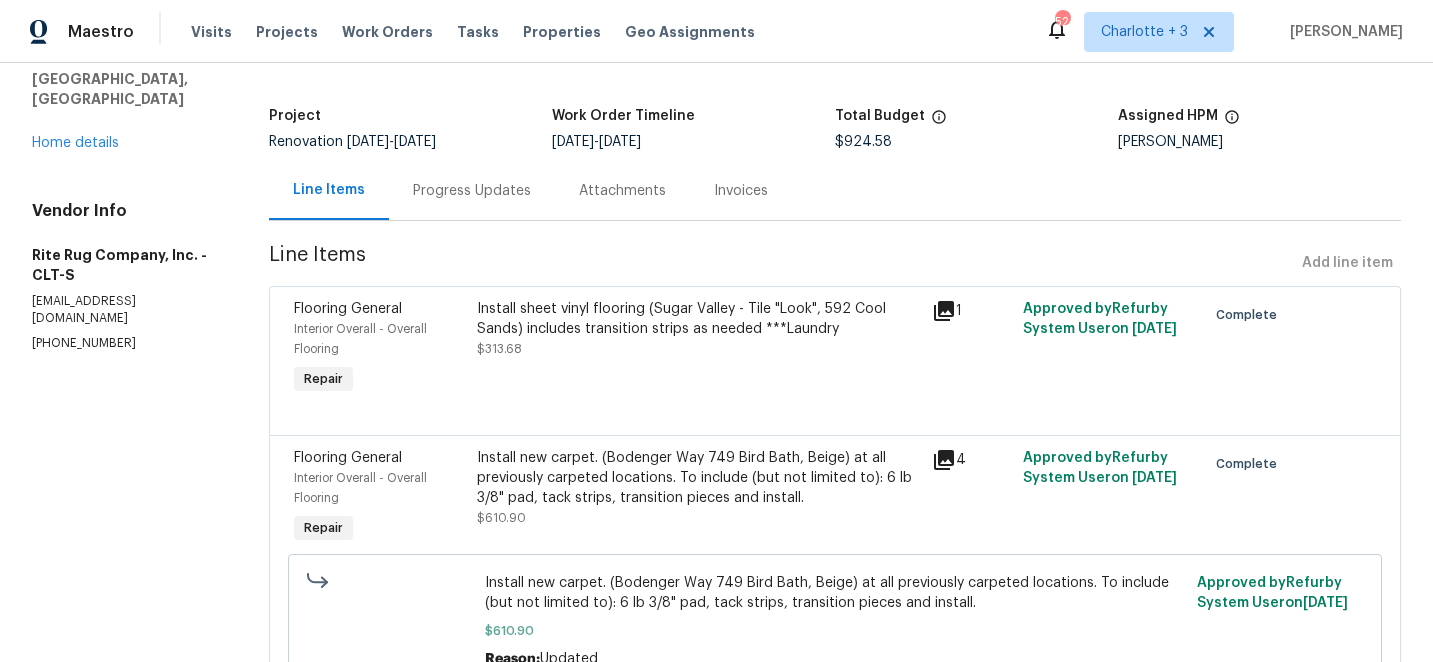 scroll, scrollTop: 105, scrollLeft: 0, axis: vertical 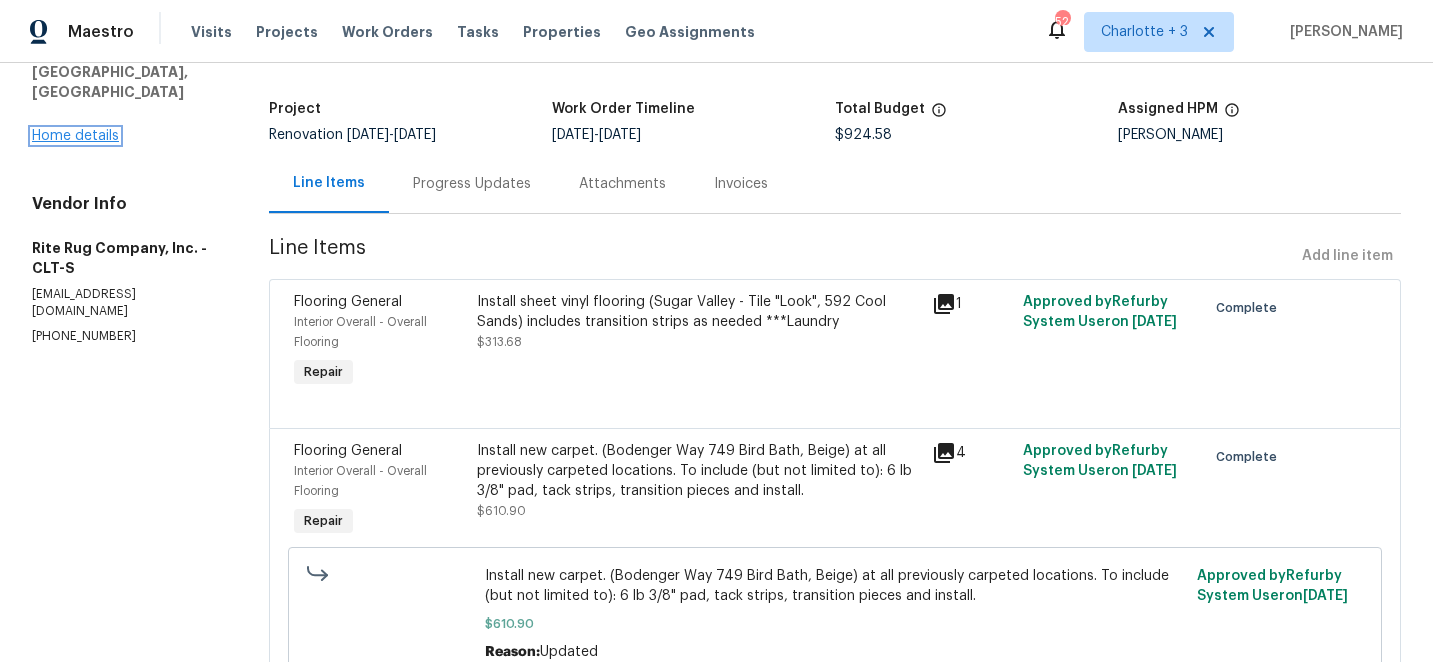 click on "Home details" at bounding box center (75, 136) 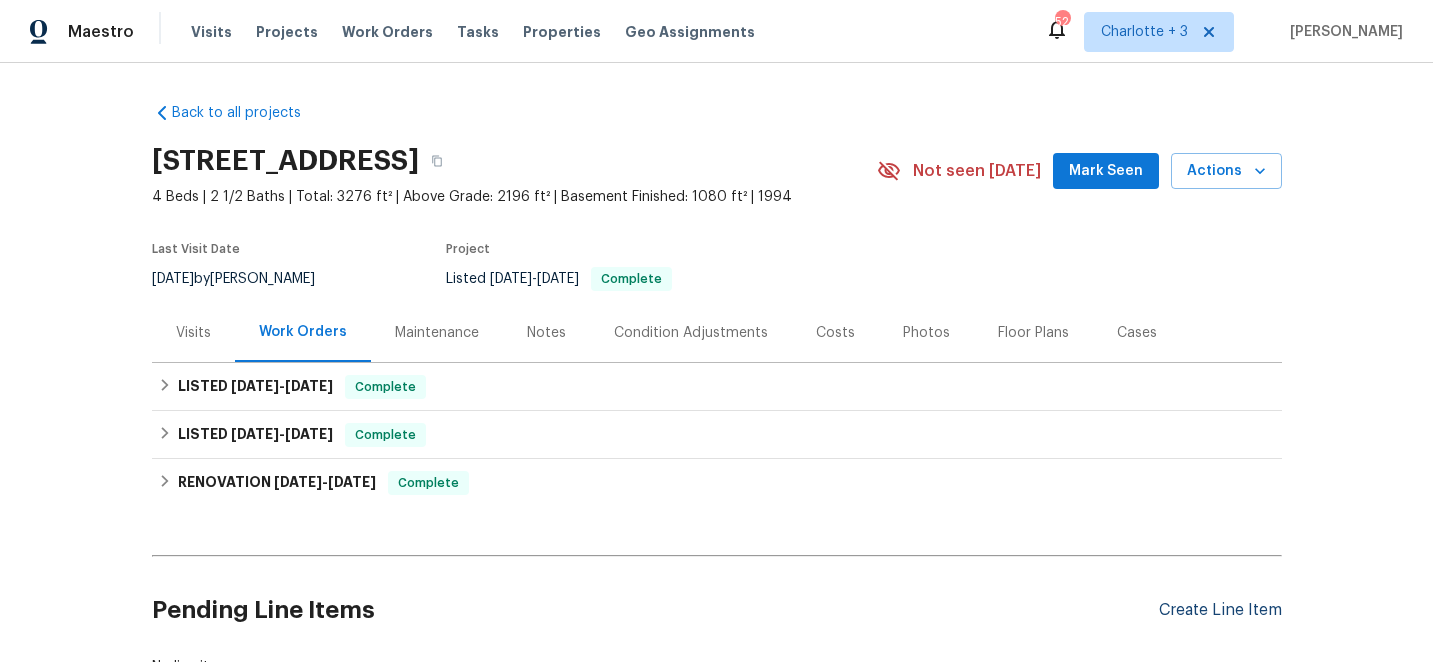 click on "Create Line Item" at bounding box center [1220, 610] 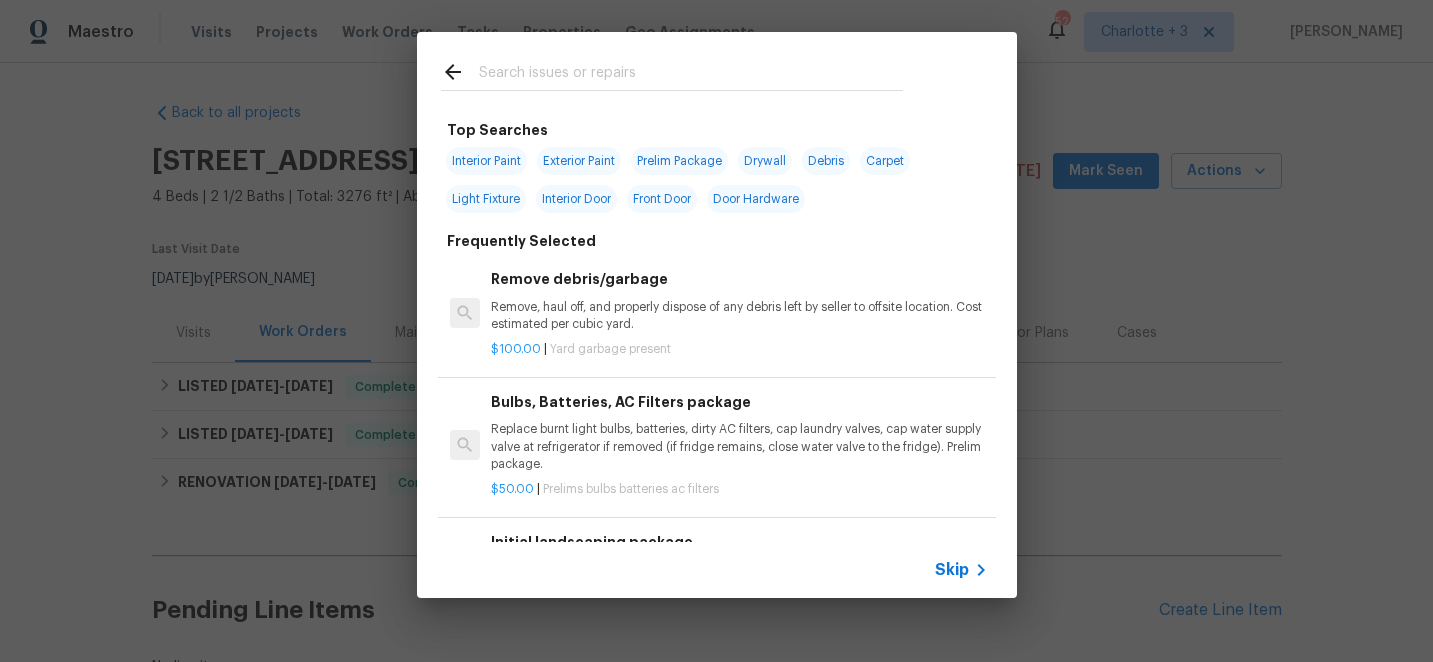 click at bounding box center [691, 75] 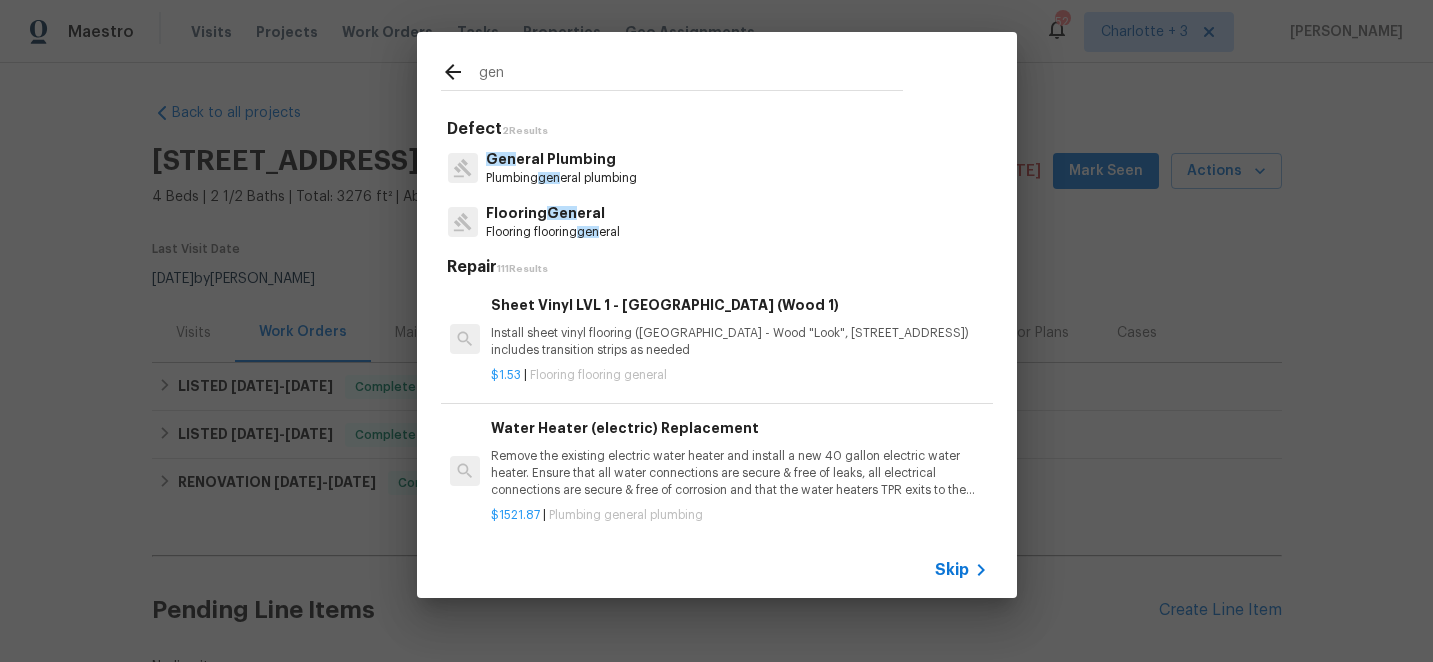 type on "gen" 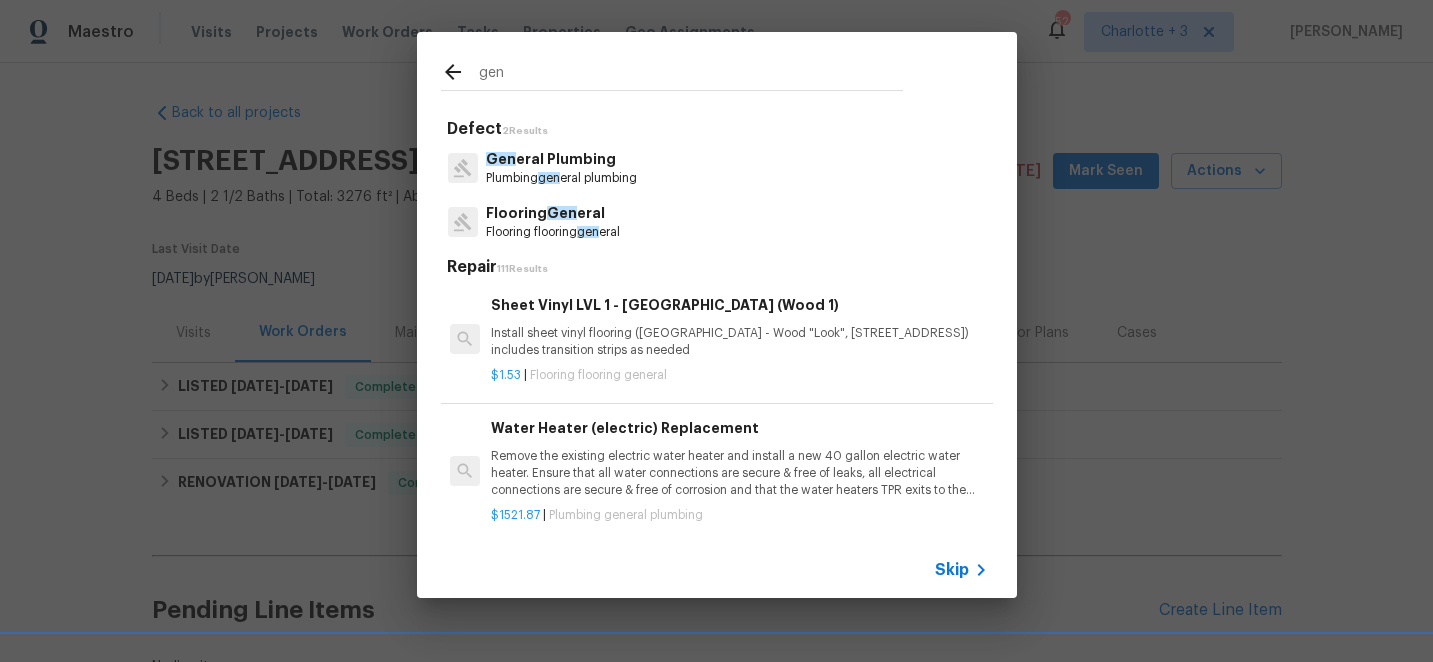 click on "Gen eral Plumbing" at bounding box center [561, 159] 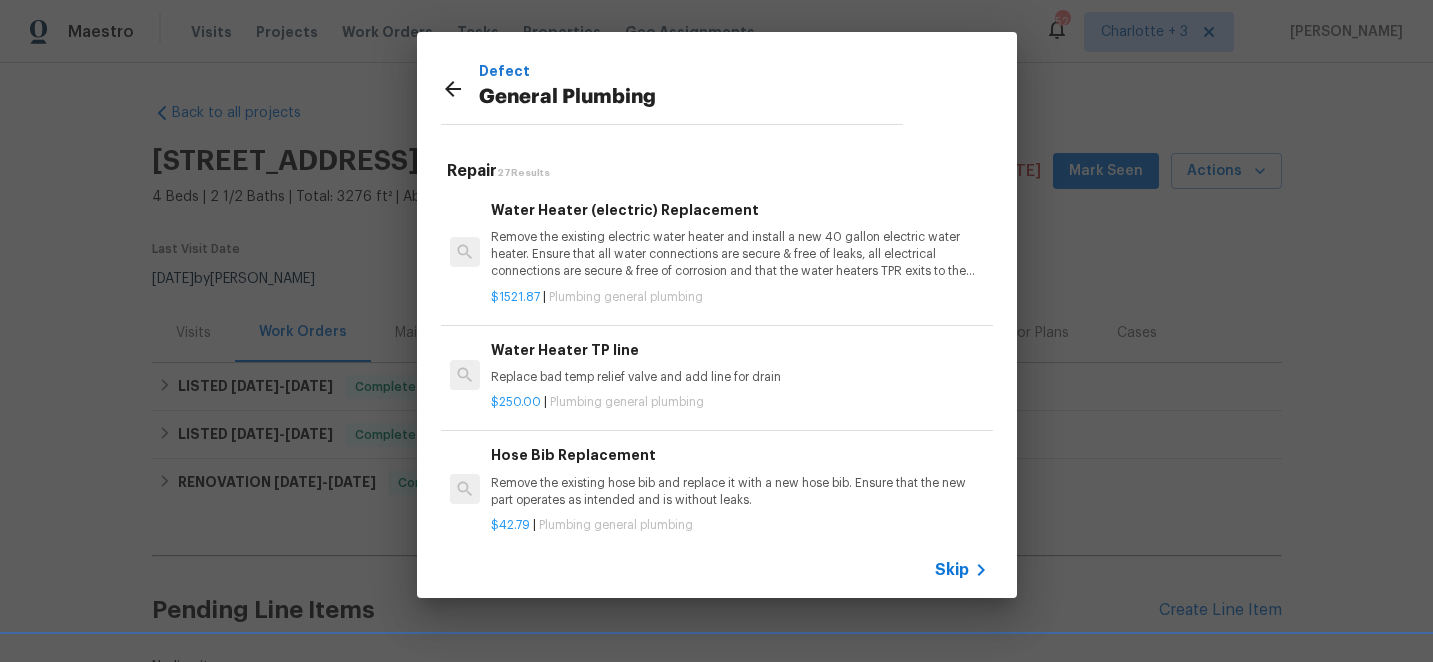 click 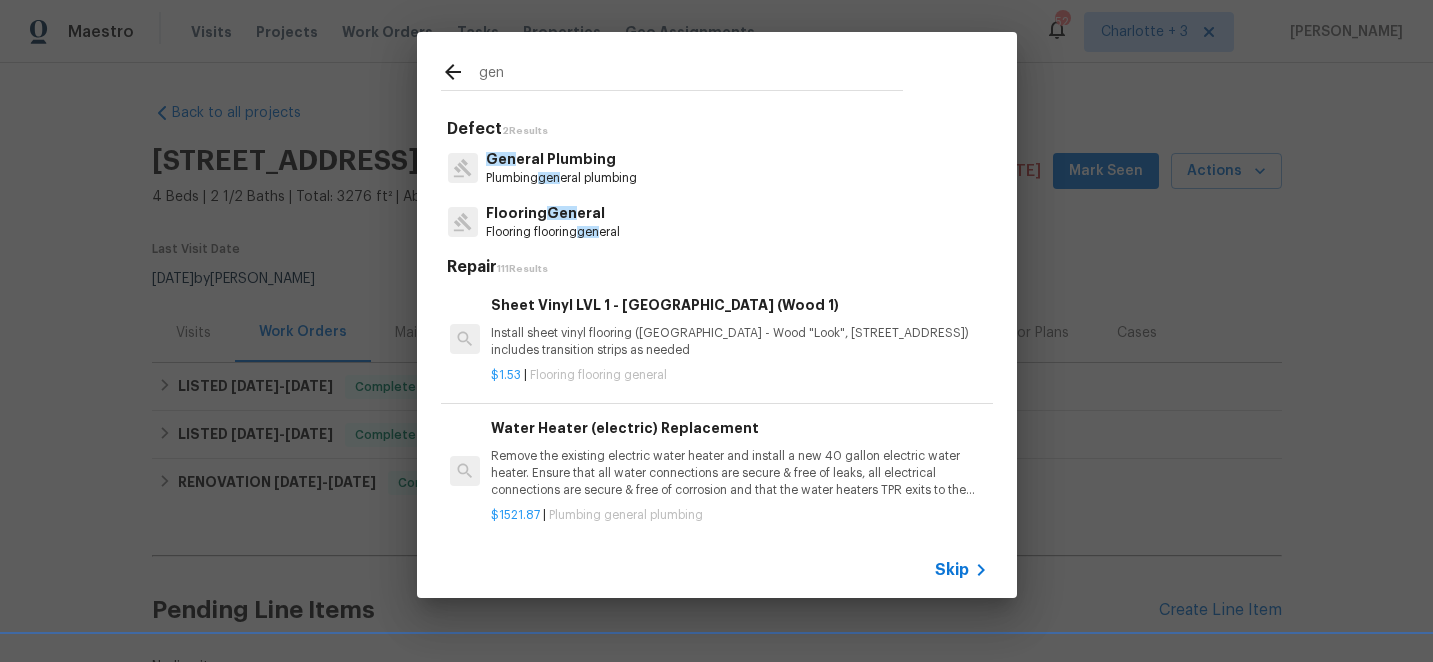 click on "gen" at bounding box center [672, 71] 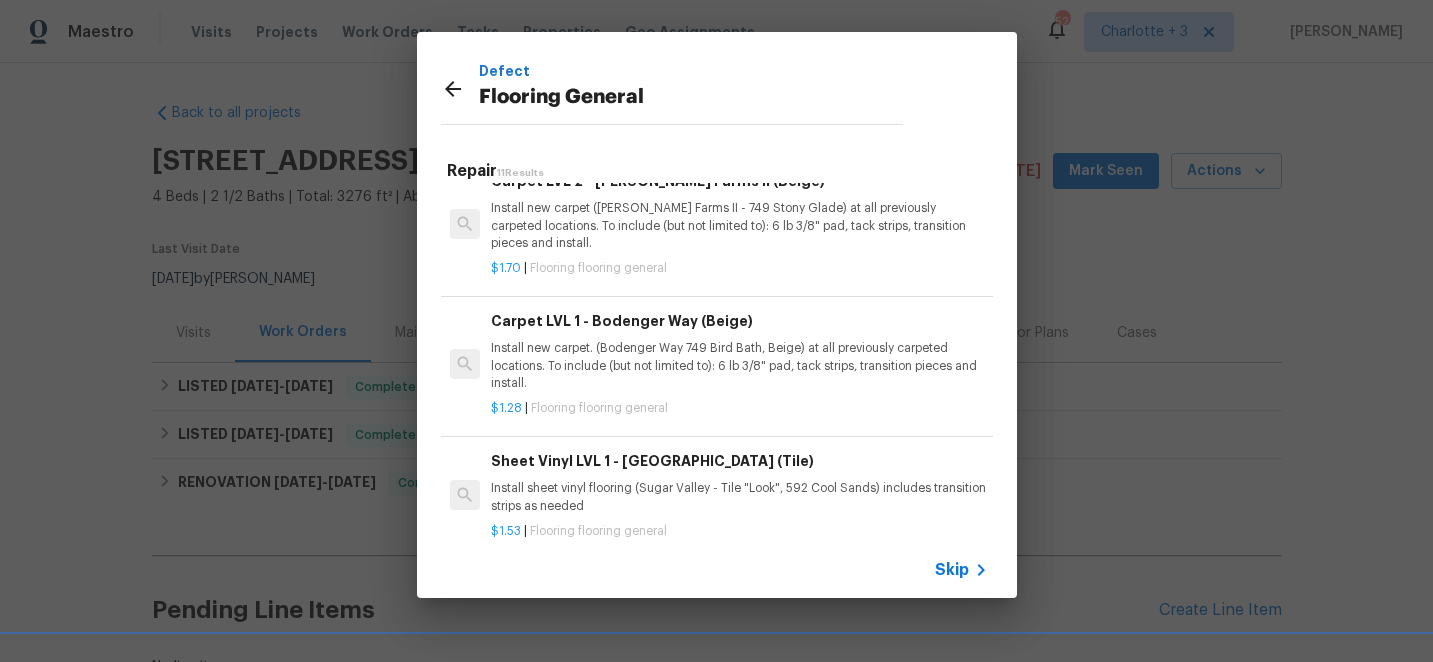 scroll, scrollTop: 657, scrollLeft: 0, axis: vertical 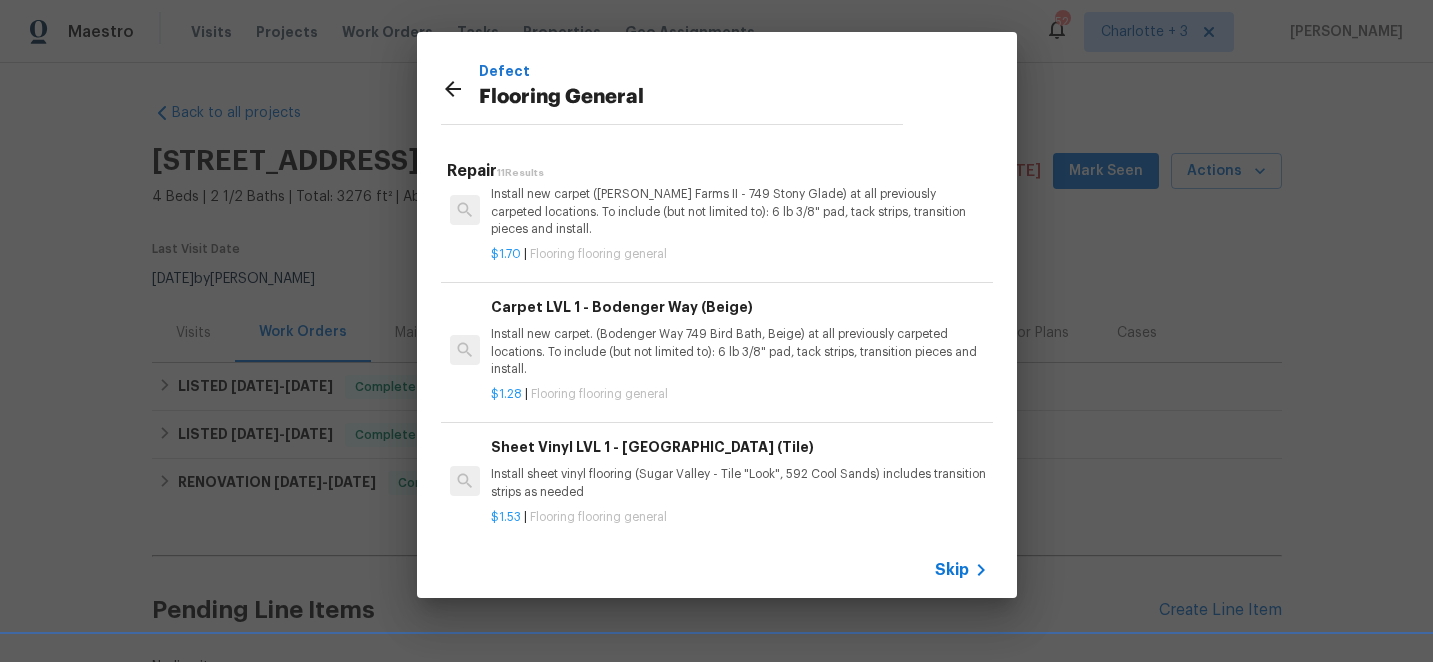 click on "Install new carpet. (Bodenger Way 749 Bird Bath, Beige) at all previously carpeted locations. To include (but not limited to): 6 lb 3/8" pad, tack strips, transition pieces and install." at bounding box center [739, 351] 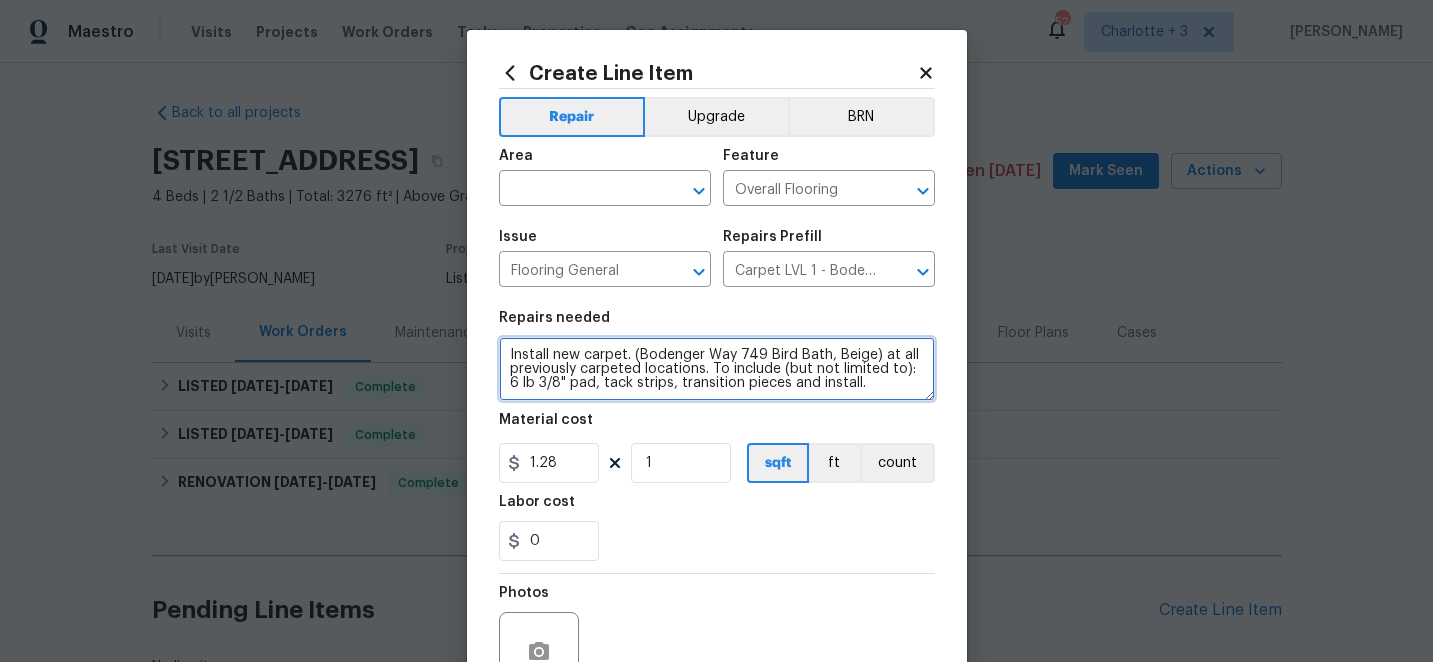click on "Install new carpet. (Bodenger Way 749 Bird Bath, Beige) at all previously carpeted locations. To include (but not limited to): 6 lb 3/8" pad, tack strips, transition pieces and install." at bounding box center (717, 369) 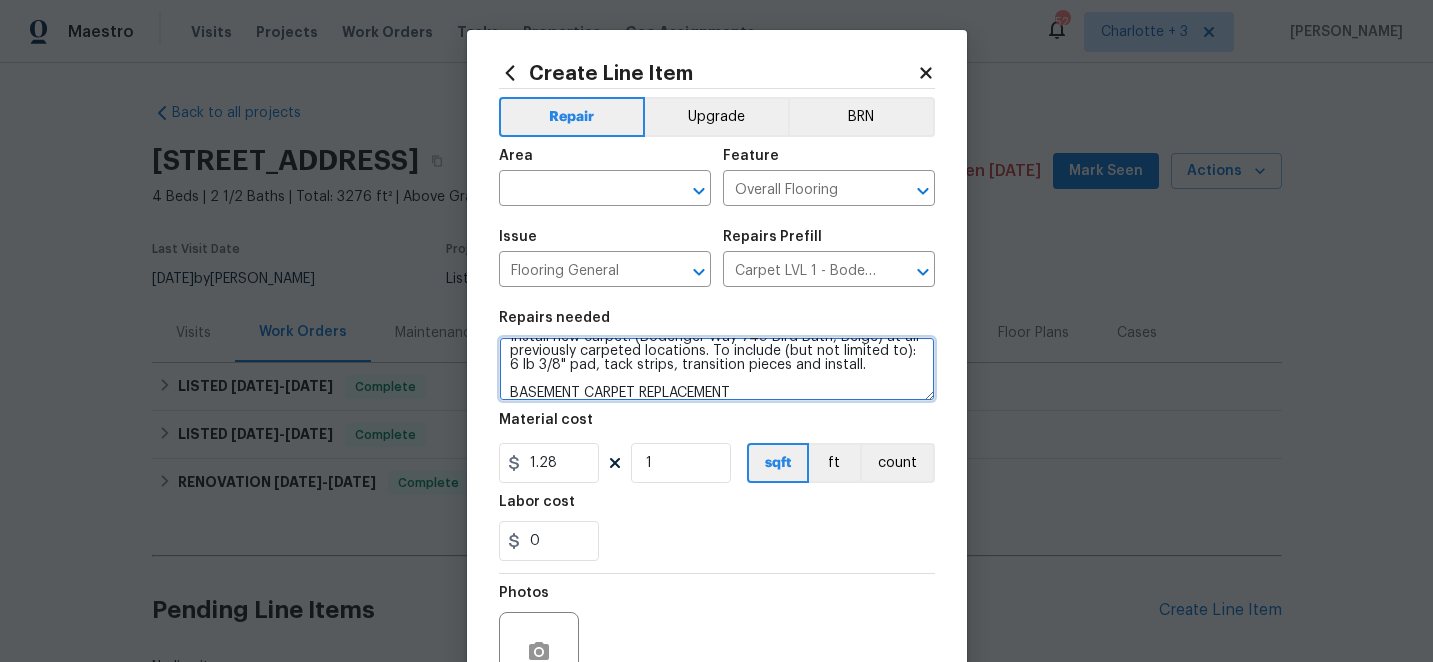 type on "Install new carpet. (Bodenger Way 749 Bird Bath, Beige) at all previously carpeted locations. To include (but not limited to): 6 lb 3/8" pad, tack strips, transition pieces and install.
BASEMENT CARPET REPLACEMENT" 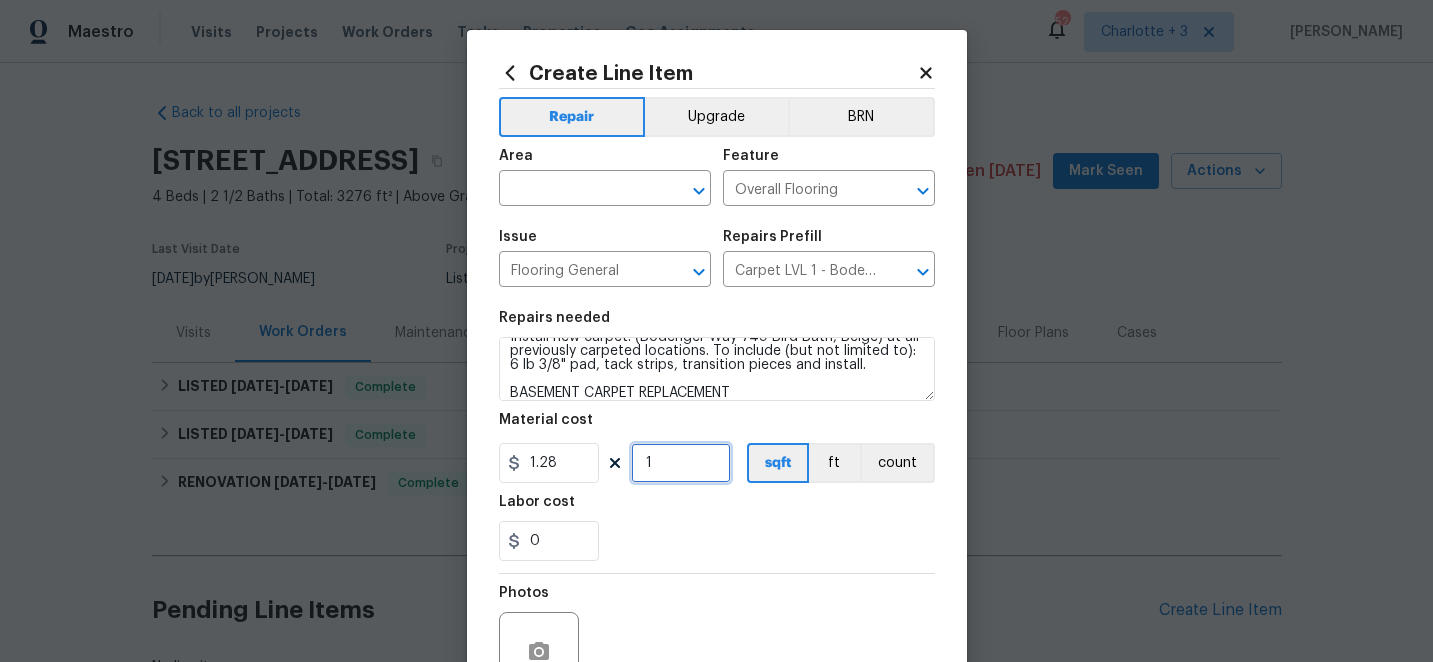 click on "1" at bounding box center (681, 463) 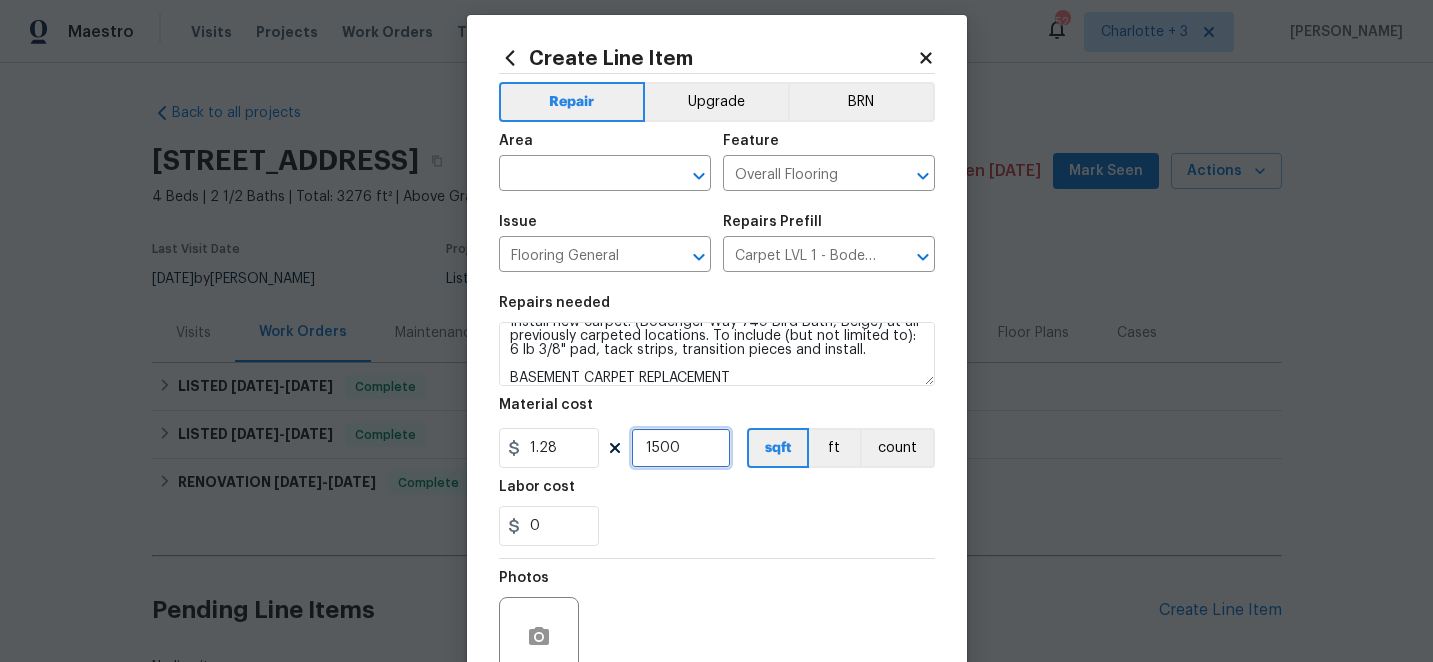 scroll, scrollTop: 0, scrollLeft: 0, axis: both 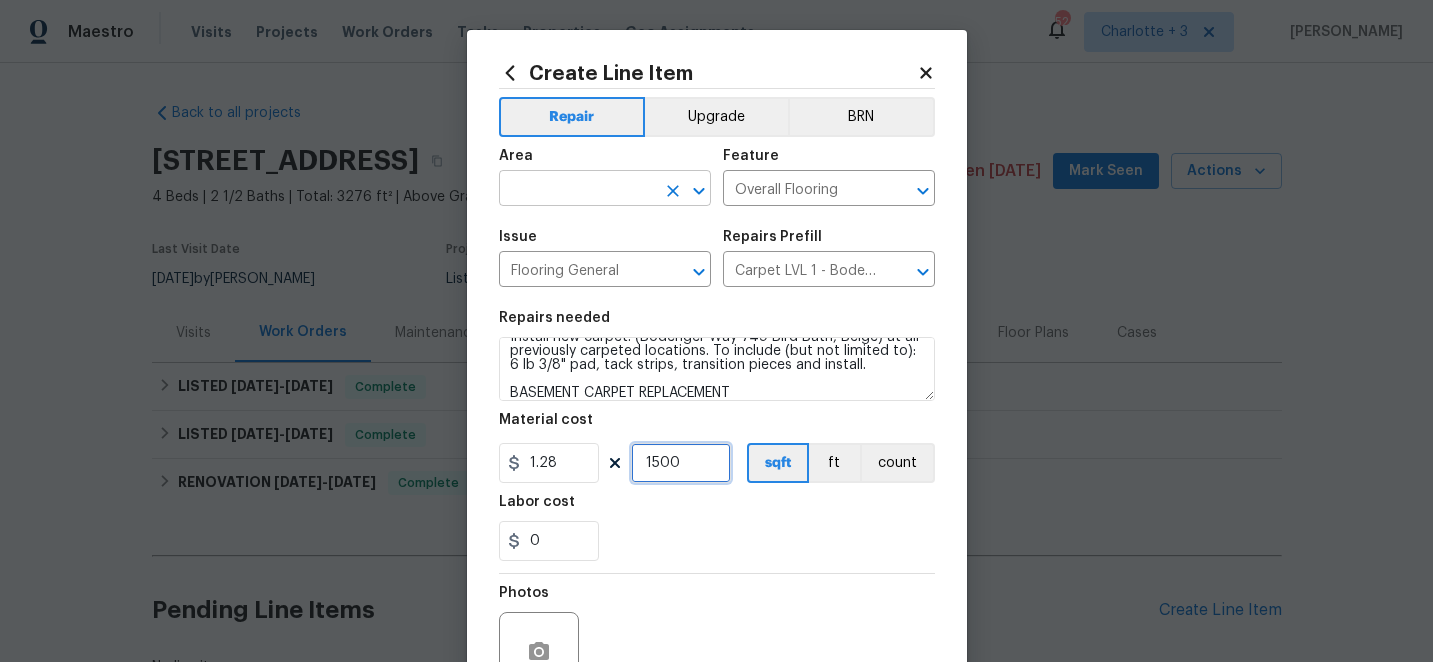type on "1500" 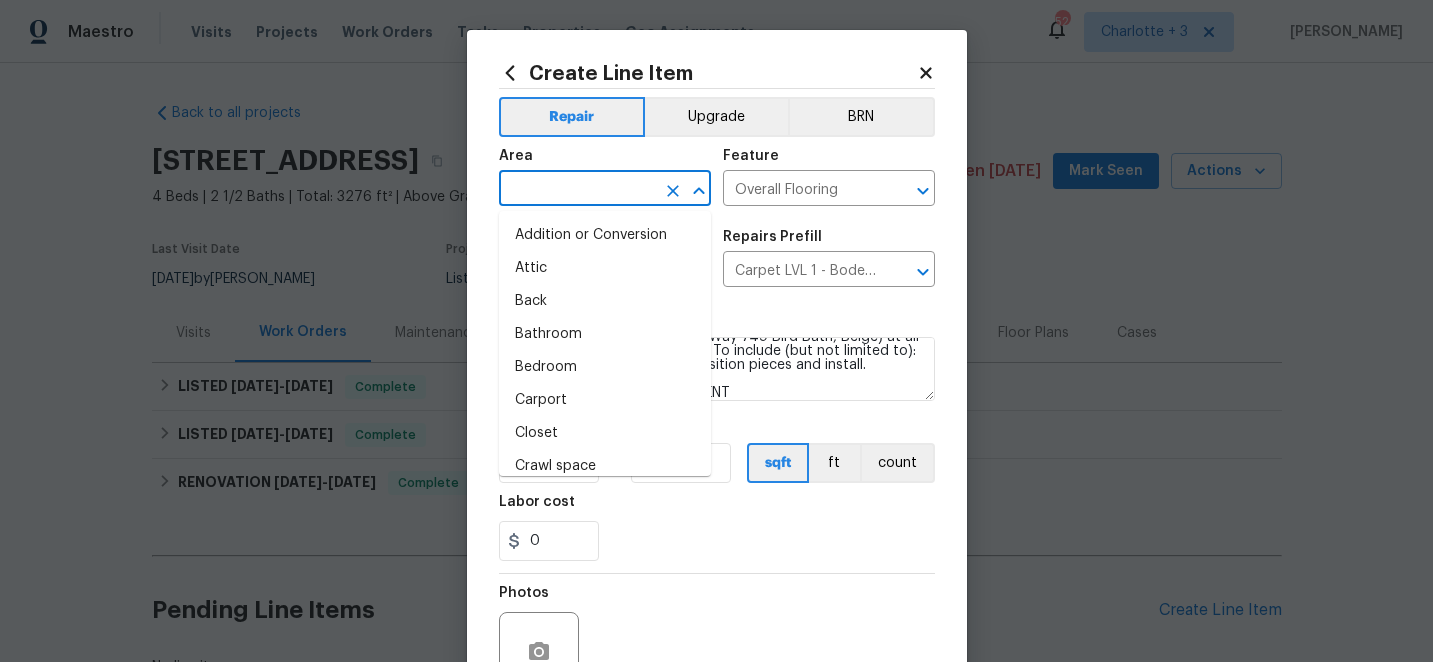 click at bounding box center (577, 190) 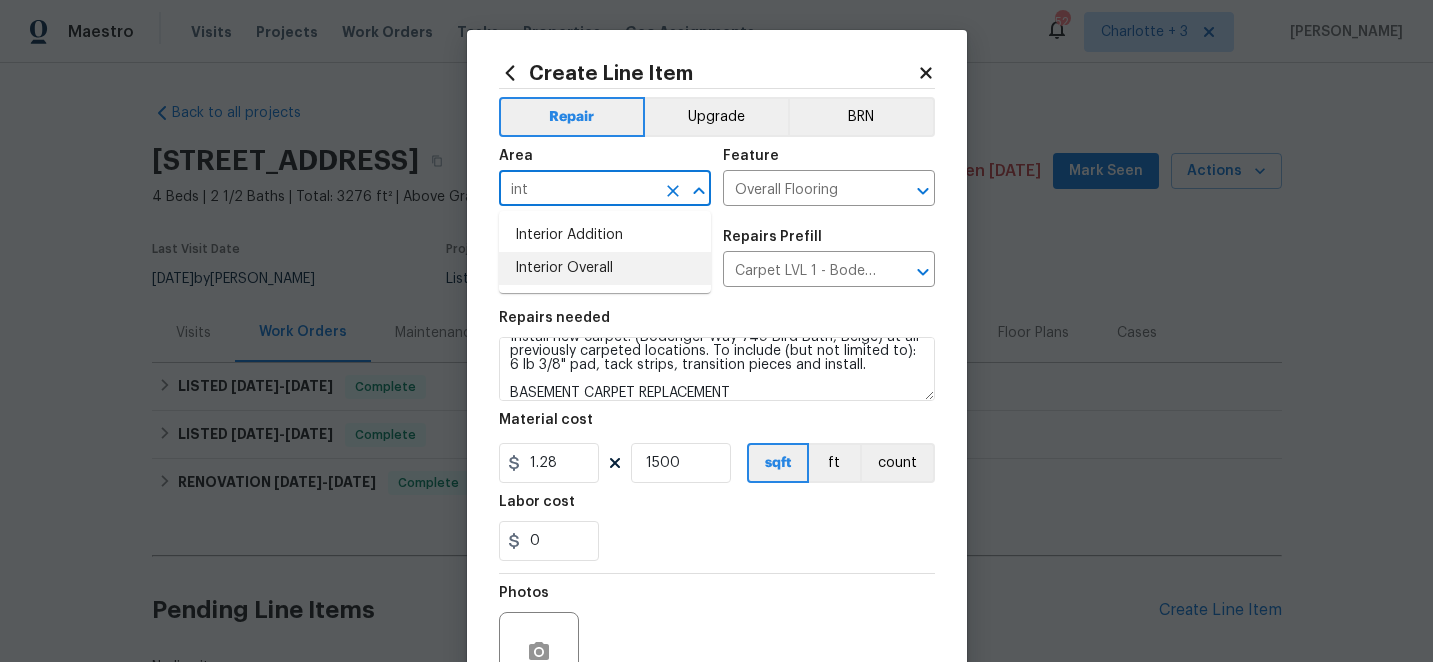 click on "Interior Overall" at bounding box center (605, 268) 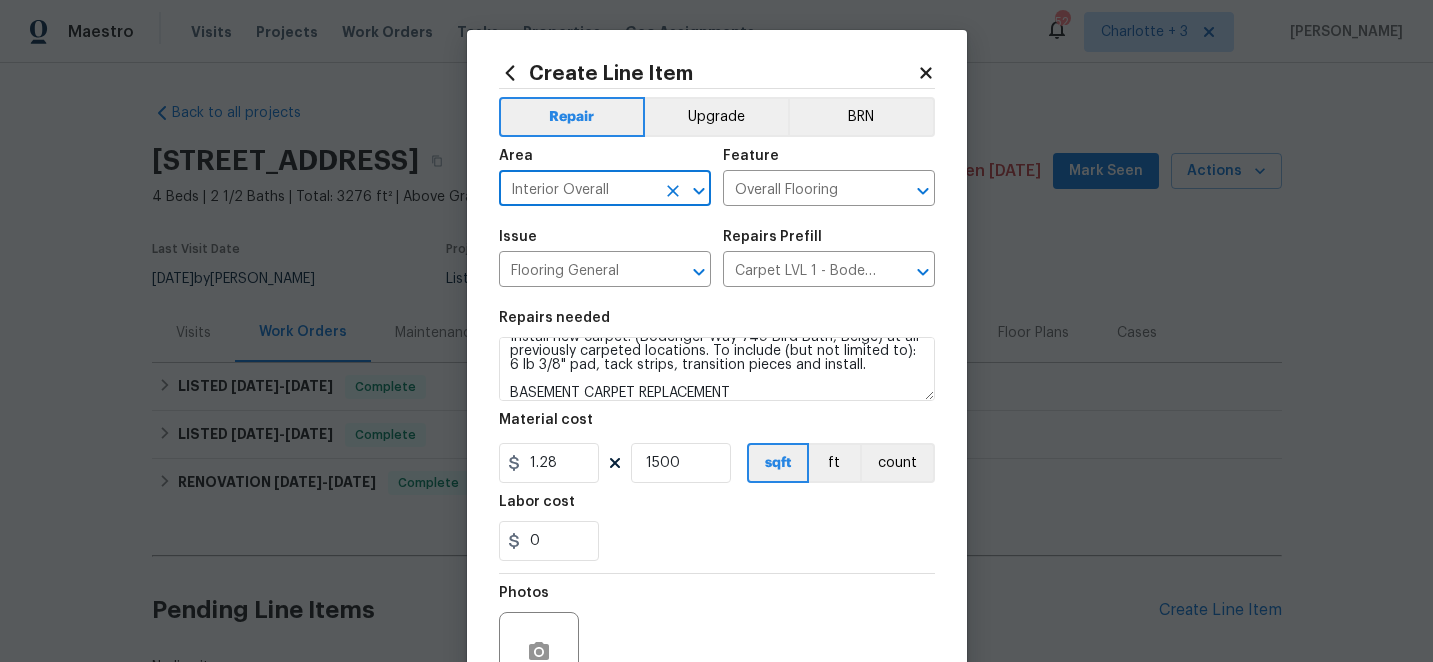 scroll, scrollTop: 200, scrollLeft: 0, axis: vertical 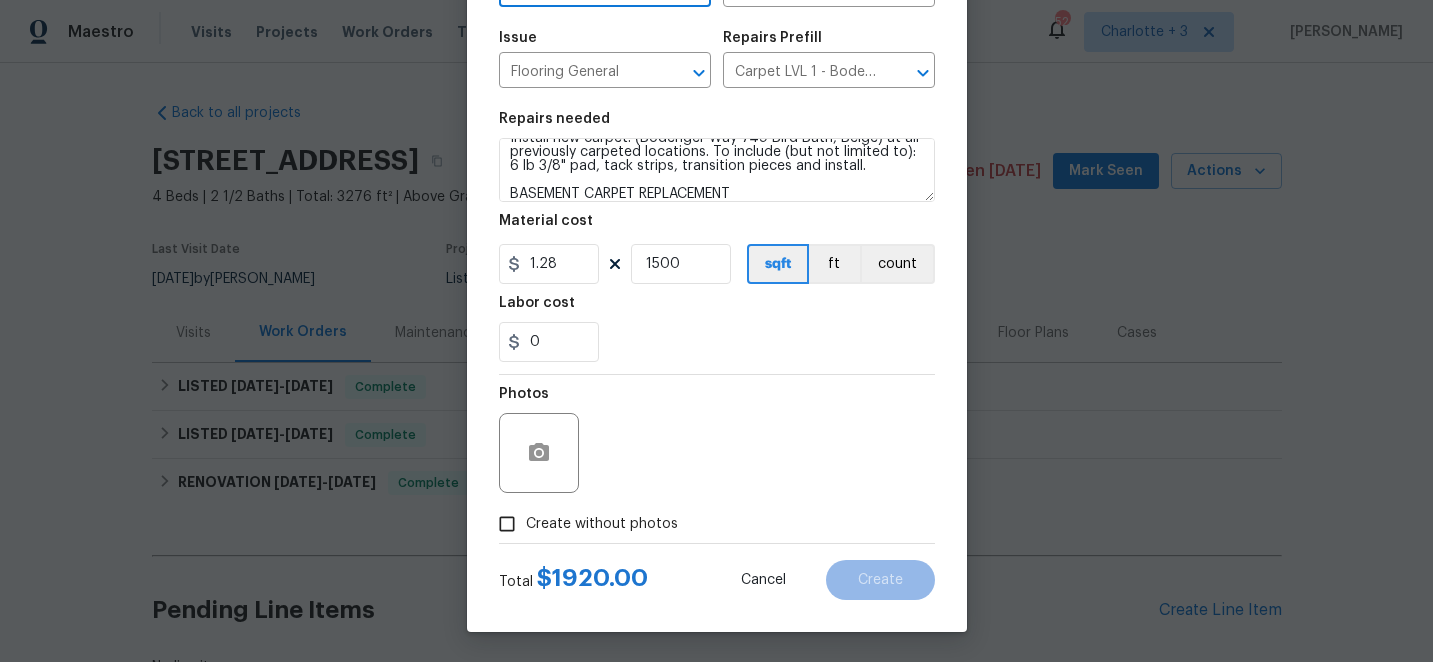 type on "Interior Overall" 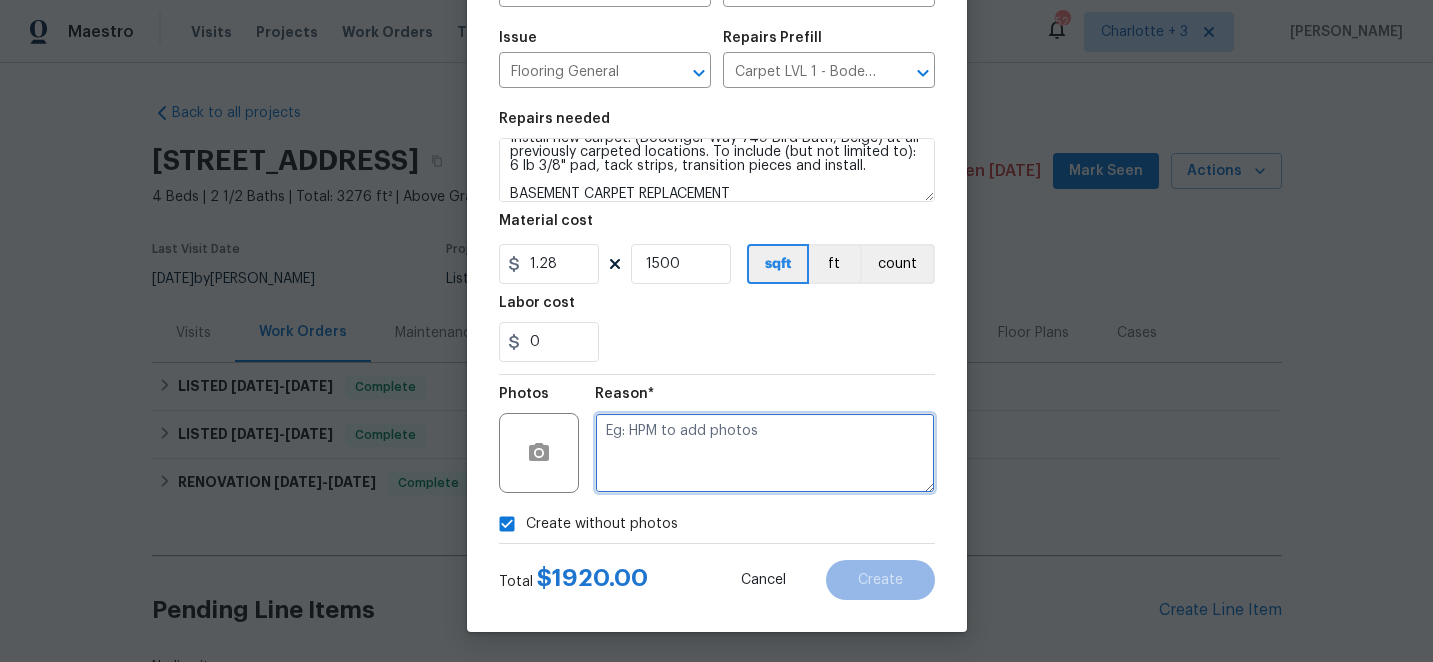 click at bounding box center [765, 453] 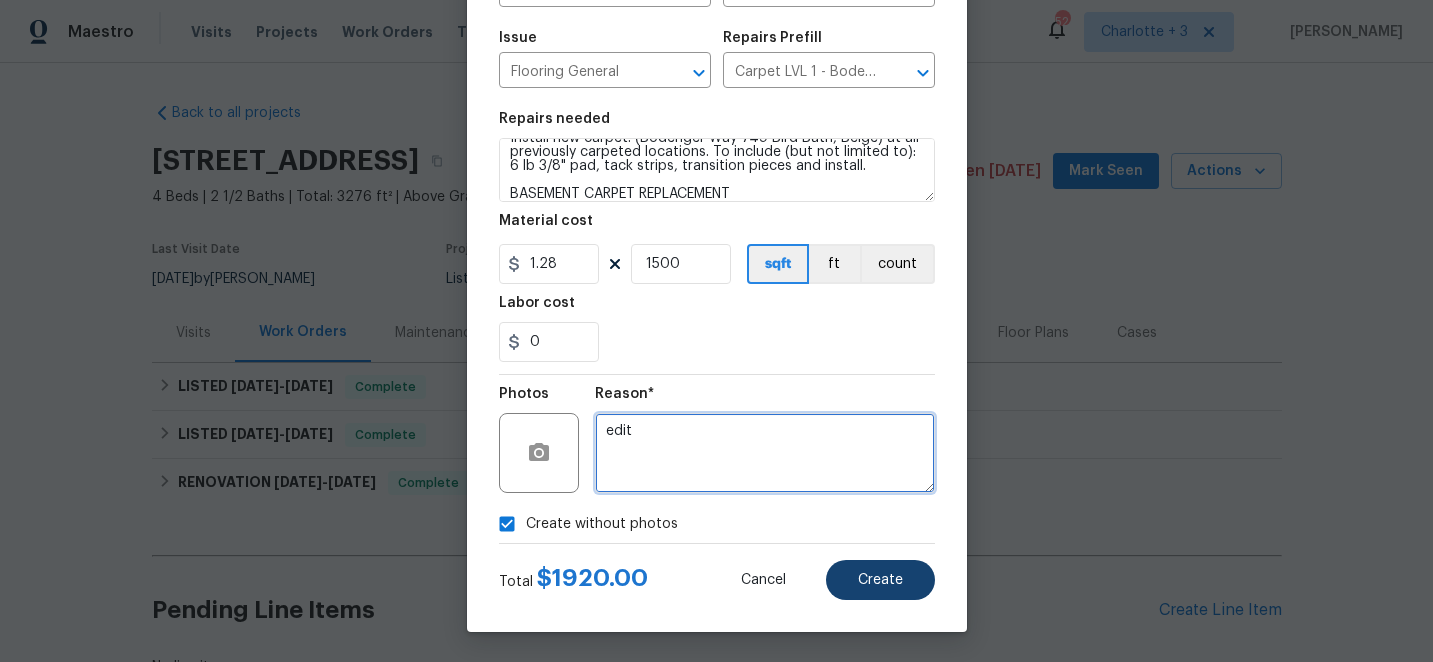 type on "edit" 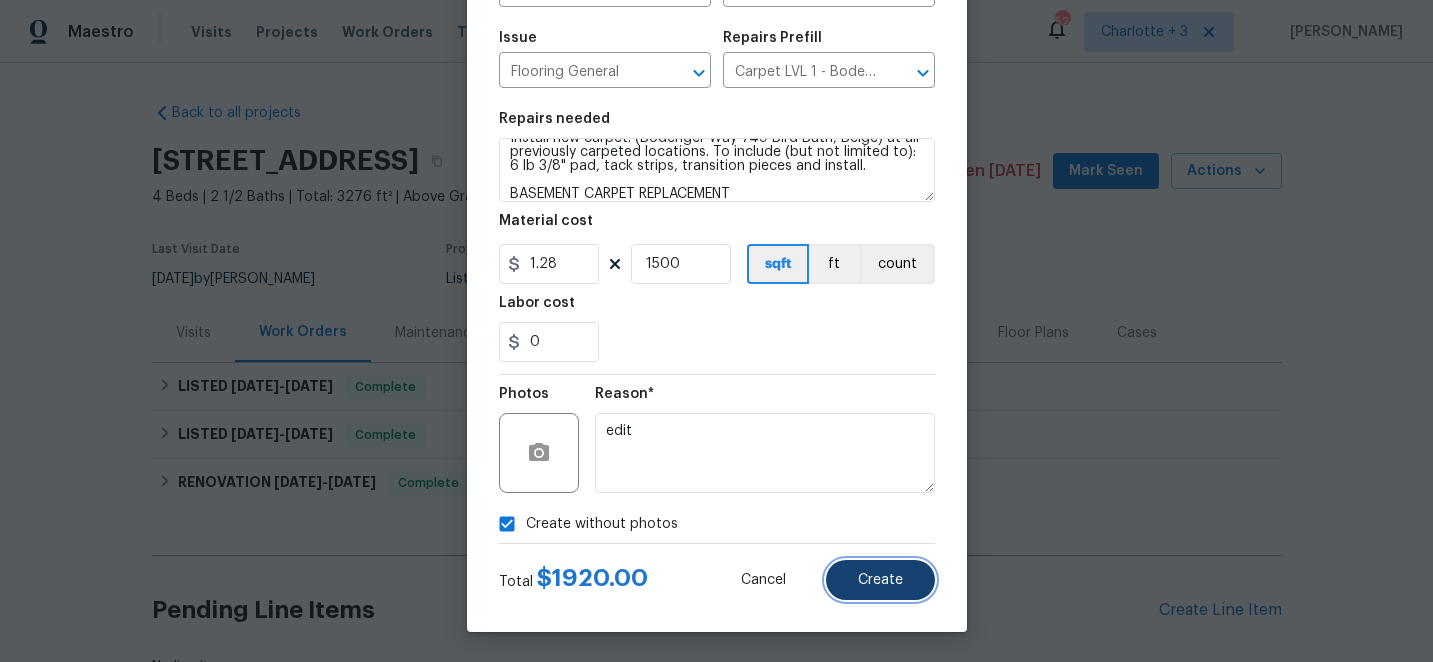 click on "Create" at bounding box center [880, 580] 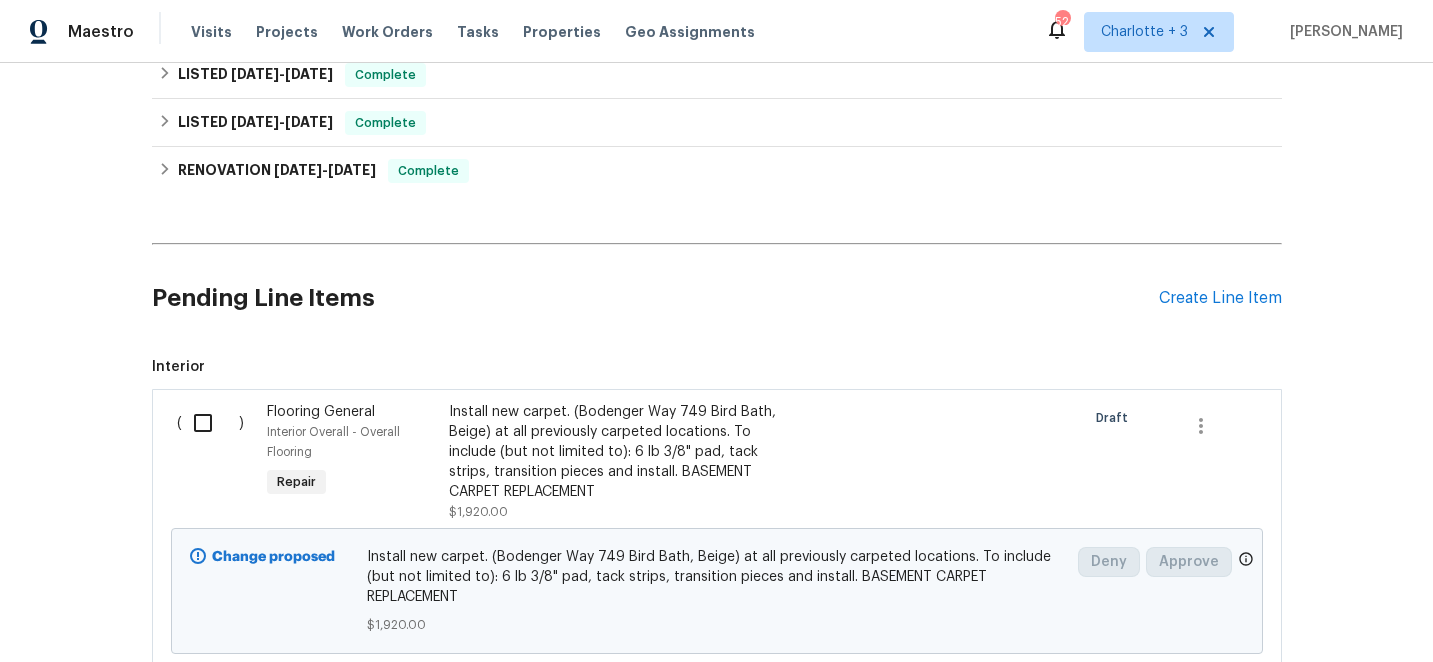 scroll, scrollTop: 437, scrollLeft: 0, axis: vertical 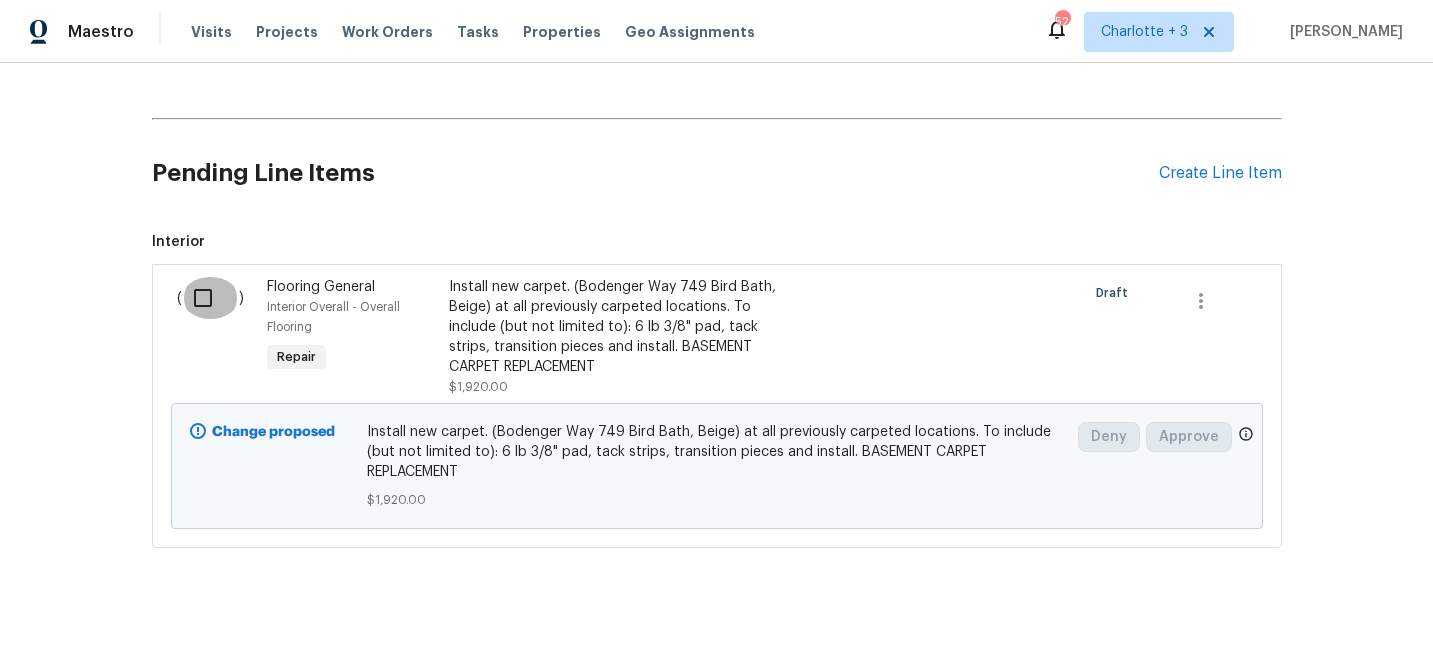 click at bounding box center [210, 298] 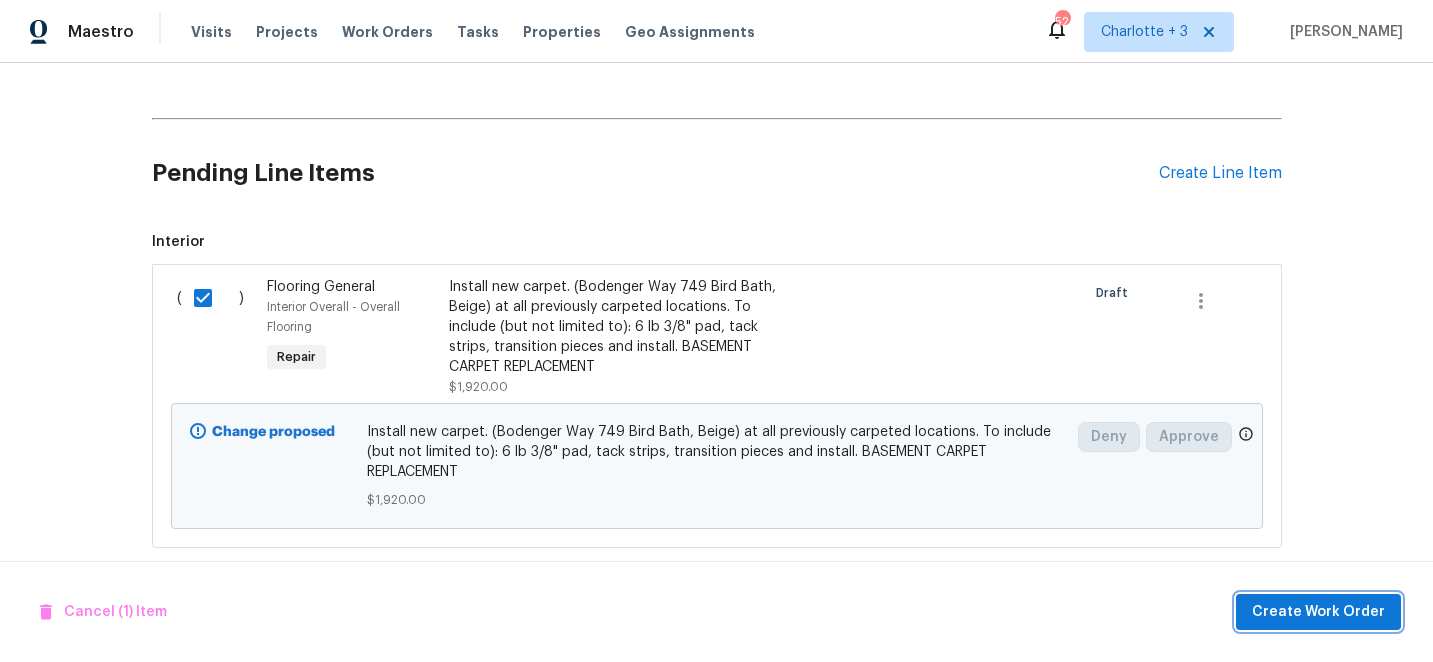 click on "Create Work Order" at bounding box center [1318, 612] 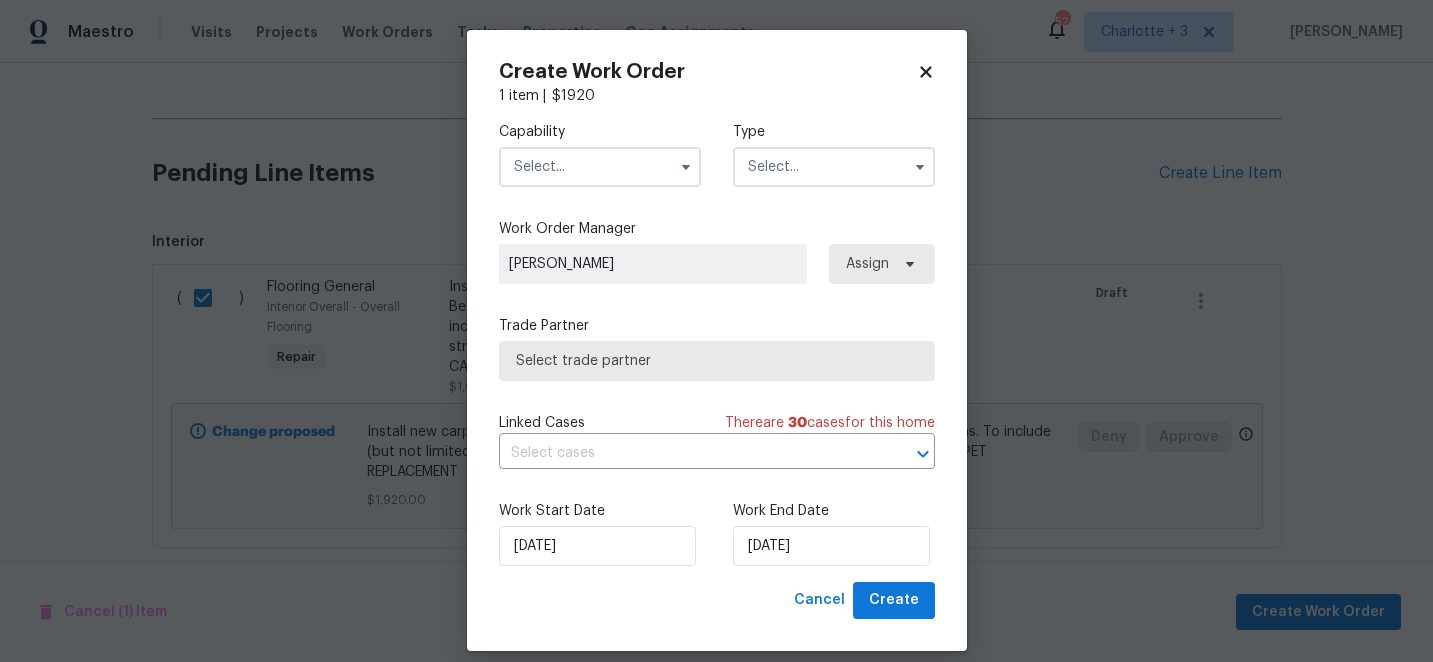 click at bounding box center [600, 167] 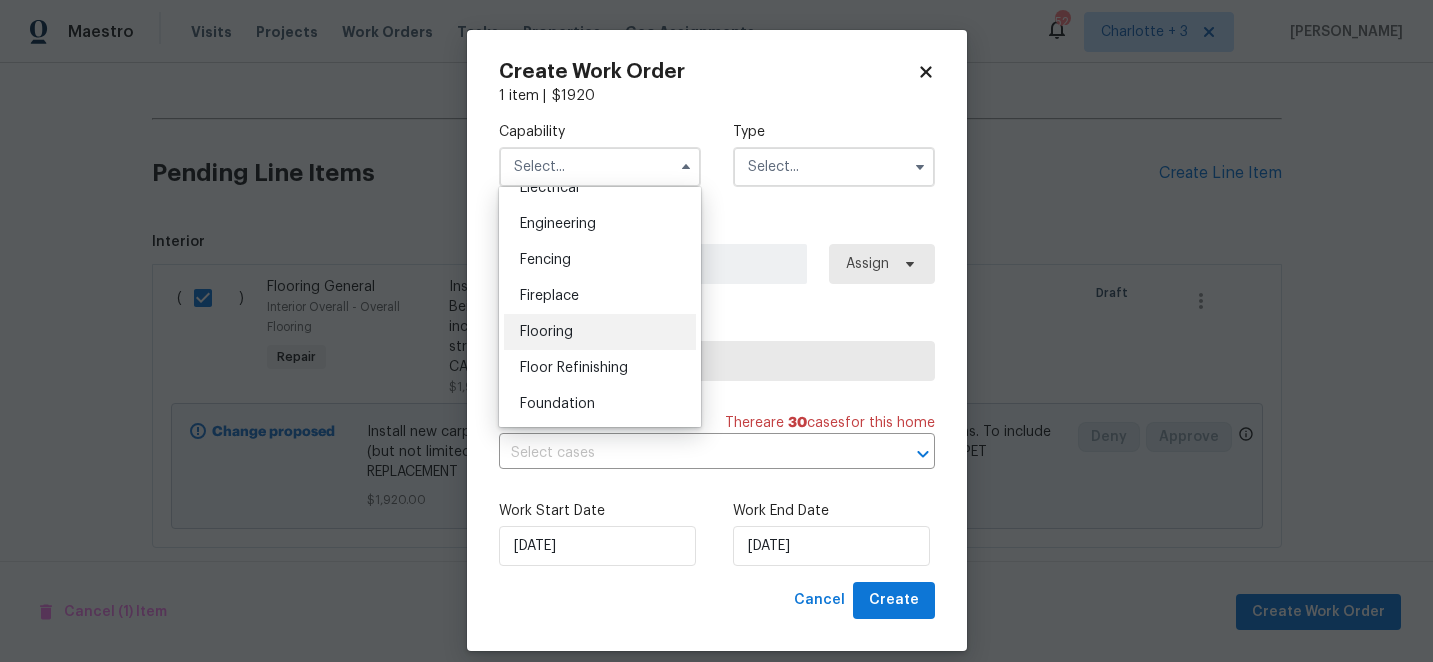 scroll, scrollTop: 655, scrollLeft: 0, axis: vertical 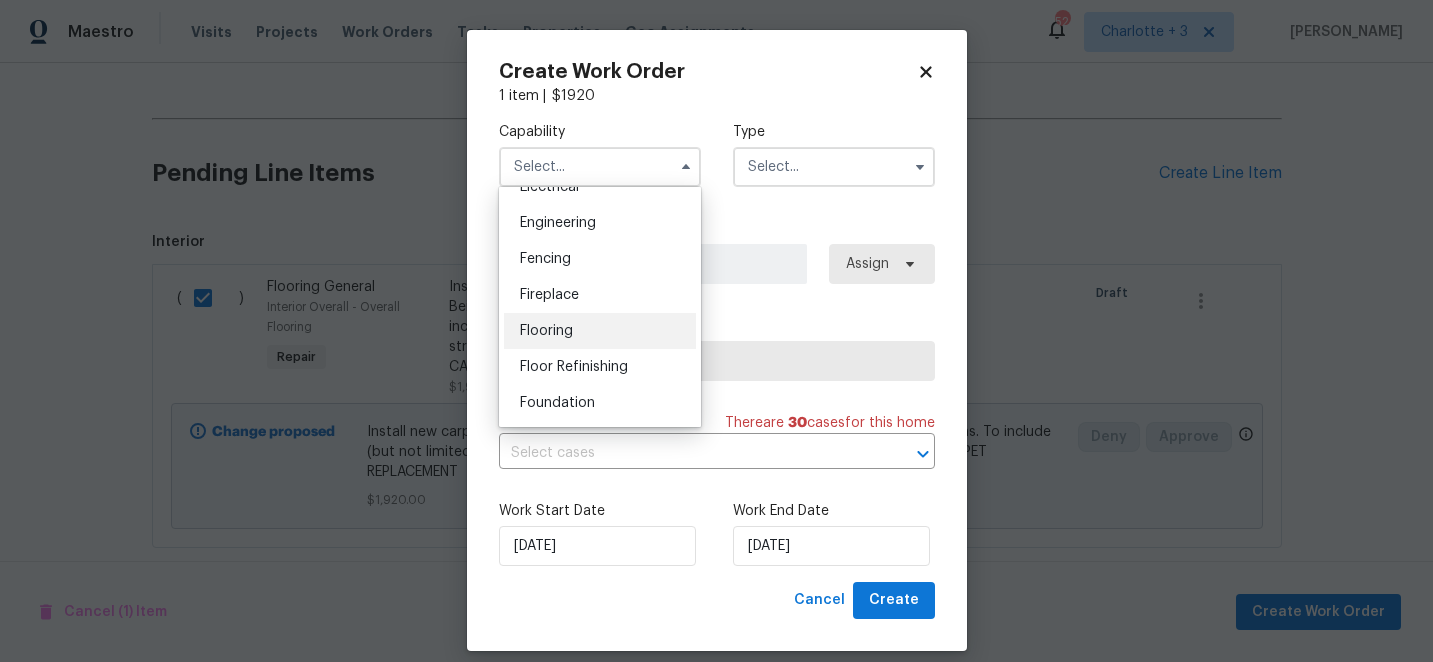 click on "Flooring" at bounding box center [546, 331] 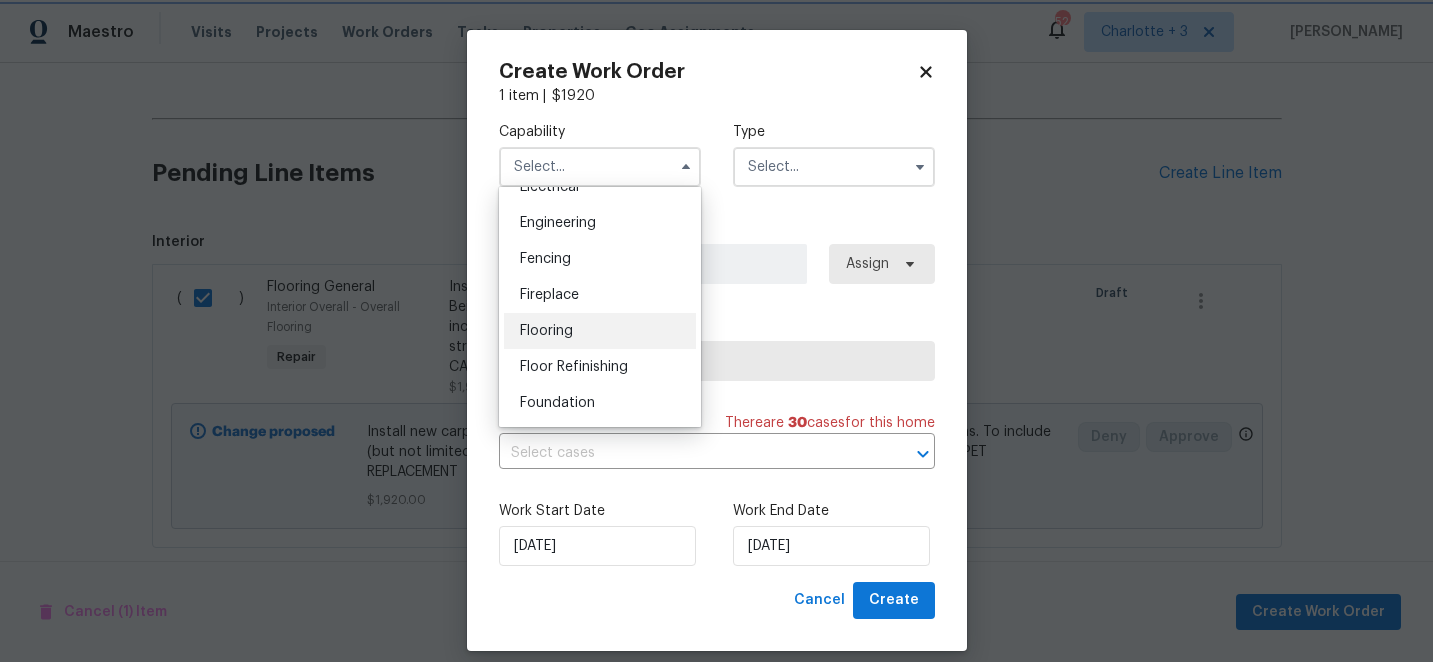 type on "Flooring" 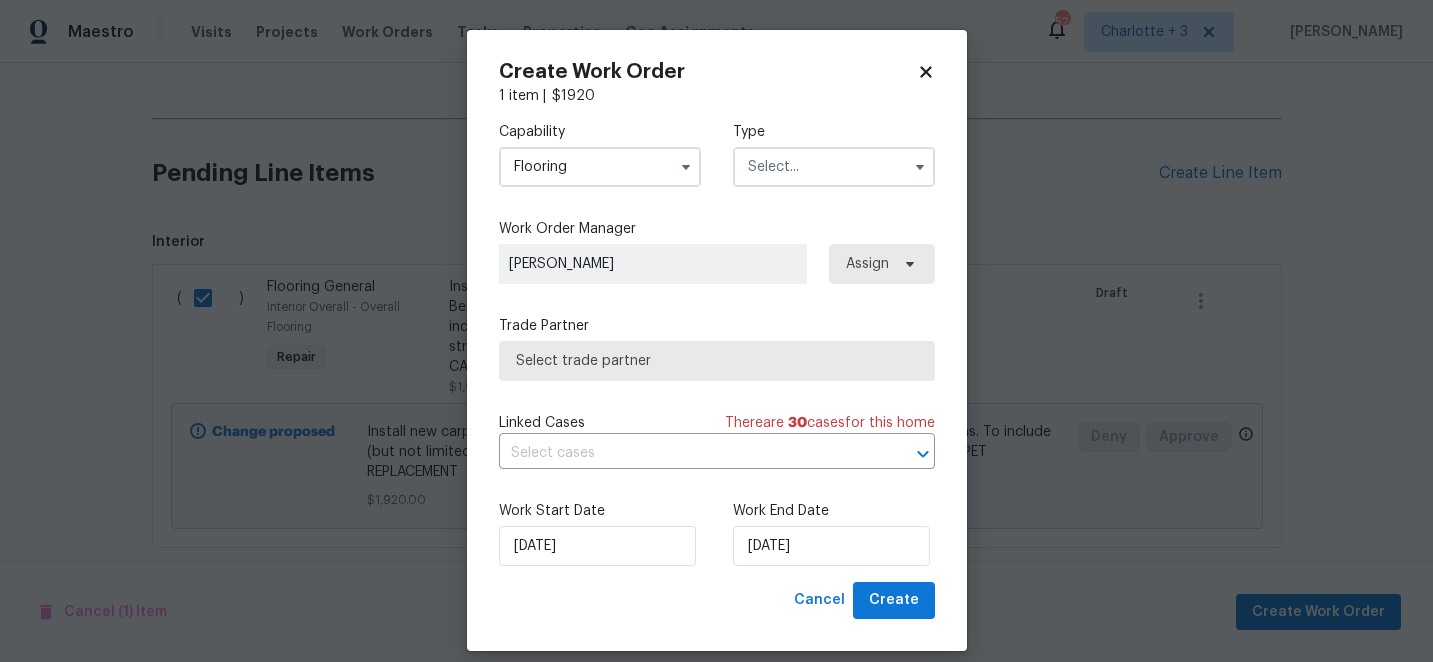 click at bounding box center [834, 167] 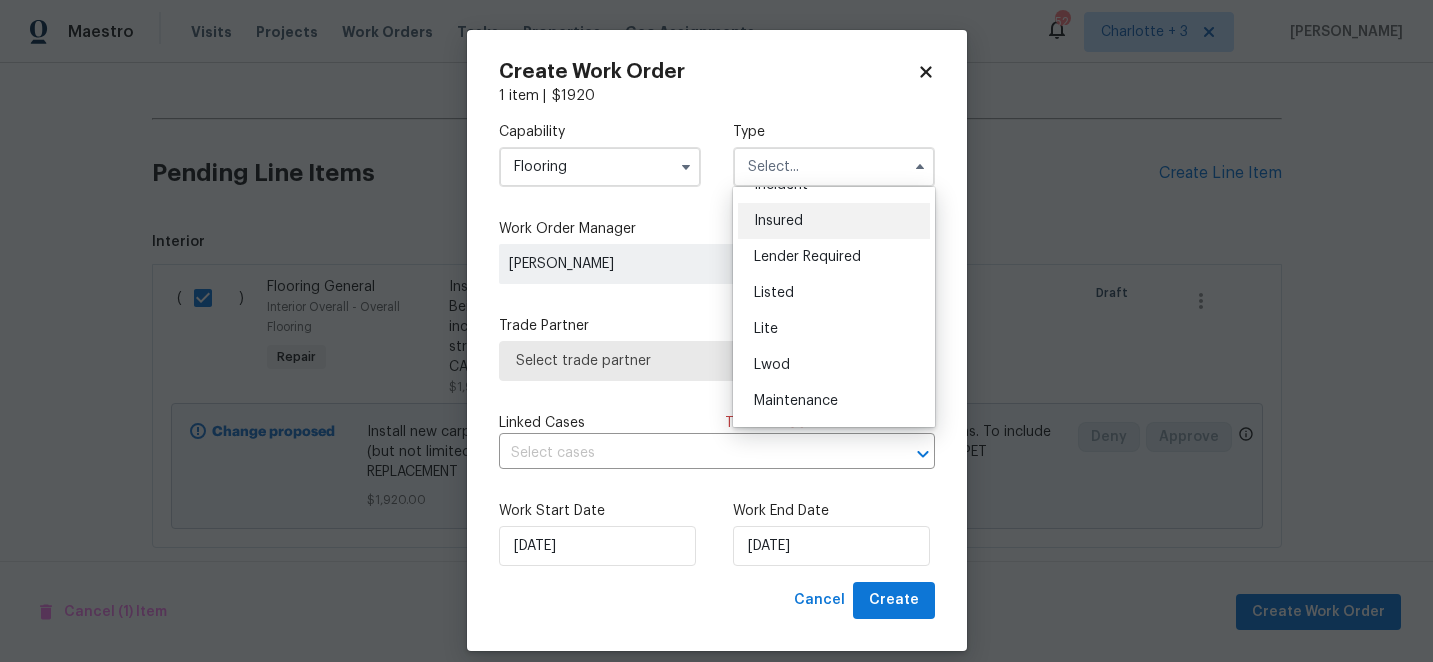 scroll, scrollTop: 135, scrollLeft: 0, axis: vertical 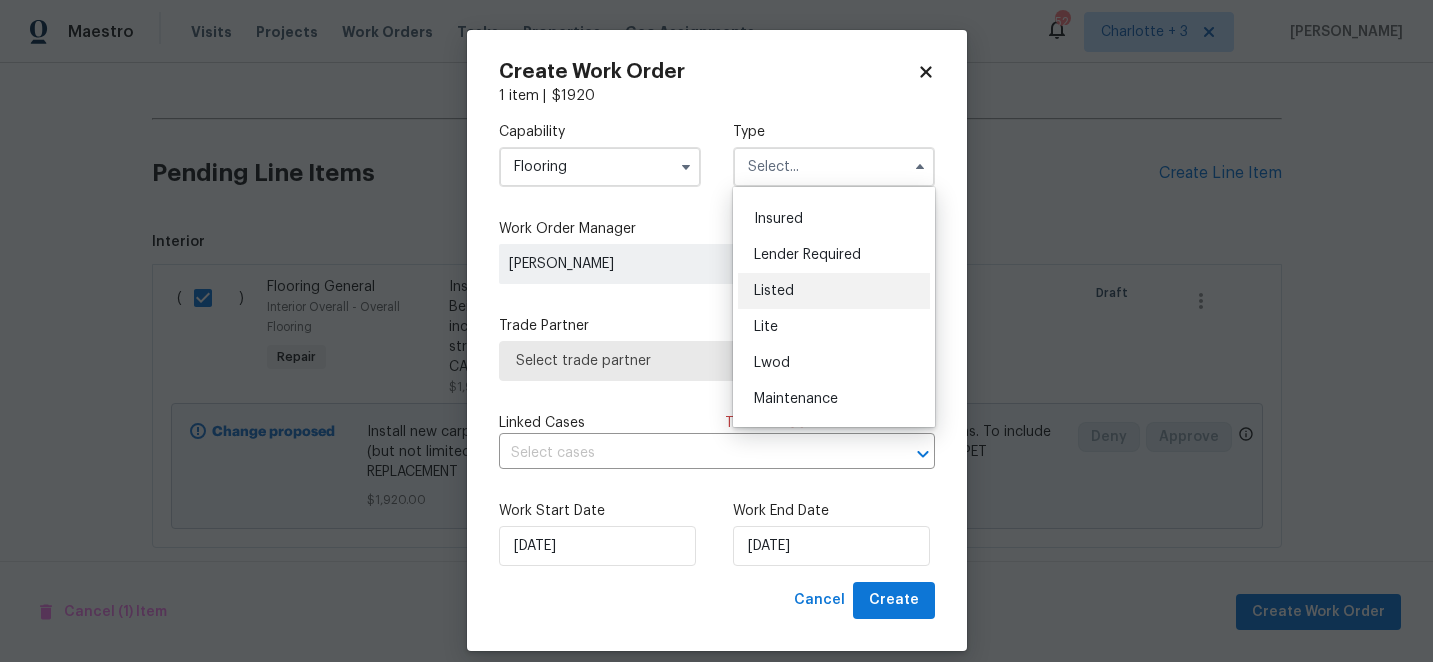 click on "Listed" at bounding box center [834, 291] 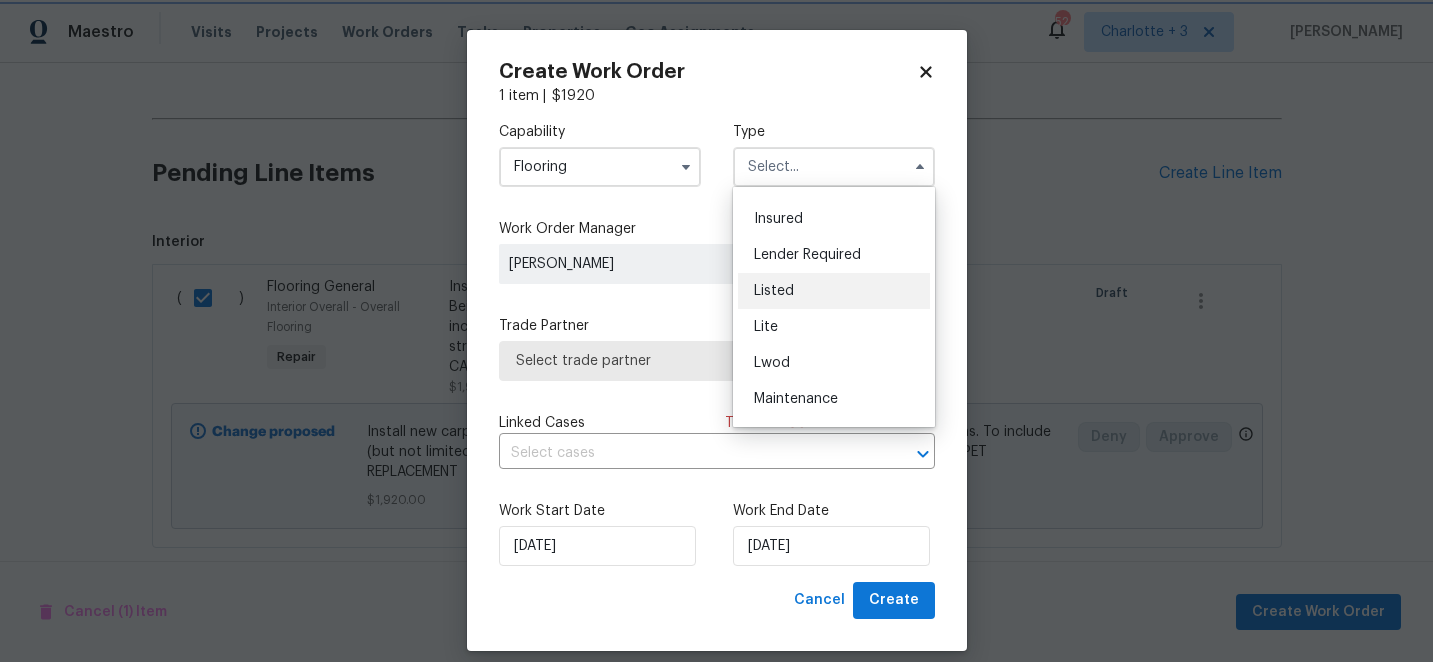 type on "Listed" 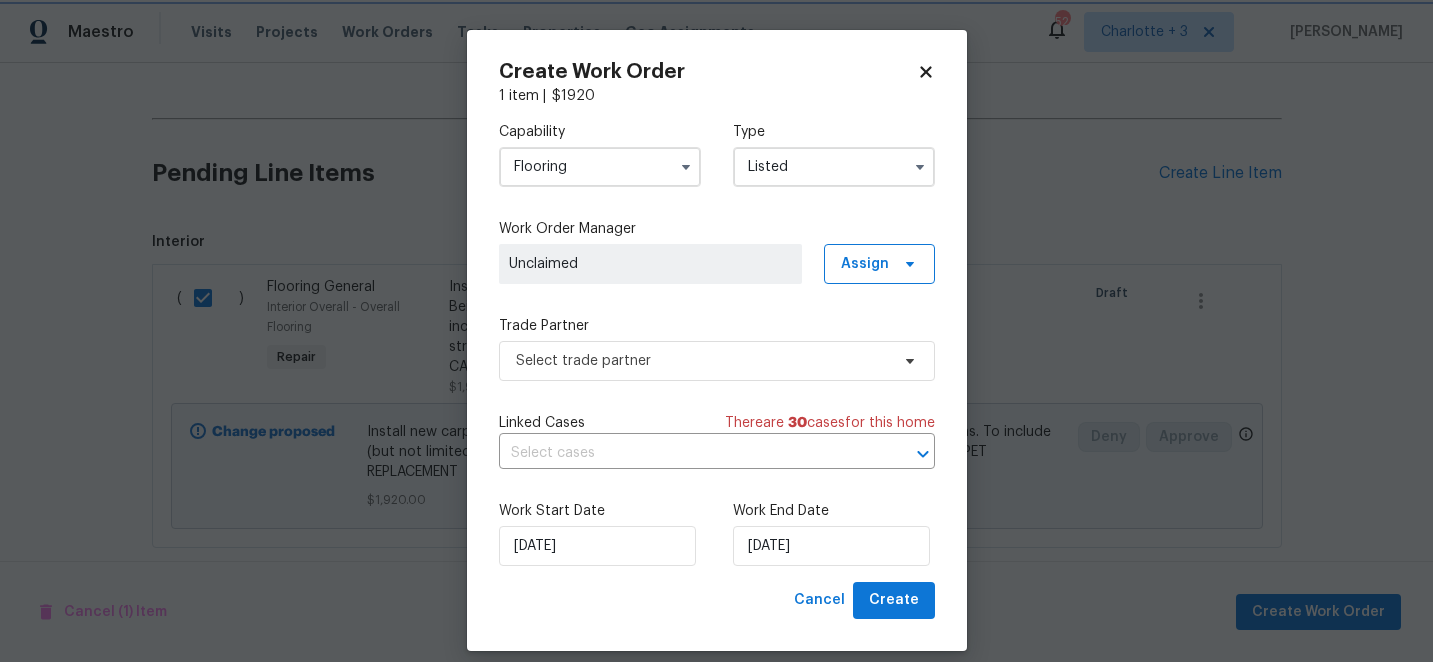 scroll, scrollTop: 0, scrollLeft: 0, axis: both 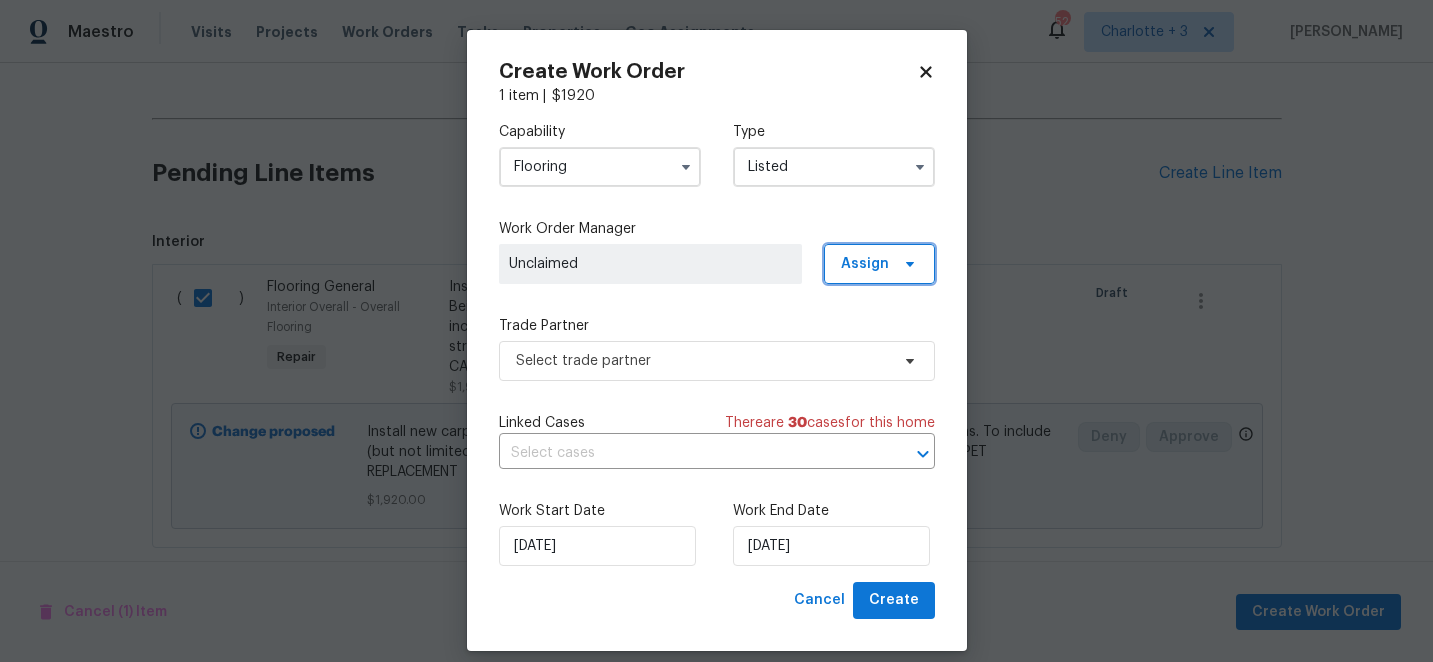click on "Assign" at bounding box center [865, 264] 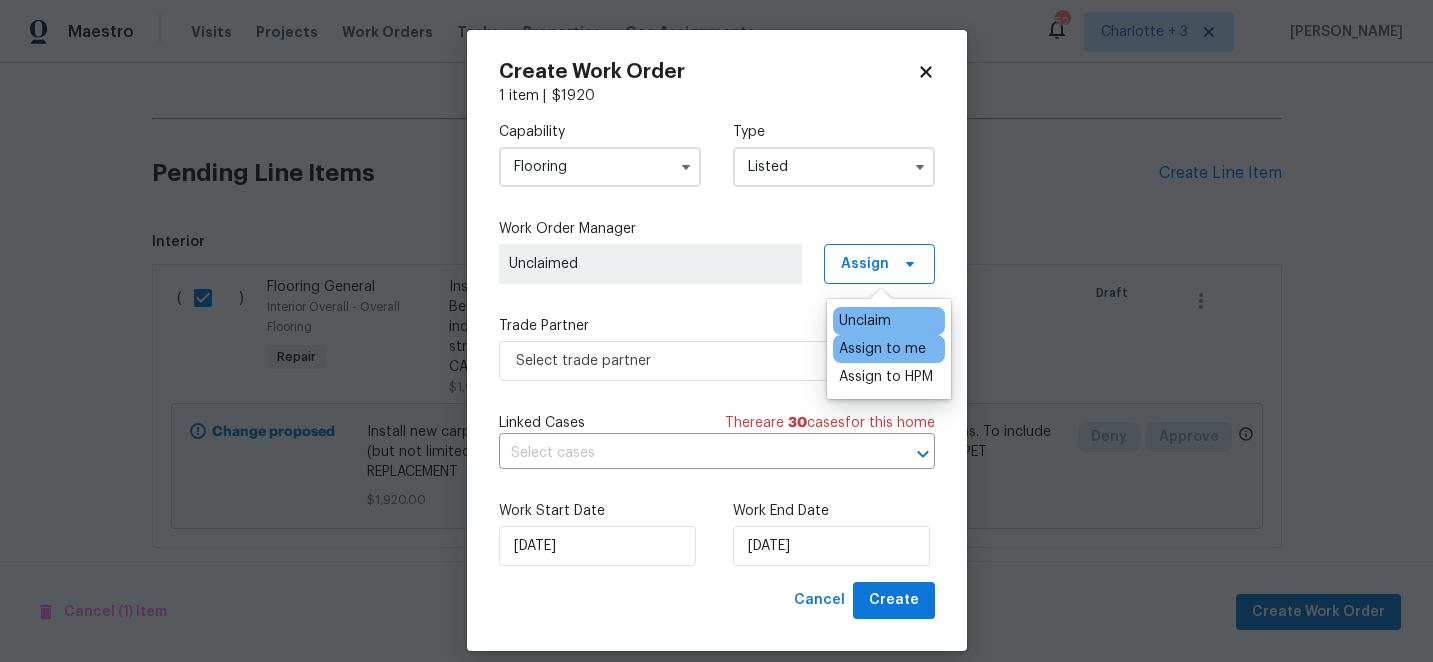 click on "Assign to me" at bounding box center [882, 349] 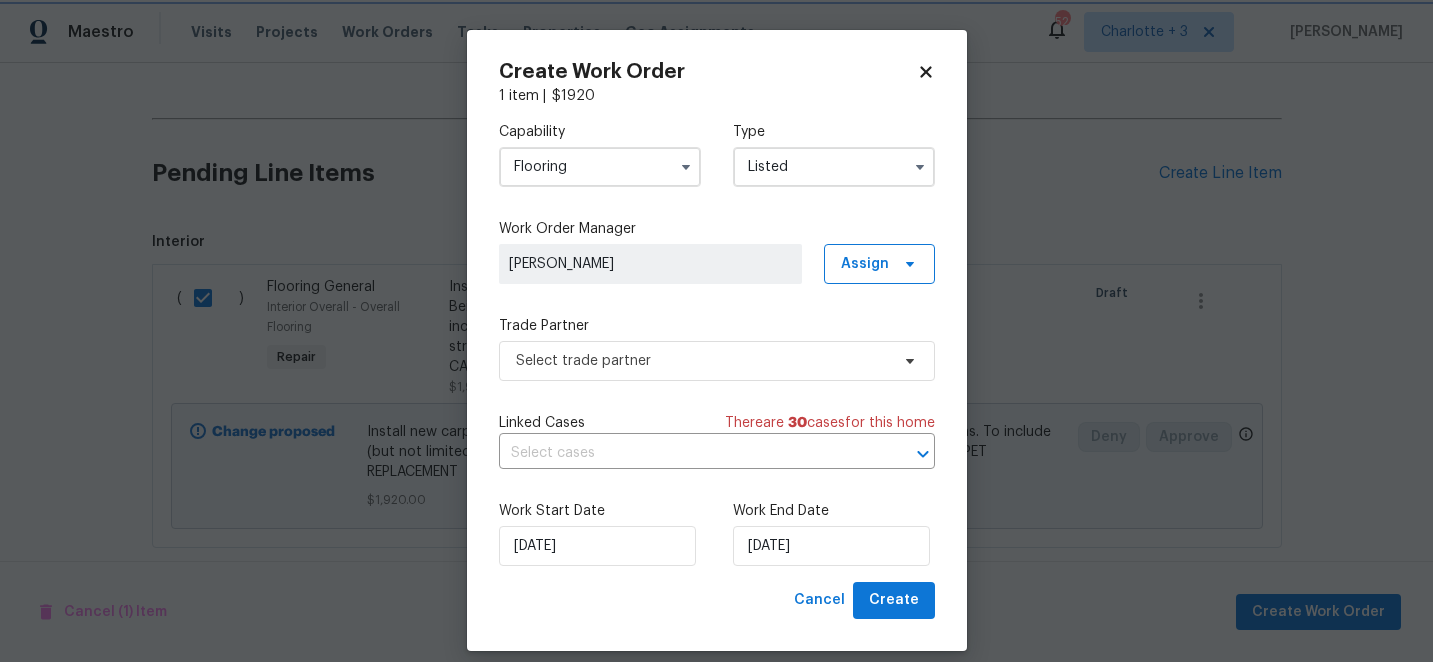 click on "Trade Partner" at bounding box center [717, 326] 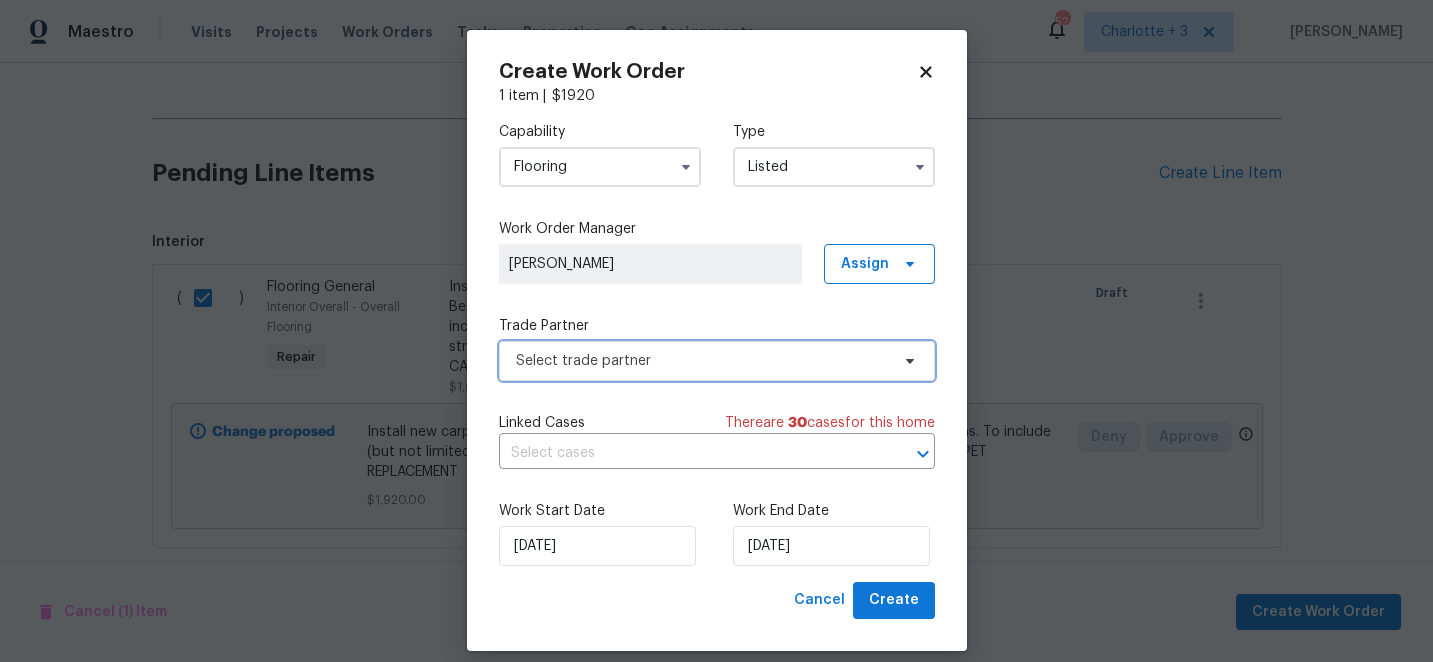 click on "Select trade partner" at bounding box center (717, 361) 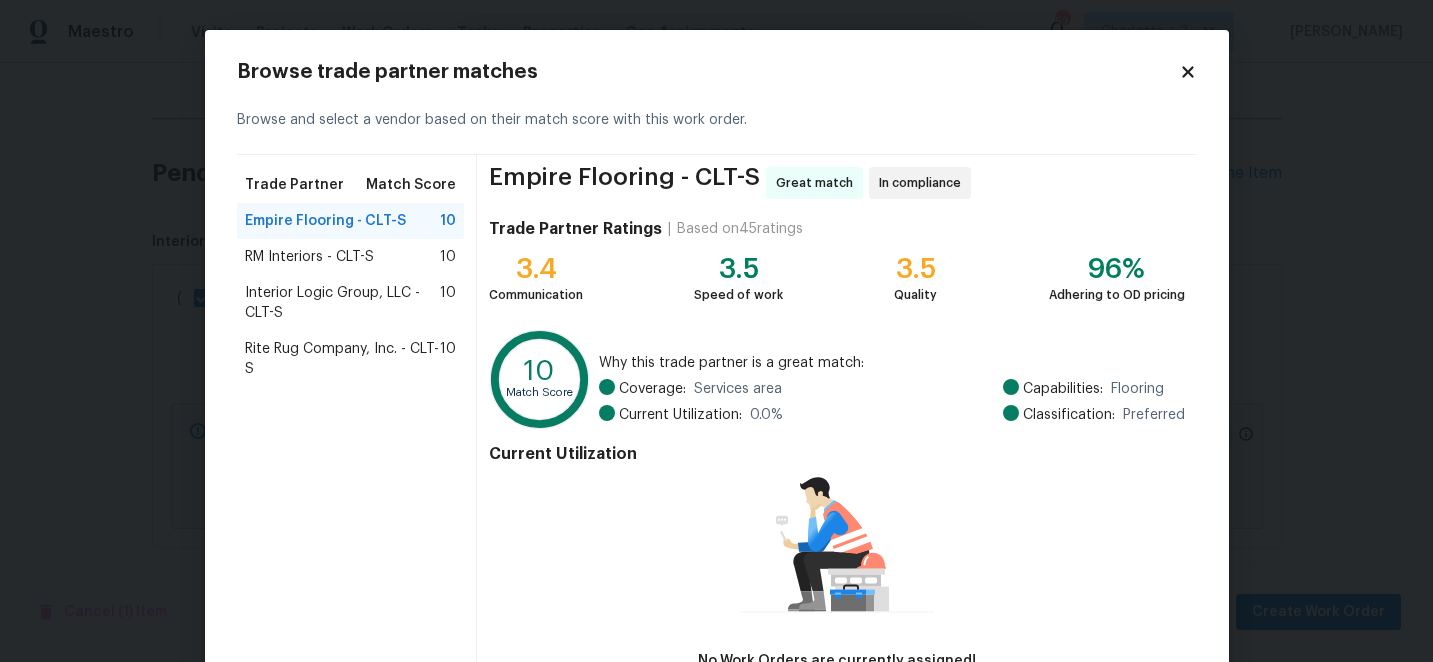 click on "Rite Rug Company, Inc. - CLT-S" at bounding box center [343, 359] 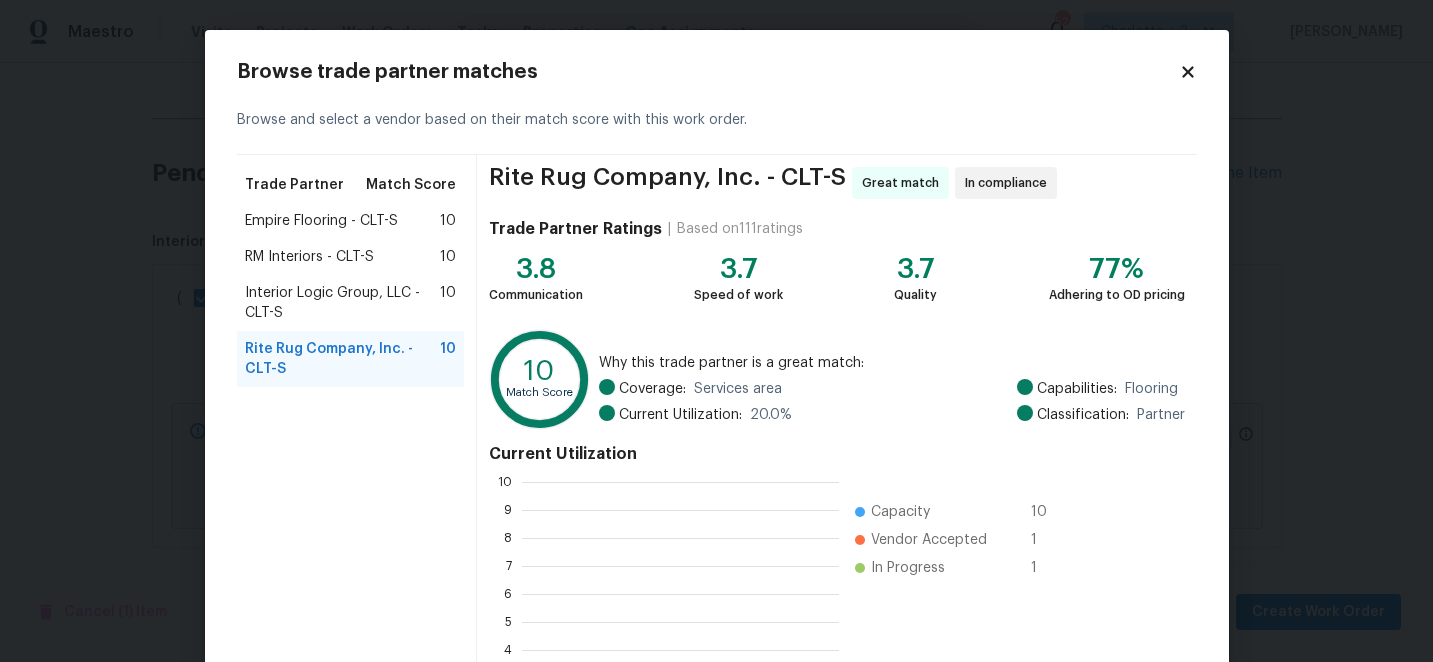 scroll, scrollTop: 2, scrollLeft: 2, axis: both 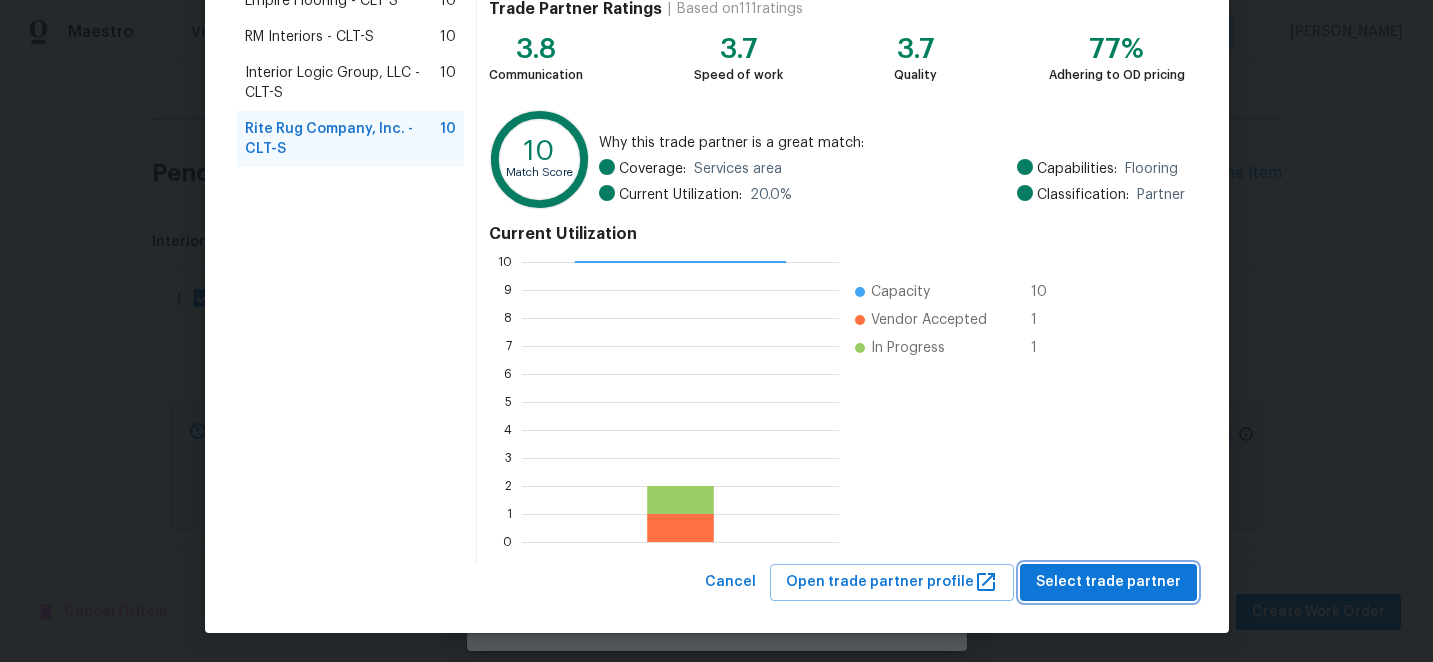 click on "Select trade partner" at bounding box center [1108, 582] 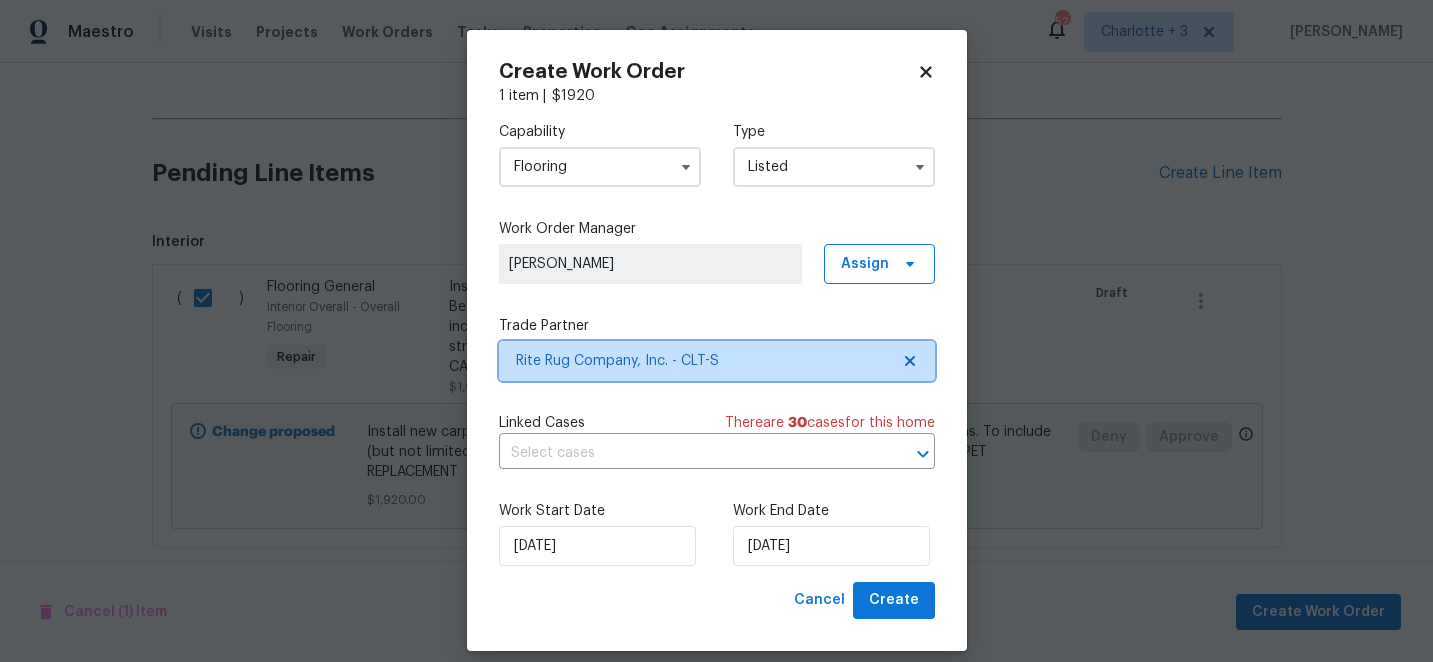 scroll, scrollTop: 0, scrollLeft: 0, axis: both 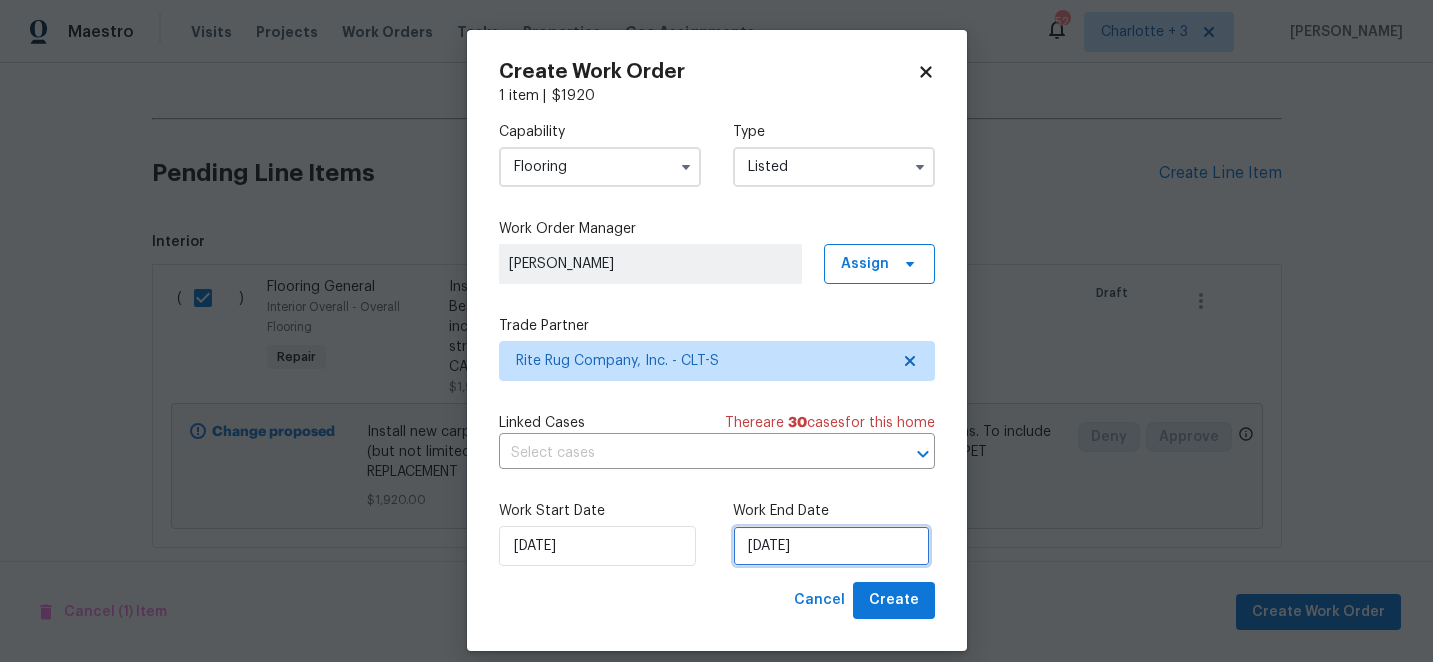 click on "[DATE]" at bounding box center (831, 546) 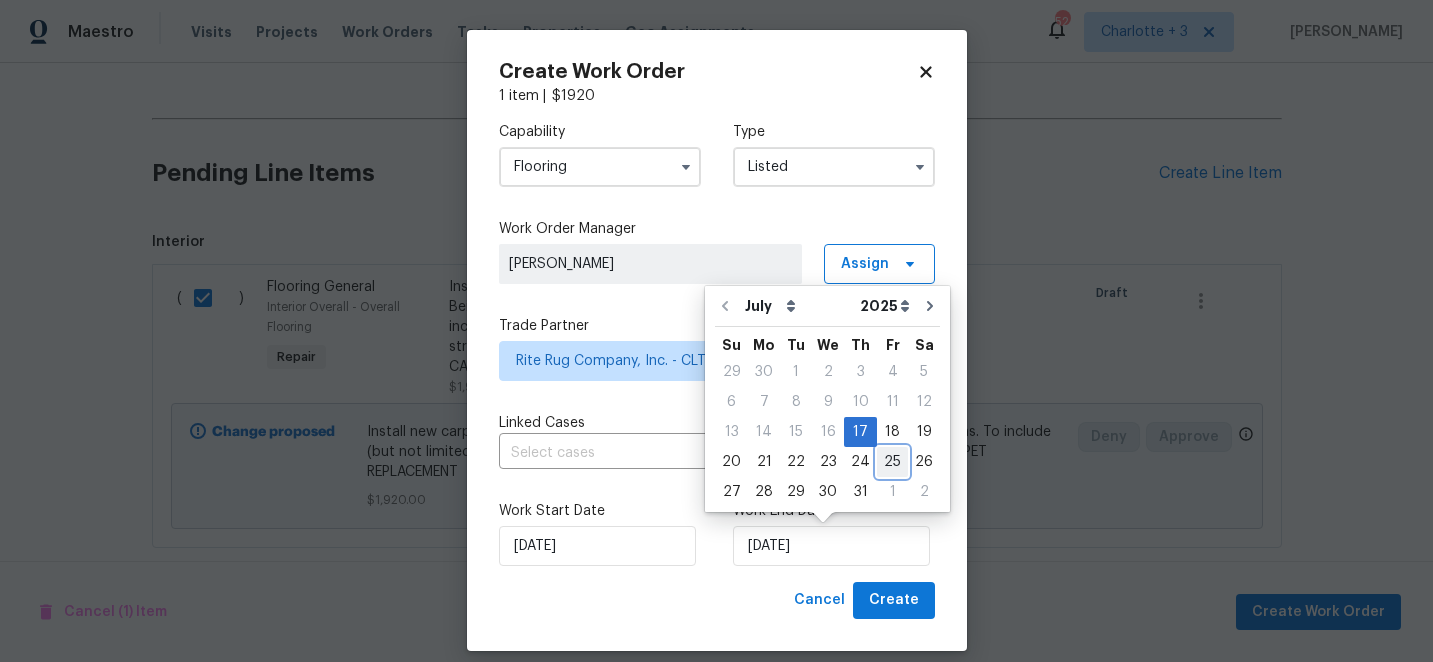 click on "25" at bounding box center (892, 462) 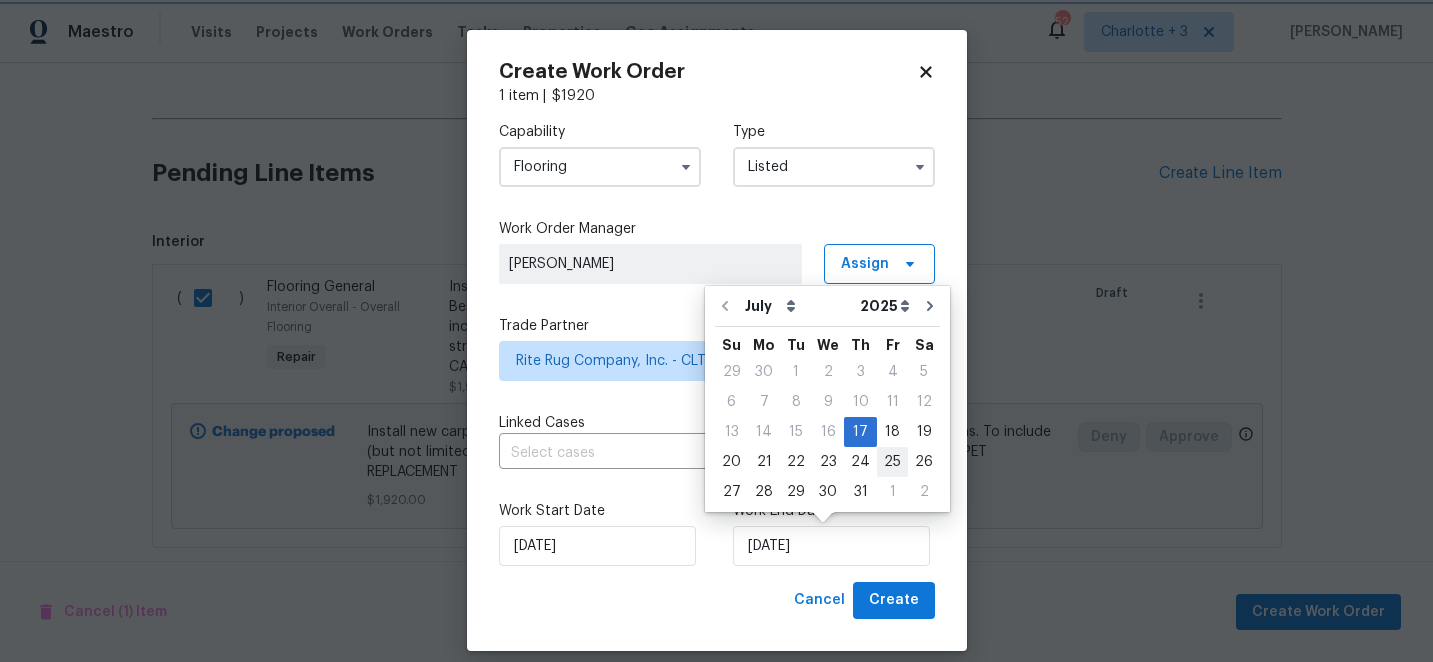 type on "[DATE]" 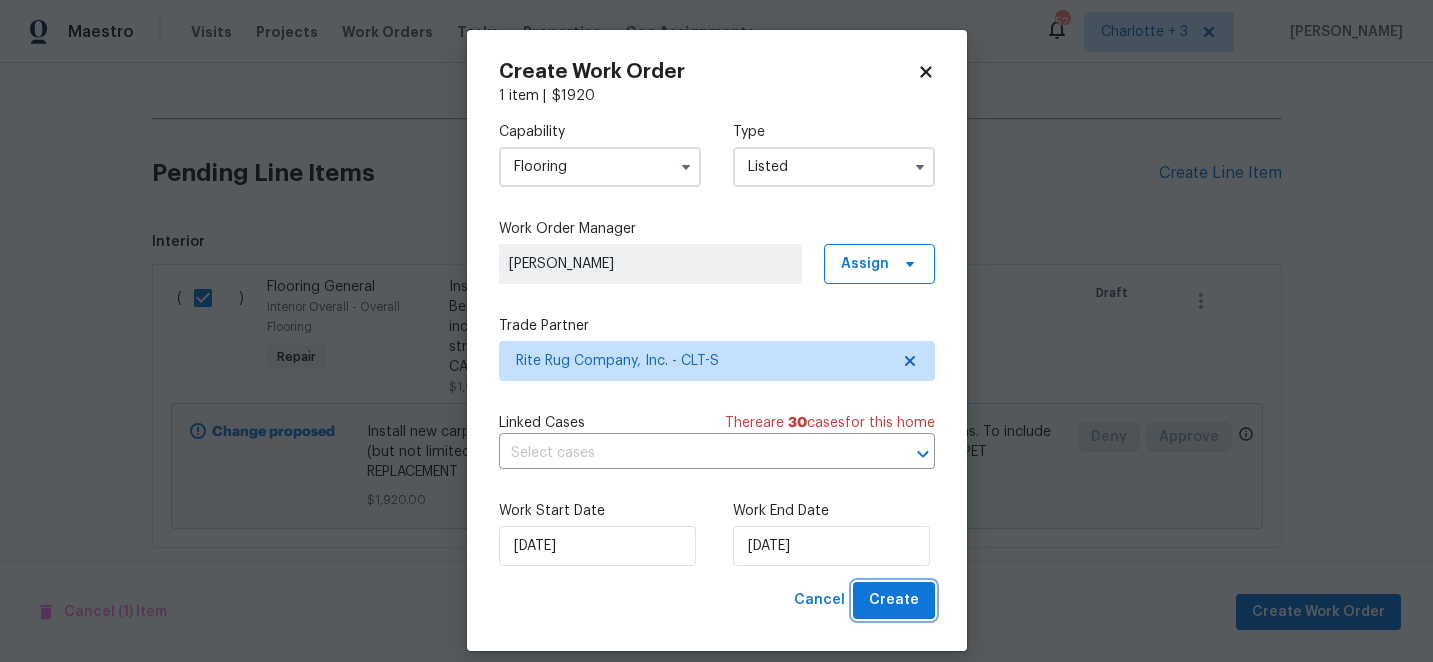 click on "Create" at bounding box center (894, 600) 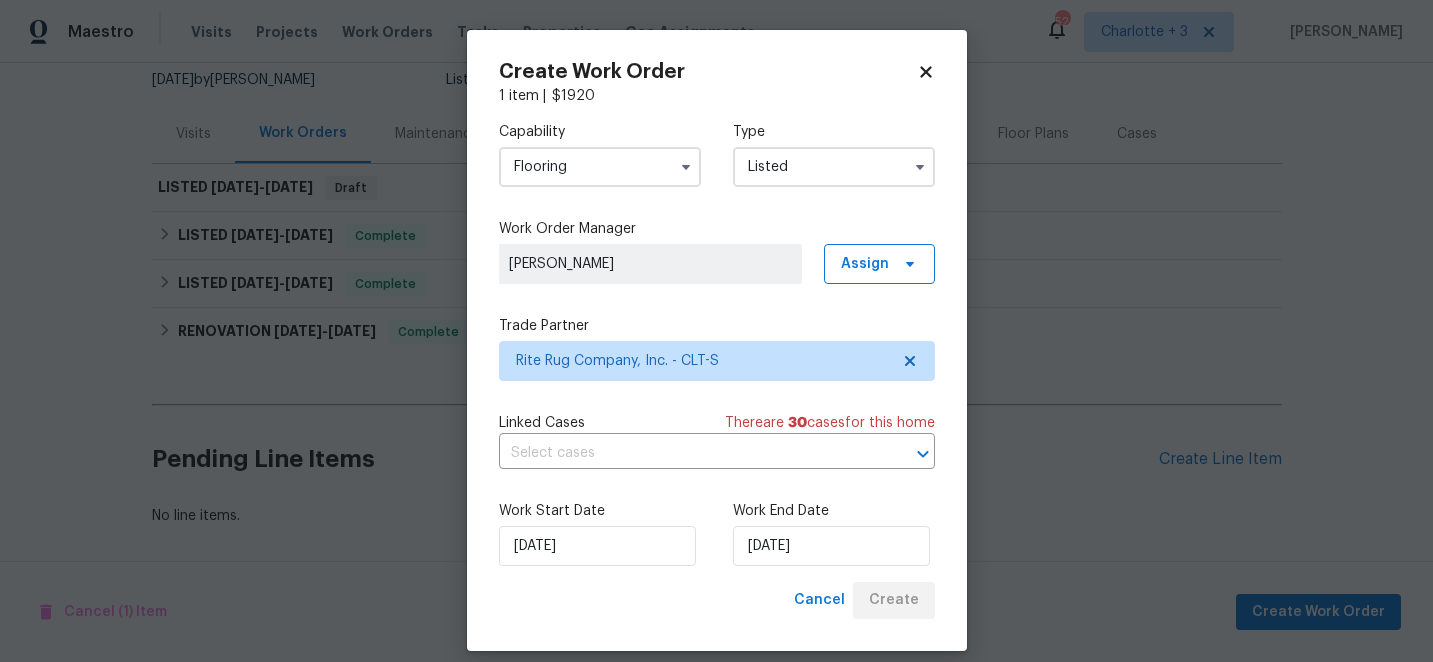 scroll, scrollTop: 199, scrollLeft: 0, axis: vertical 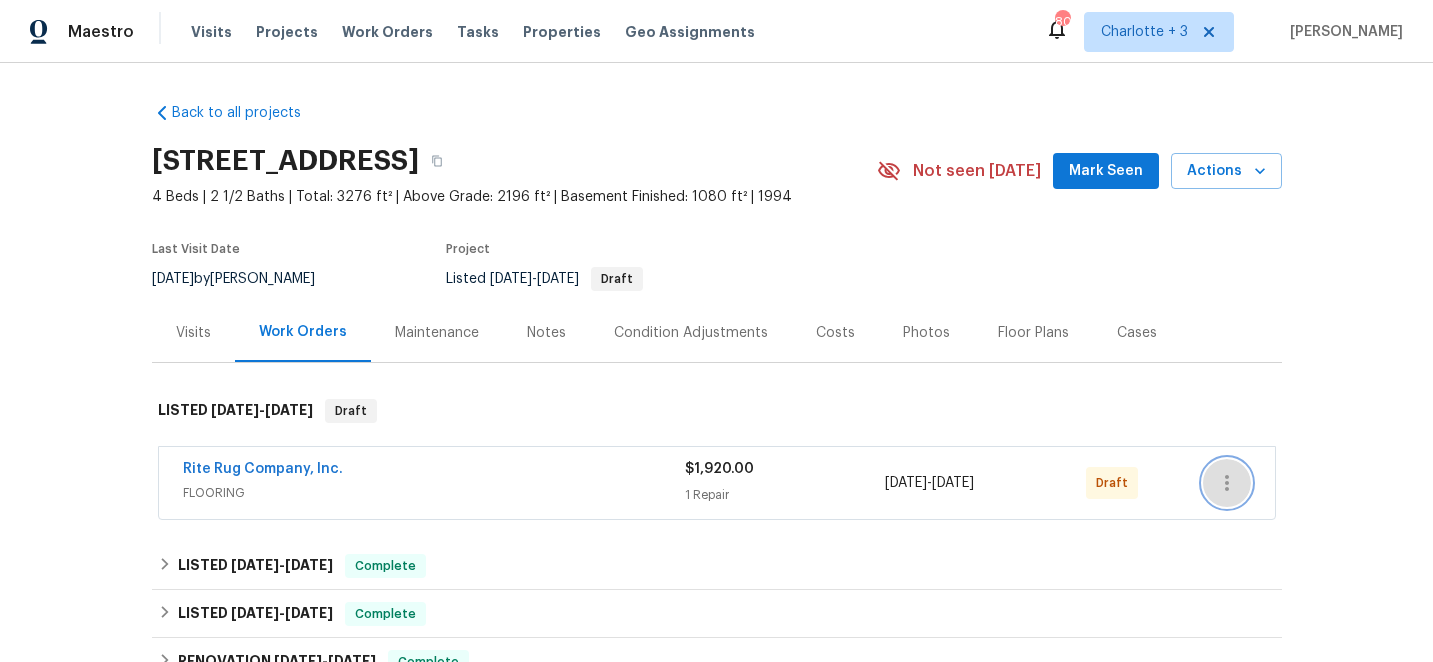 click 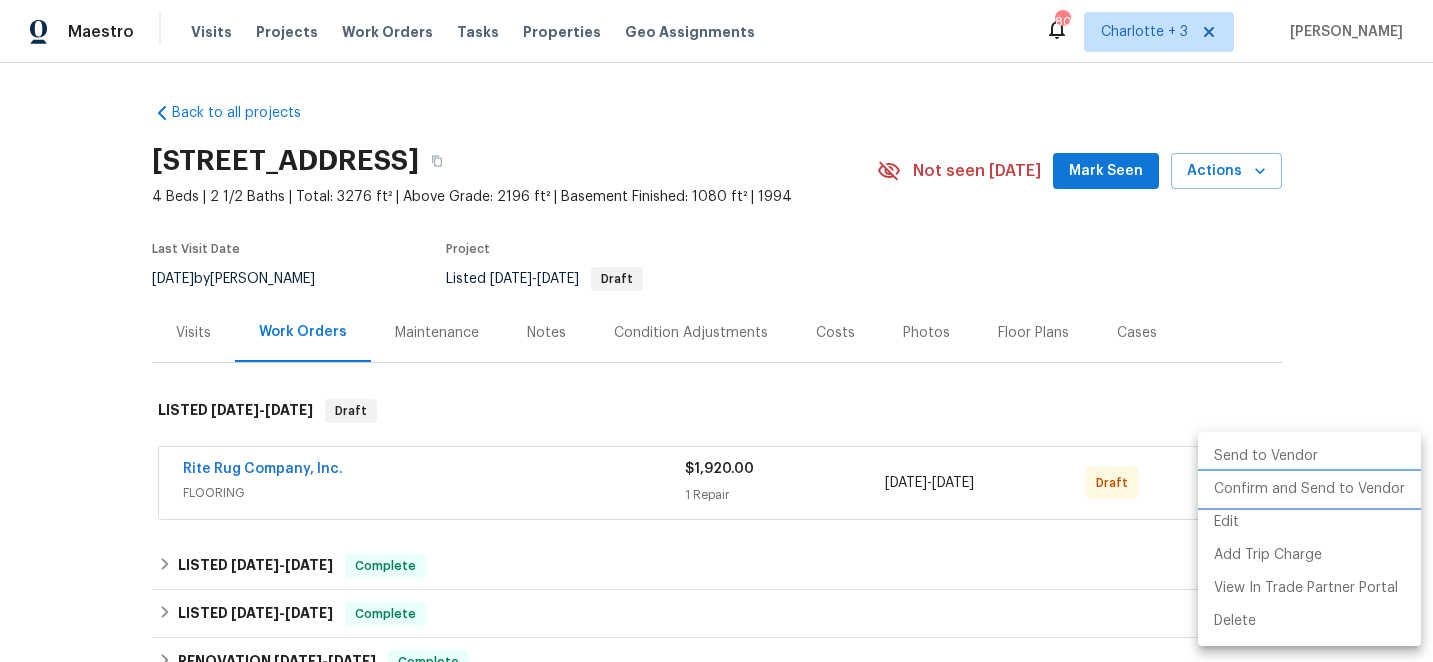 click on "Confirm and Send to Vendor" at bounding box center [1309, 489] 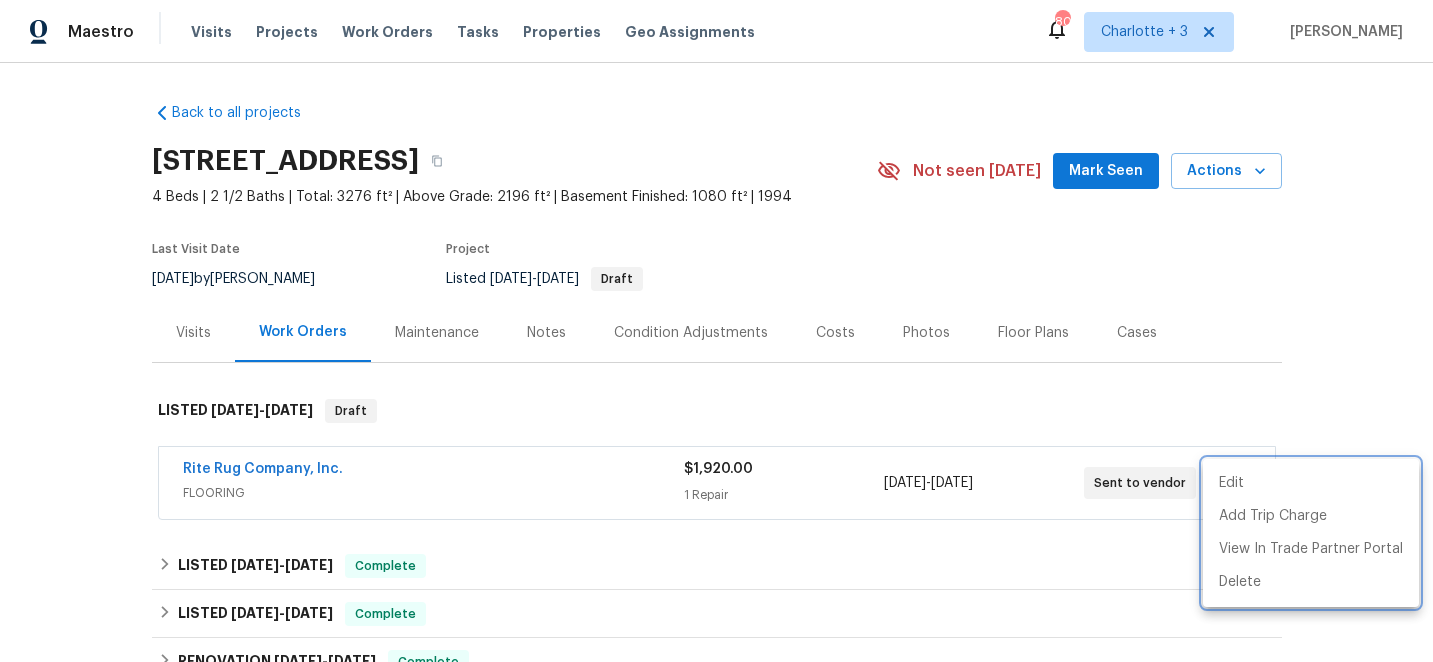 click at bounding box center [716, 331] 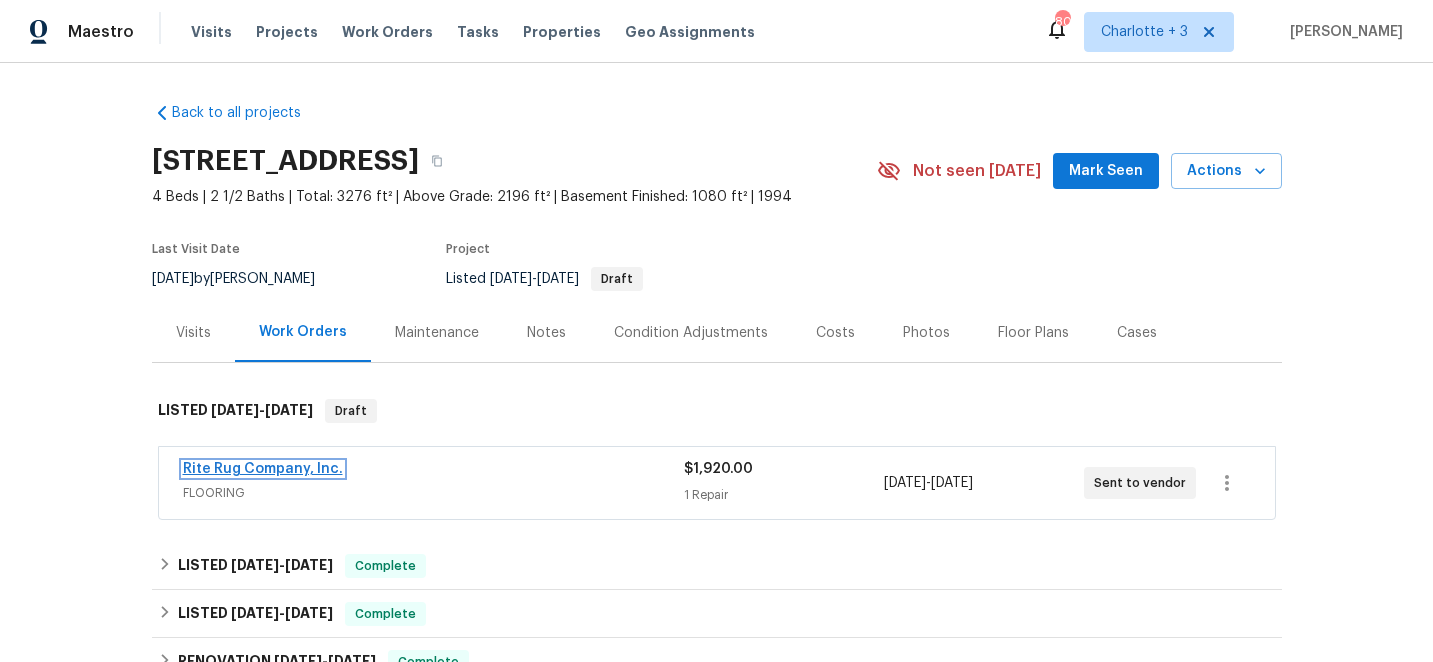 click on "Rite Rug Company, Inc." at bounding box center (263, 469) 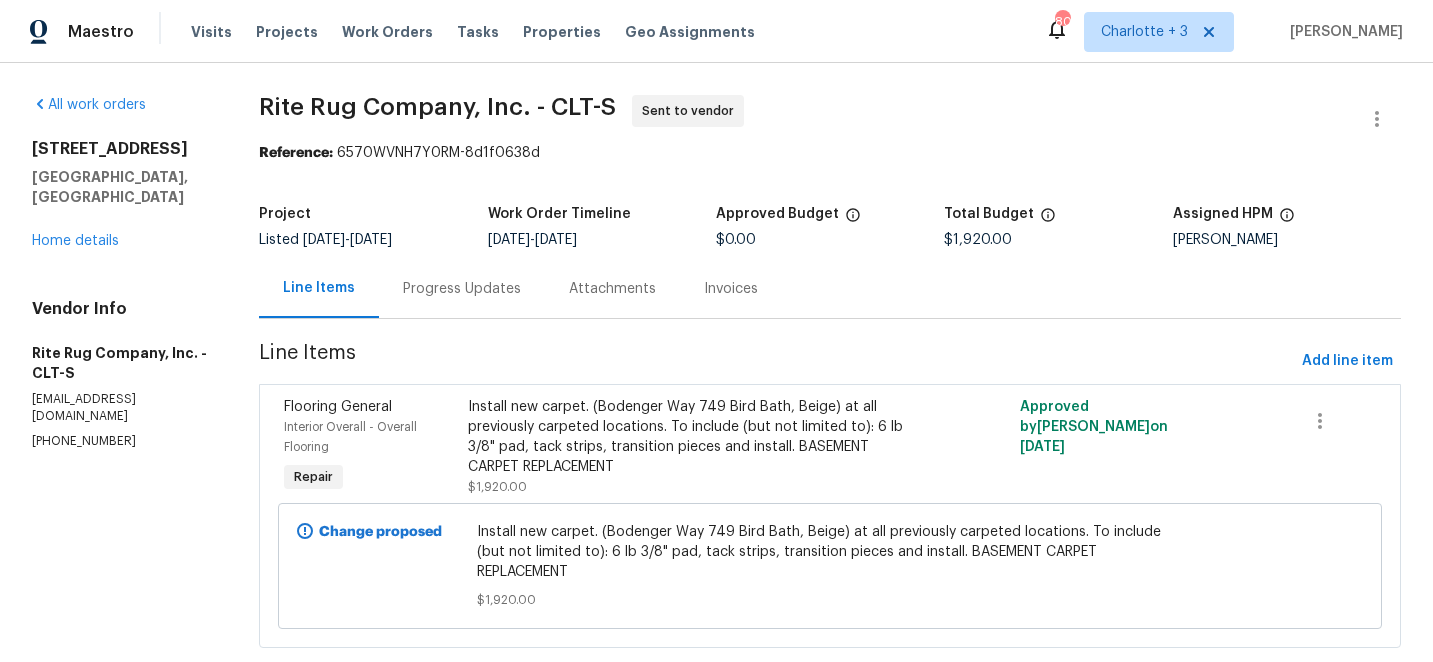 click on "Progress Updates" at bounding box center (462, 289) 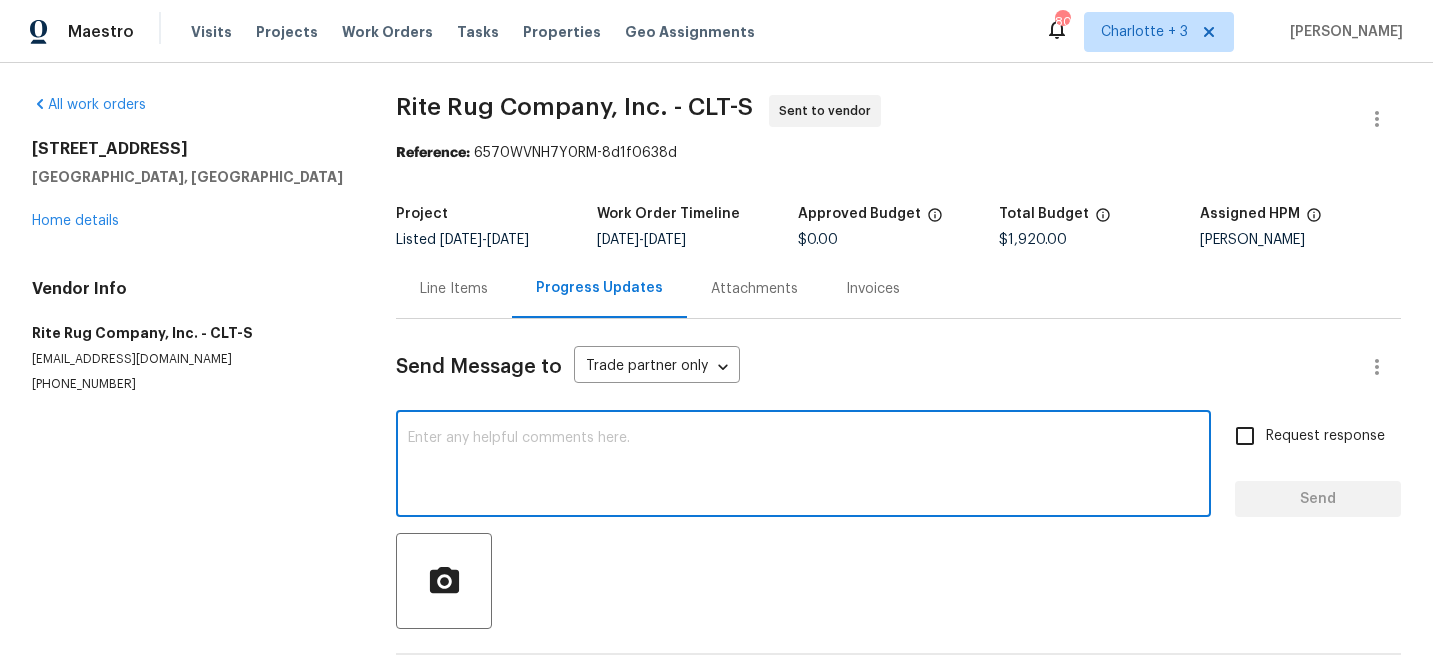 click at bounding box center [803, 466] 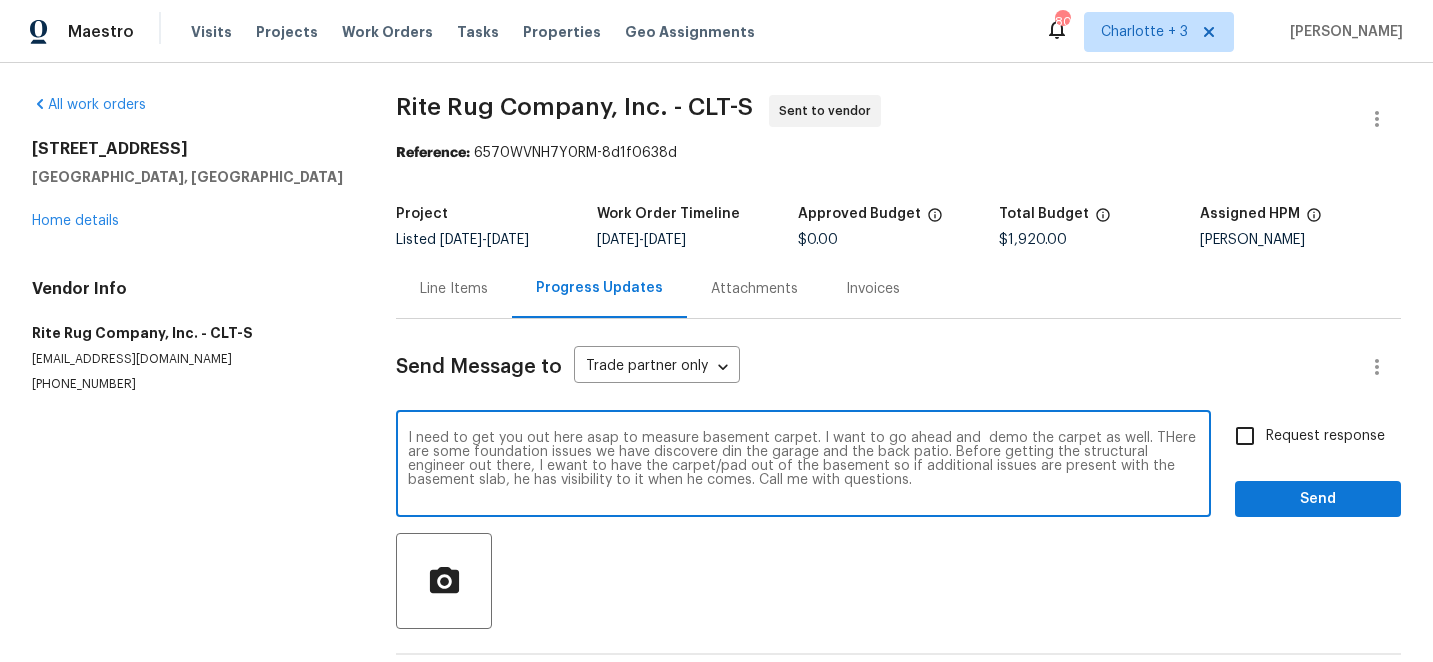 click on "I need to get you out here asap to measure basement carpet. I want to go ahead and  demo the carpet as well. THere are some foundation issues we have discovere din the garage and the back patio. Before getting the structural engineer out there, I ewant to have the carpet/pad out of the basement so if additional issues are present with the basement slab, he has visibility to it when he comes. Call me with questions." at bounding box center [803, 466] 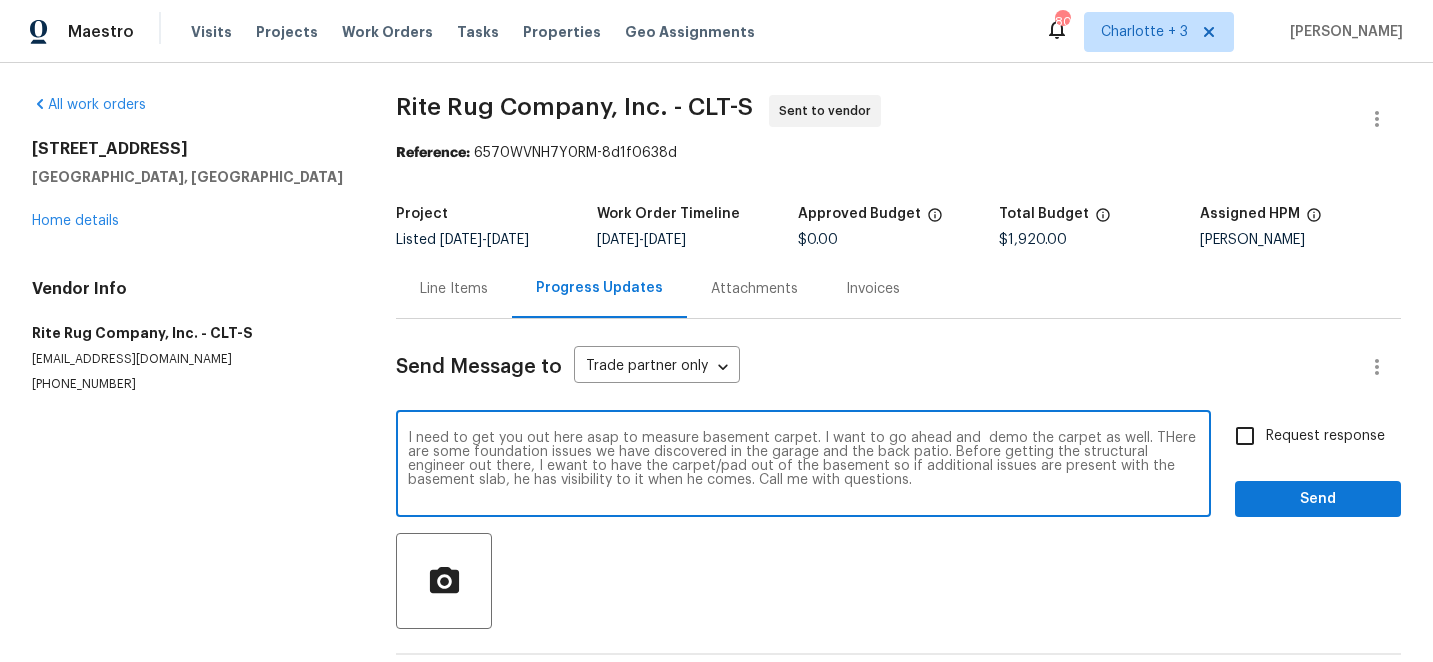 click on "I need to get you out here asap to measure basement carpet. I want to go ahead and  demo the carpet as well. THere are some foundation issues we have discovered in the garage and the back patio. Before getting the structural engineer out there, I ewant to have the carpet/pad out of the basement so if additional issues are present with the basement slab, he has visibility to it when he comes. Call me with questions." at bounding box center (803, 466) 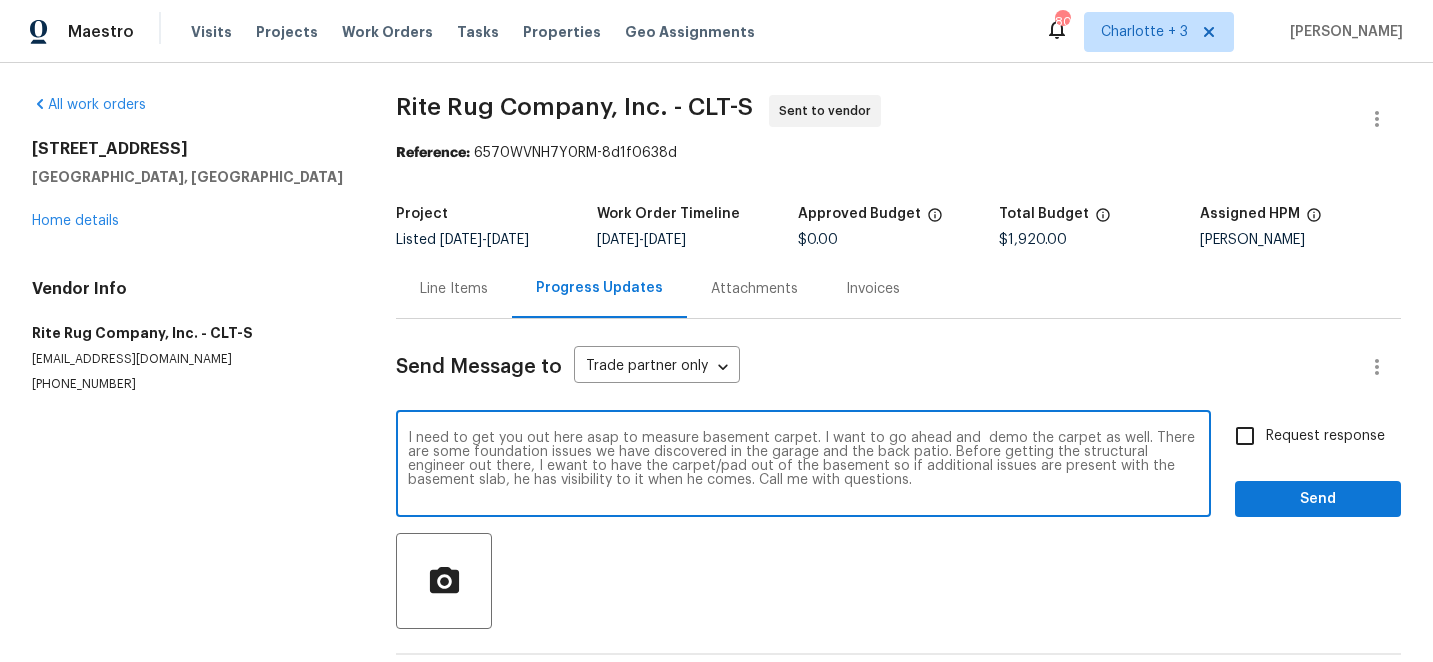click on "I need to get you out here asap to measure basement carpet. I want to go ahead and  demo the carpet as well. There are some foundation issues we have discovered in the garage and the back patio. Before getting the structural engineer out there, I ewant to have the carpet/pad out of the basement so if additional issues are present with the basement slab, he has visibility to it when he comes. Call me with questions." at bounding box center (803, 466) 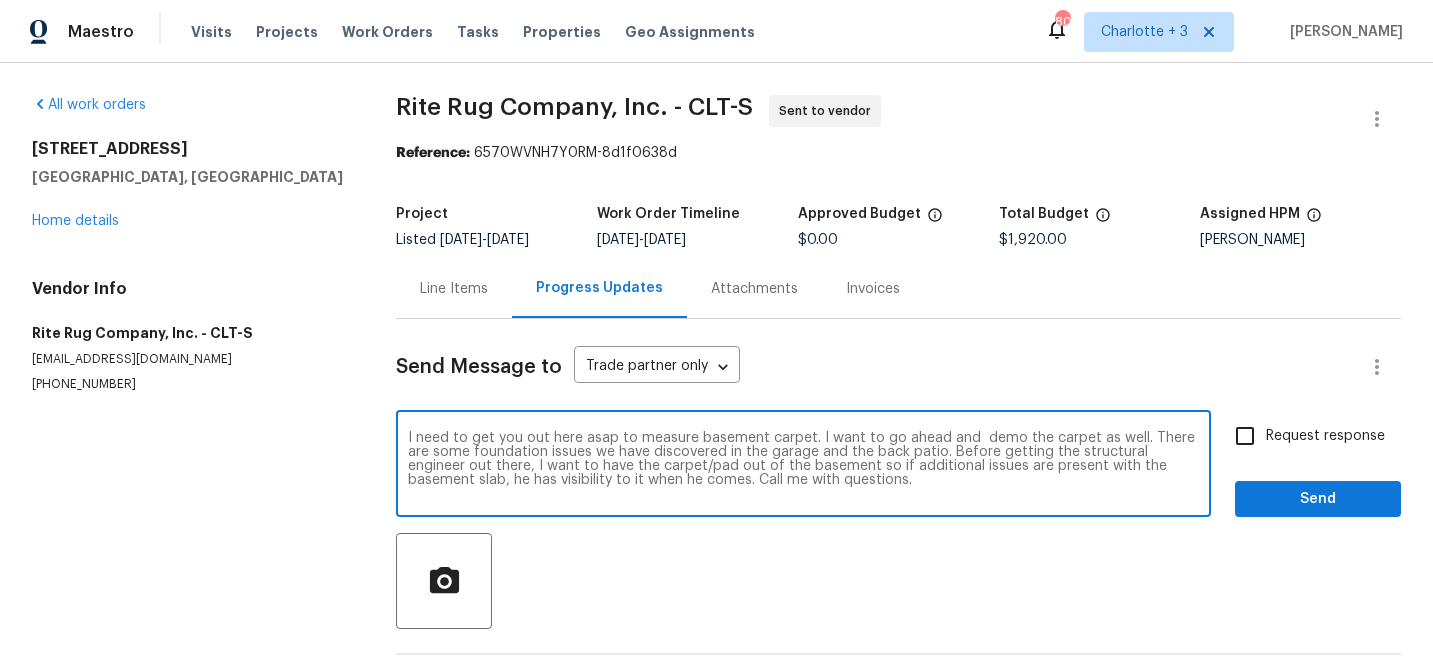 type on "I need to get you out here asap to measure basement carpet. I want to go ahead and  demo the carpet as well. There are some foundation issues we have discovered in the garage and the back patio. Before getting the structural engineer out there, I want to have the carpet/pad out of the basement so if additional issues are present with the basement slab, he has visibility to it when he comes. Call me with questions." 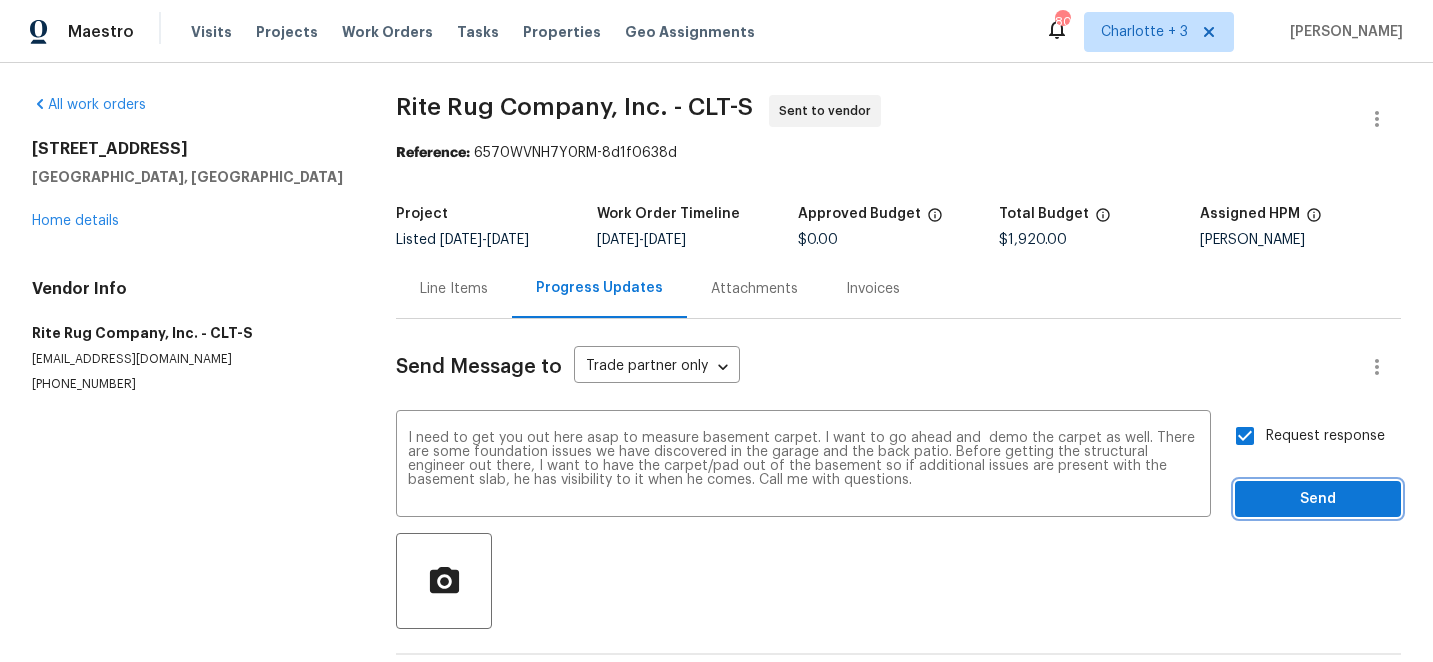 click on "Send" at bounding box center [1318, 499] 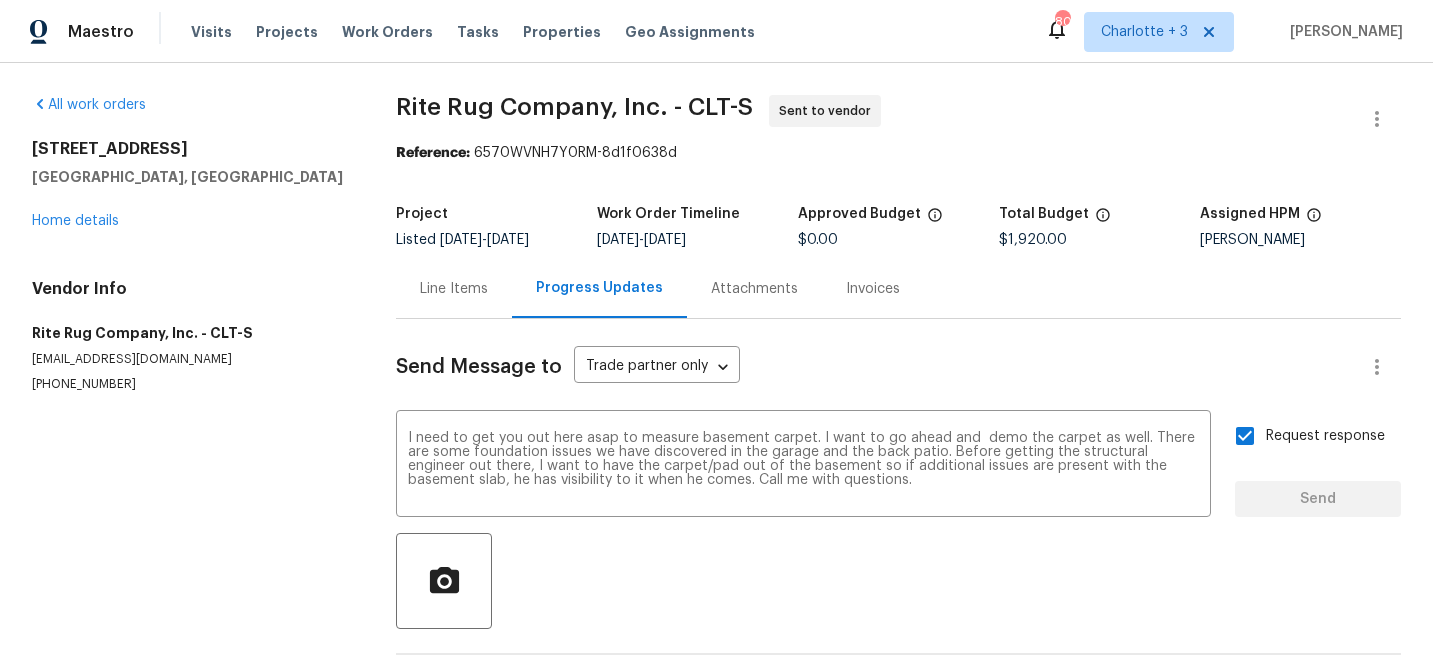 type 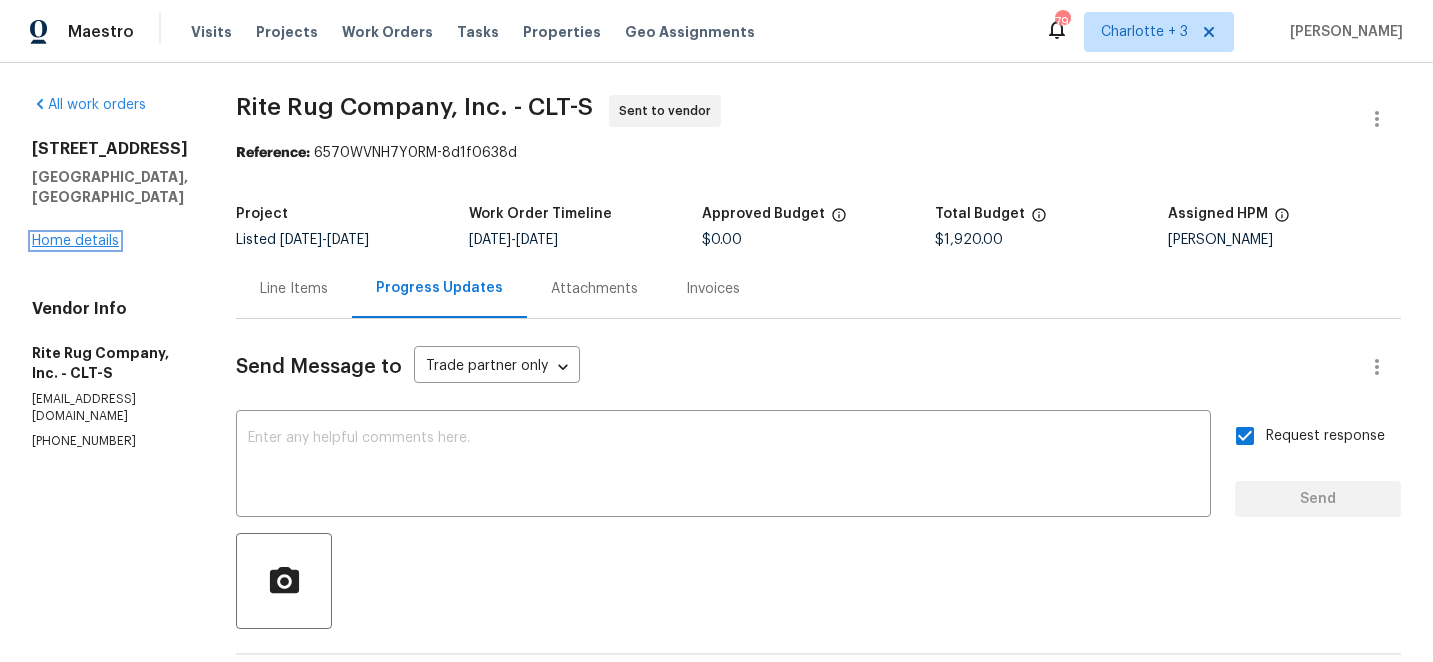 click on "Home details" at bounding box center (75, 241) 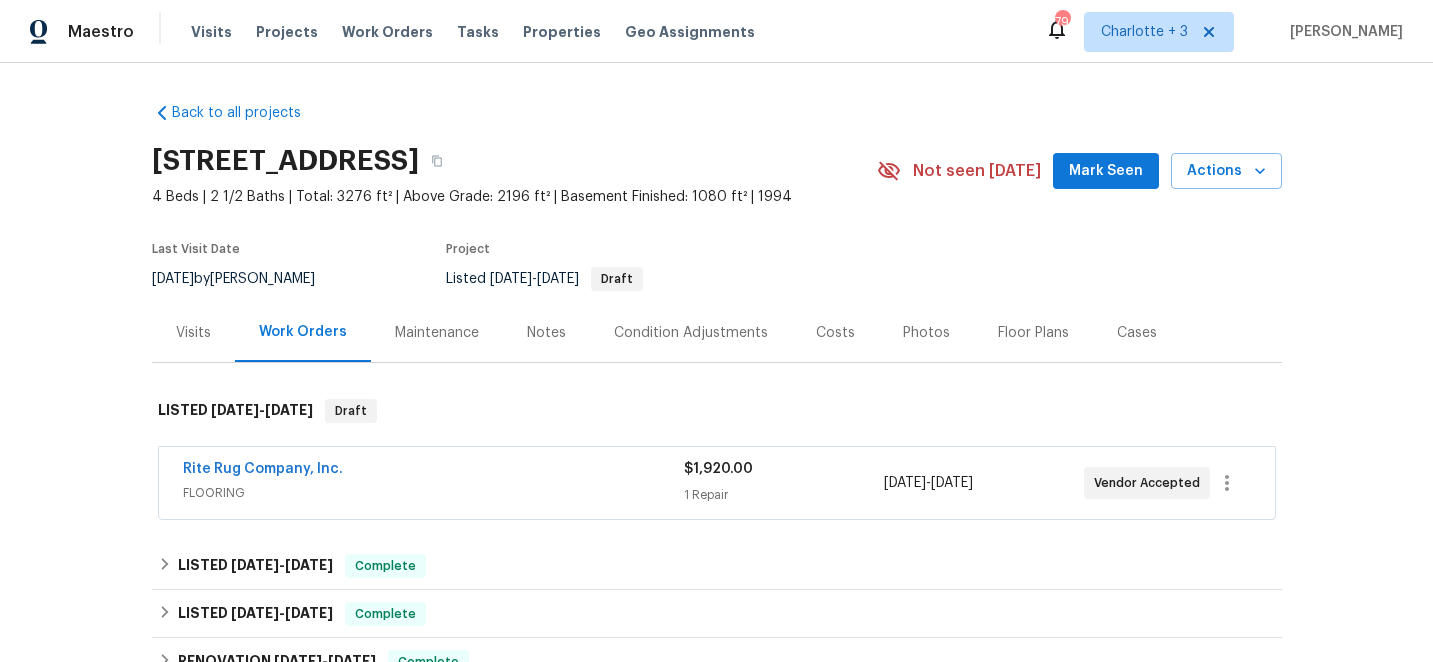 scroll, scrollTop: 330, scrollLeft: 0, axis: vertical 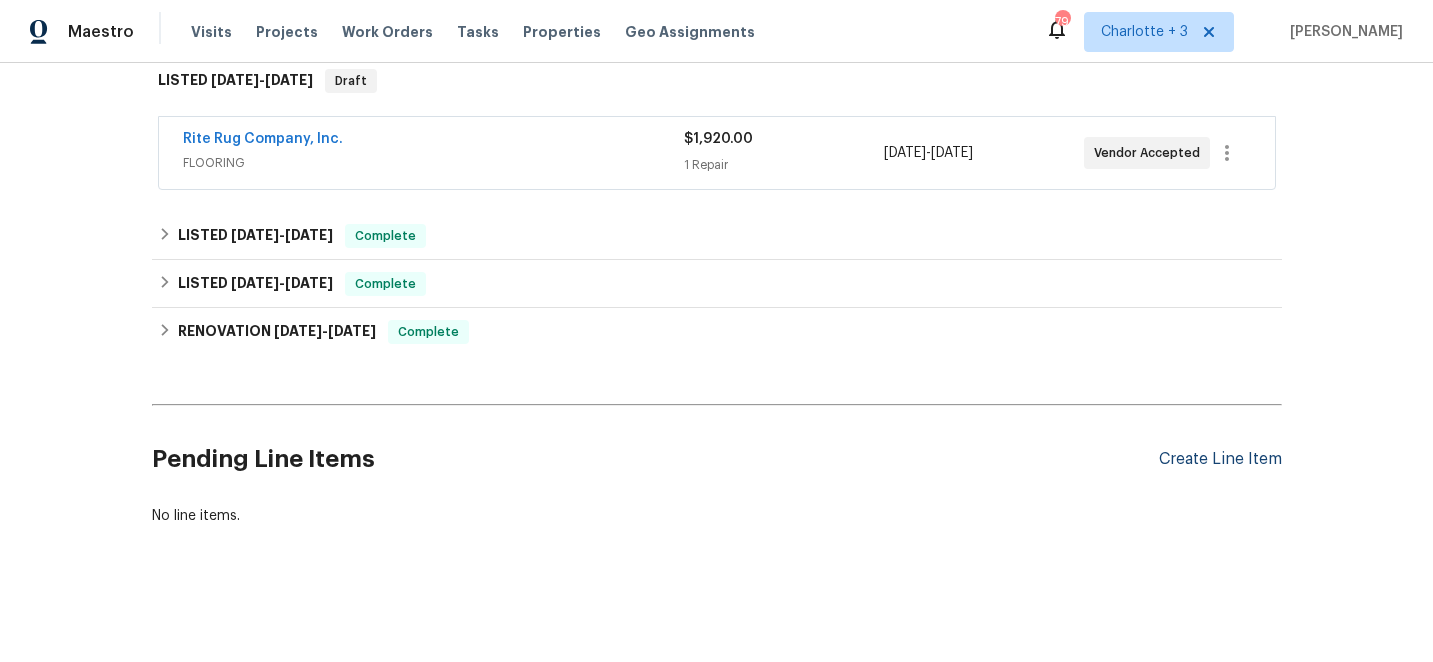 click on "Create Line Item" at bounding box center [1220, 459] 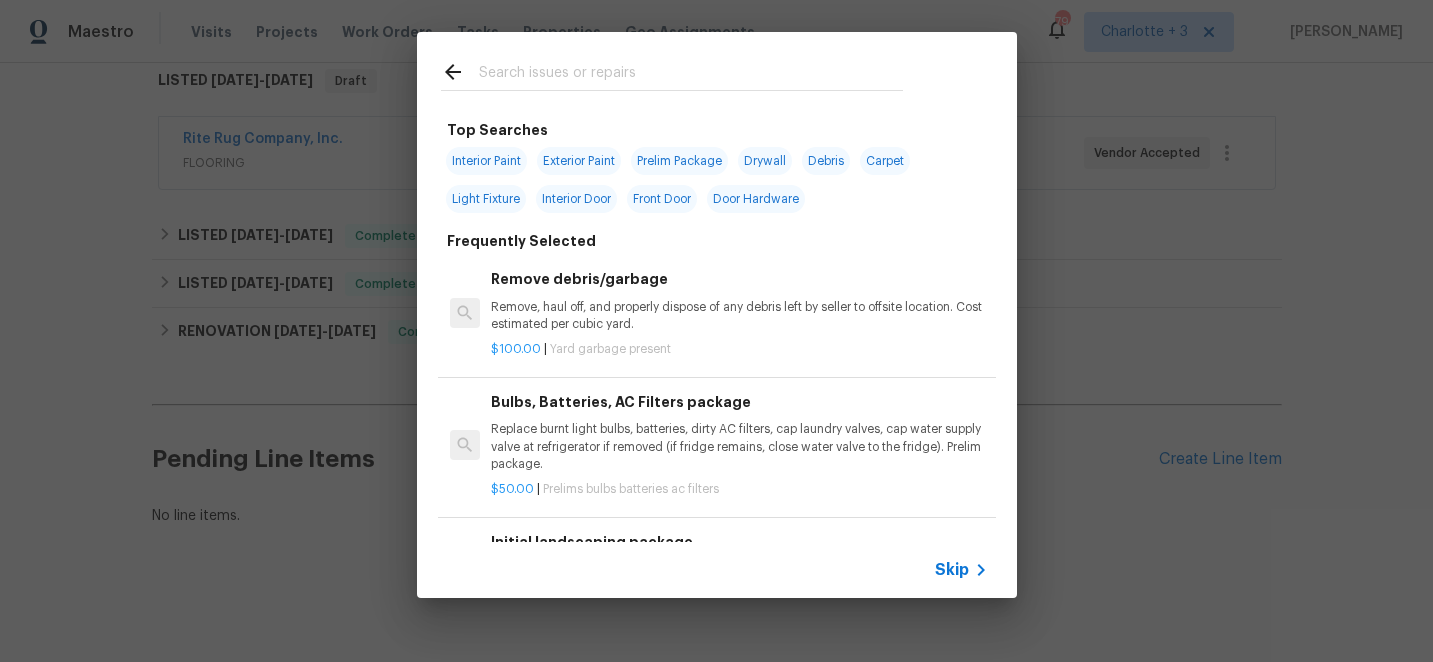 click at bounding box center (691, 75) 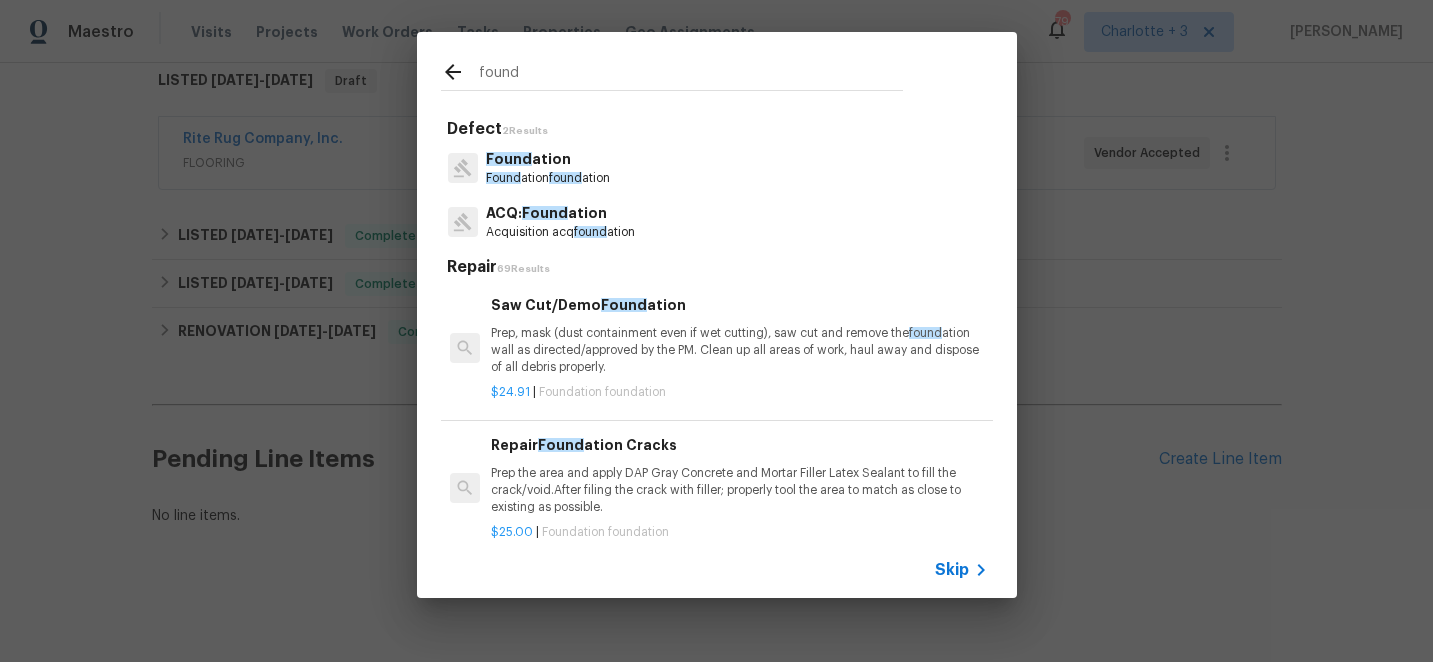 type on "found" 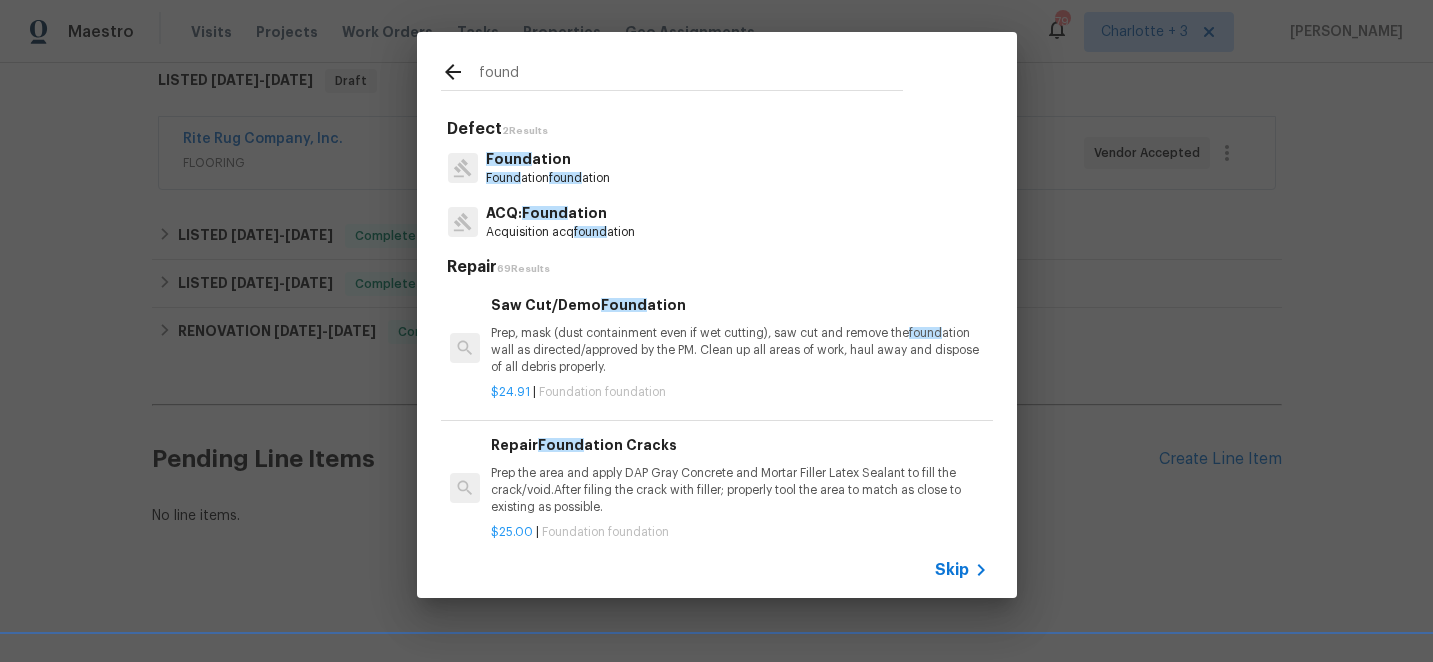 click on "Found" at bounding box center [509, 159] 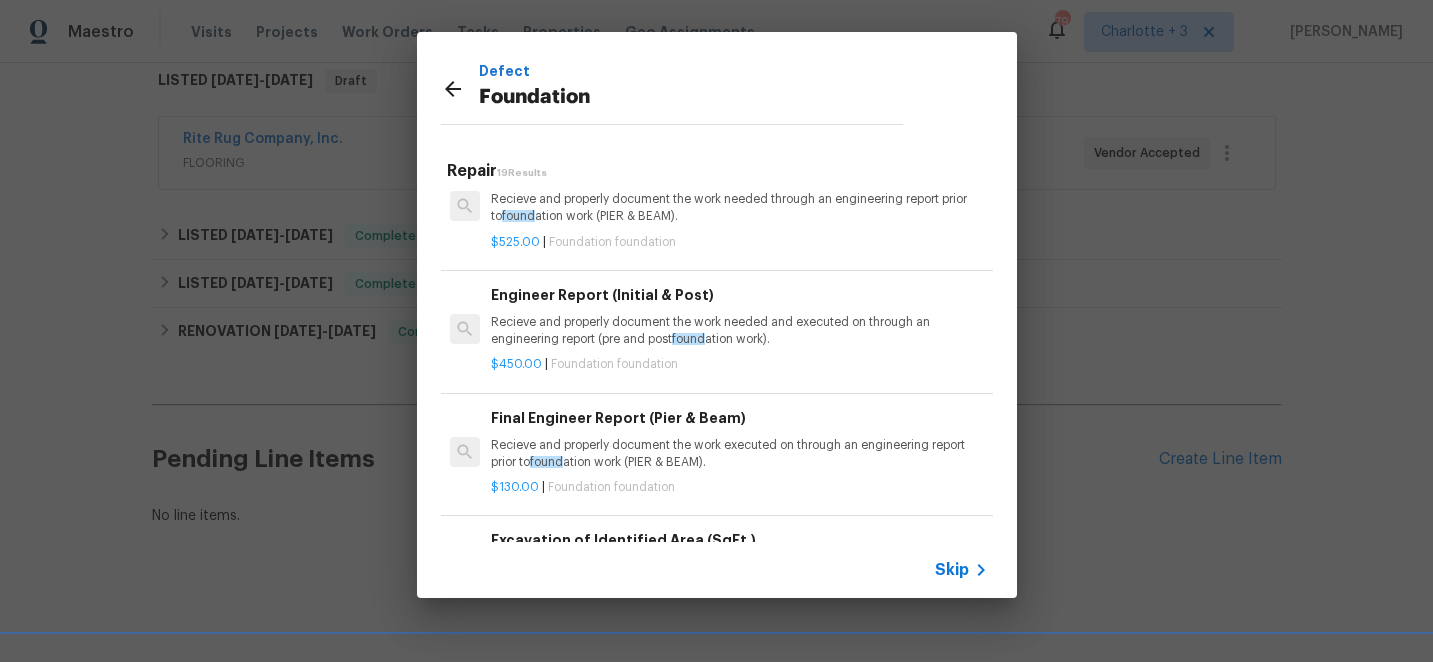 scroll, scrollTop: 776, scrollLeft: 0, axis: vertical 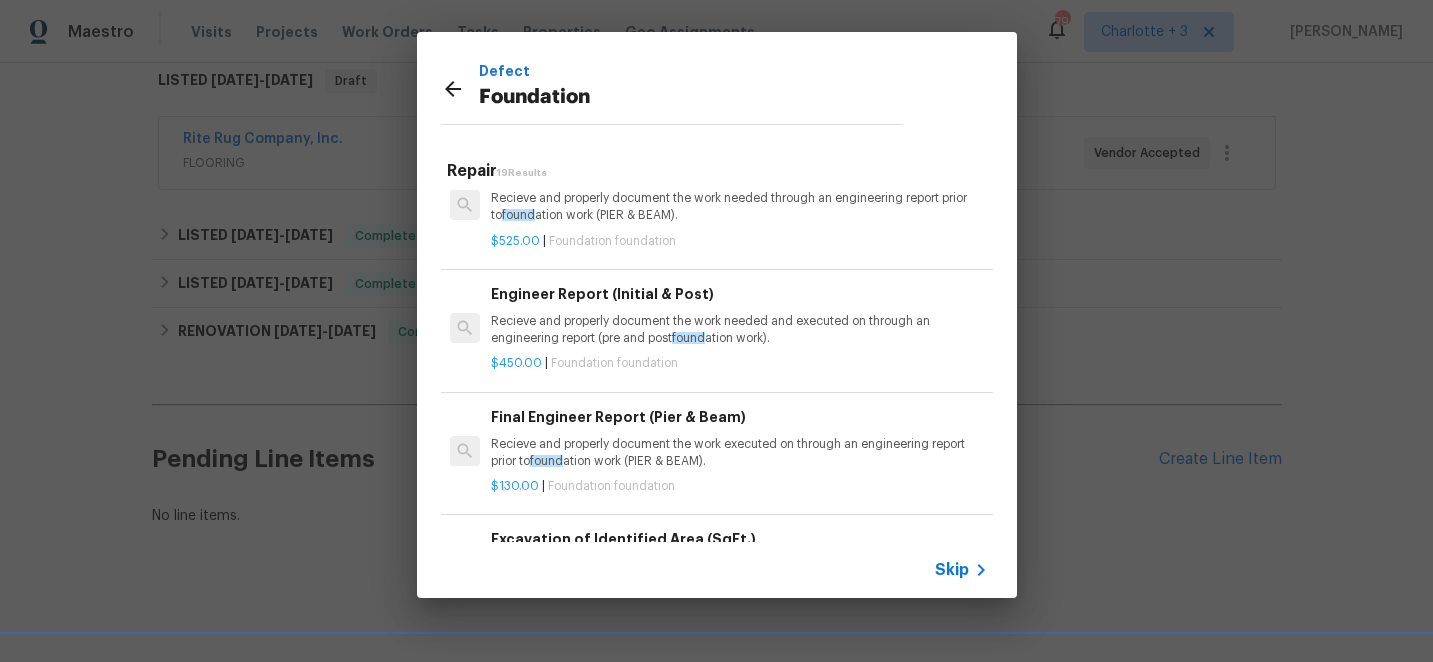 click on "Recieve and properly document the work needed through an engineering report prior to  found ation work (PIER & BEAM)." at bounding box center (739, 207) 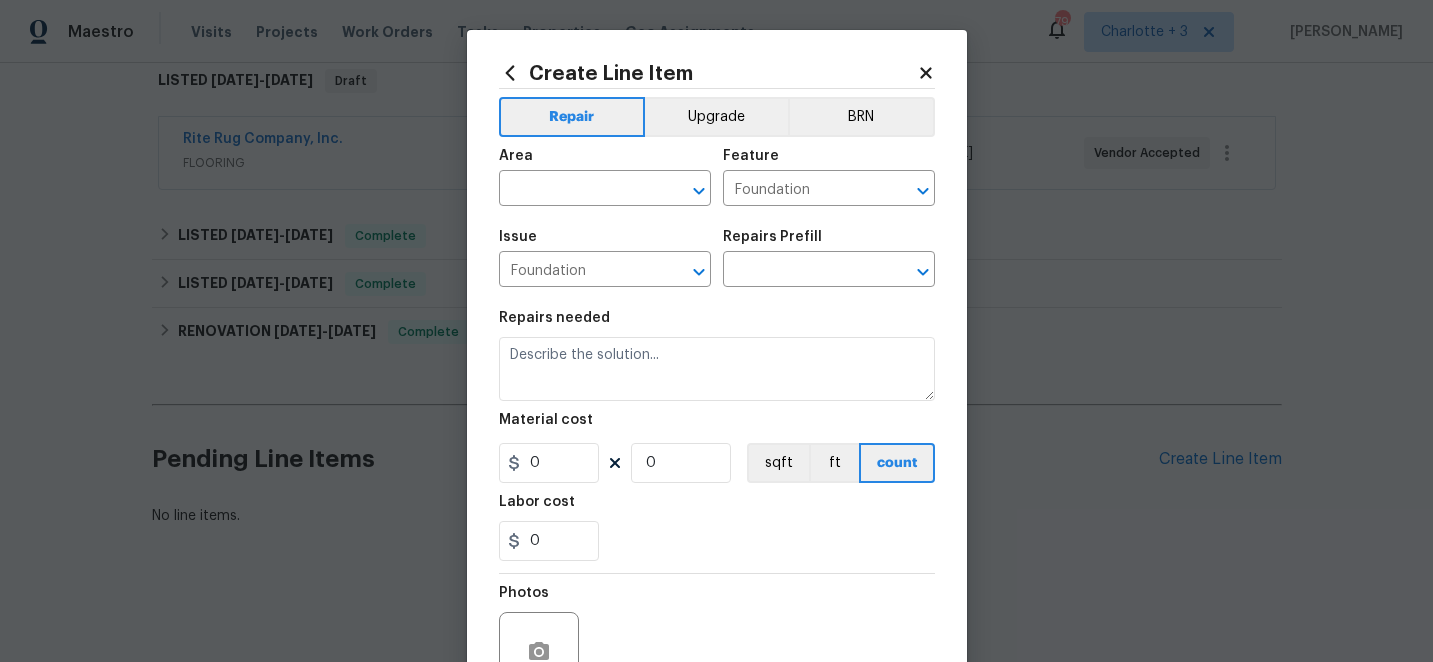 type on "Recieve and properly document the work needed through an engineering report prior to foundation work (PIER & BEAM)." 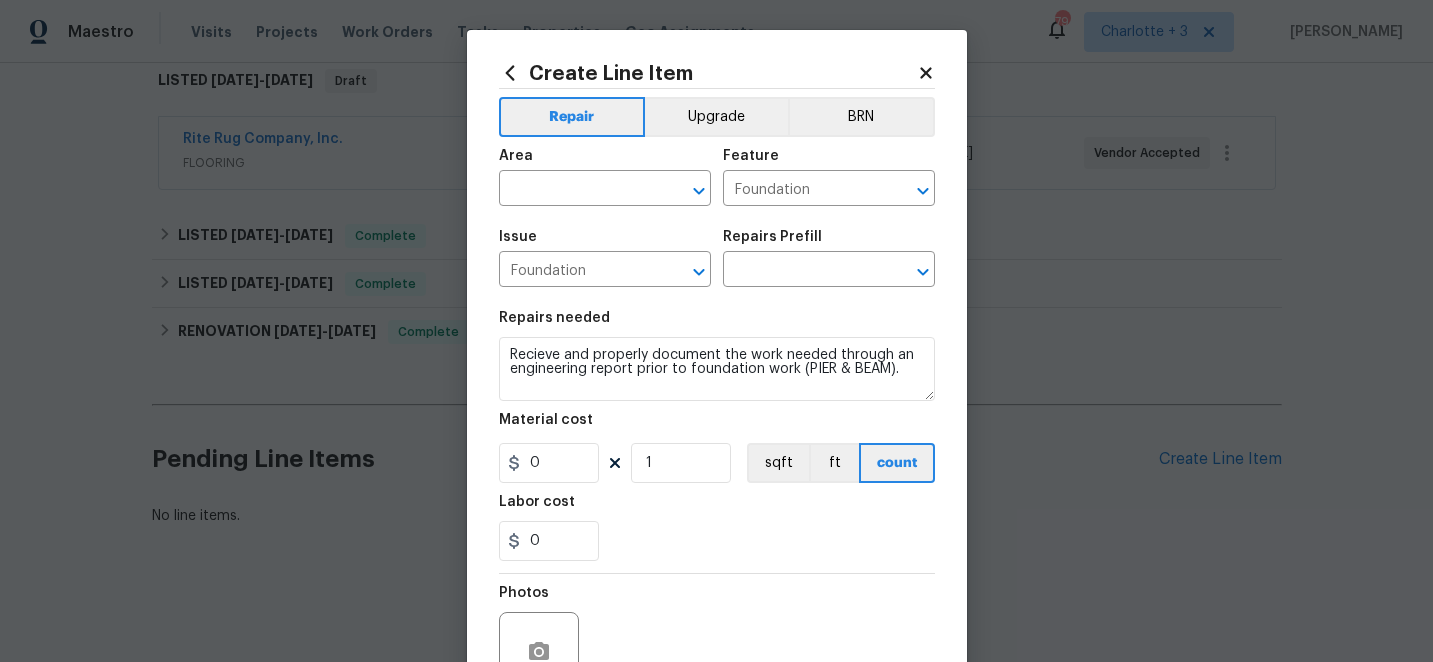 type on "Initial Engineer Report (Pier & Beam) $525.00" 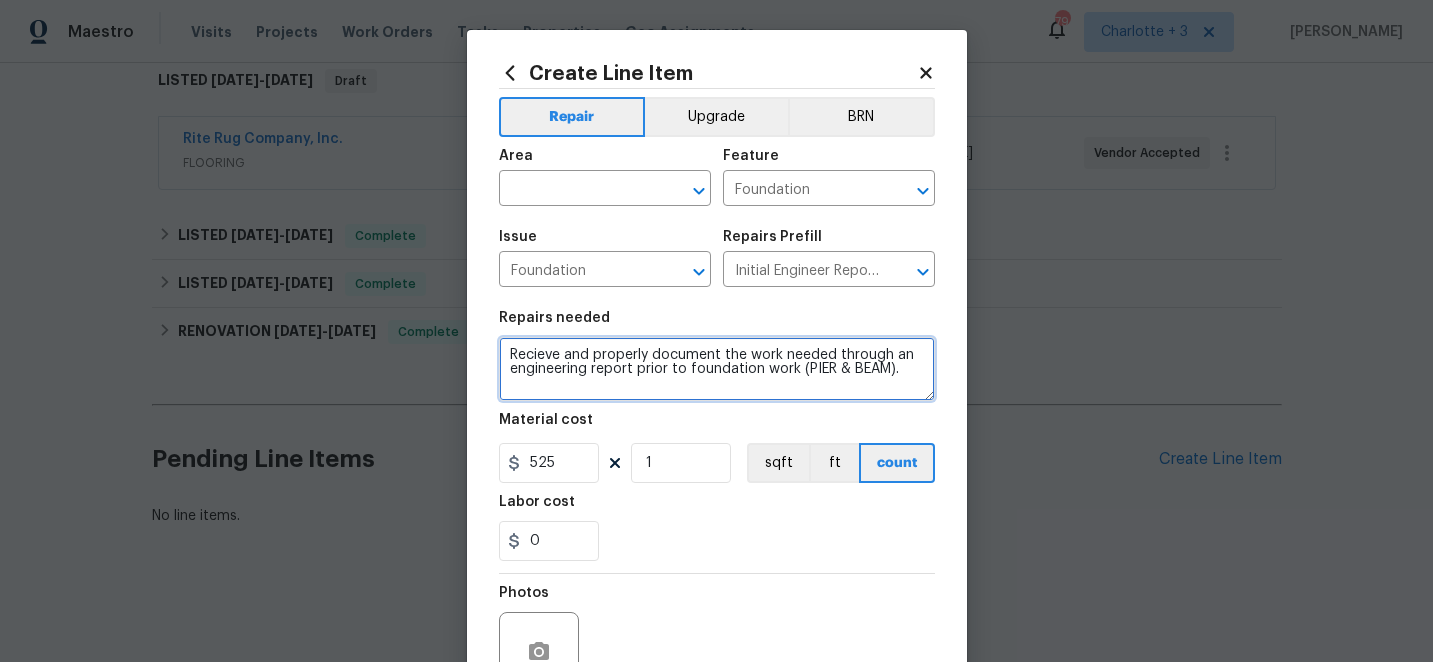 click on "Recieve and properly document the work needed through an engineering report prior to foundation work (PIER & BEAM)." at bounding box center (717, 369) 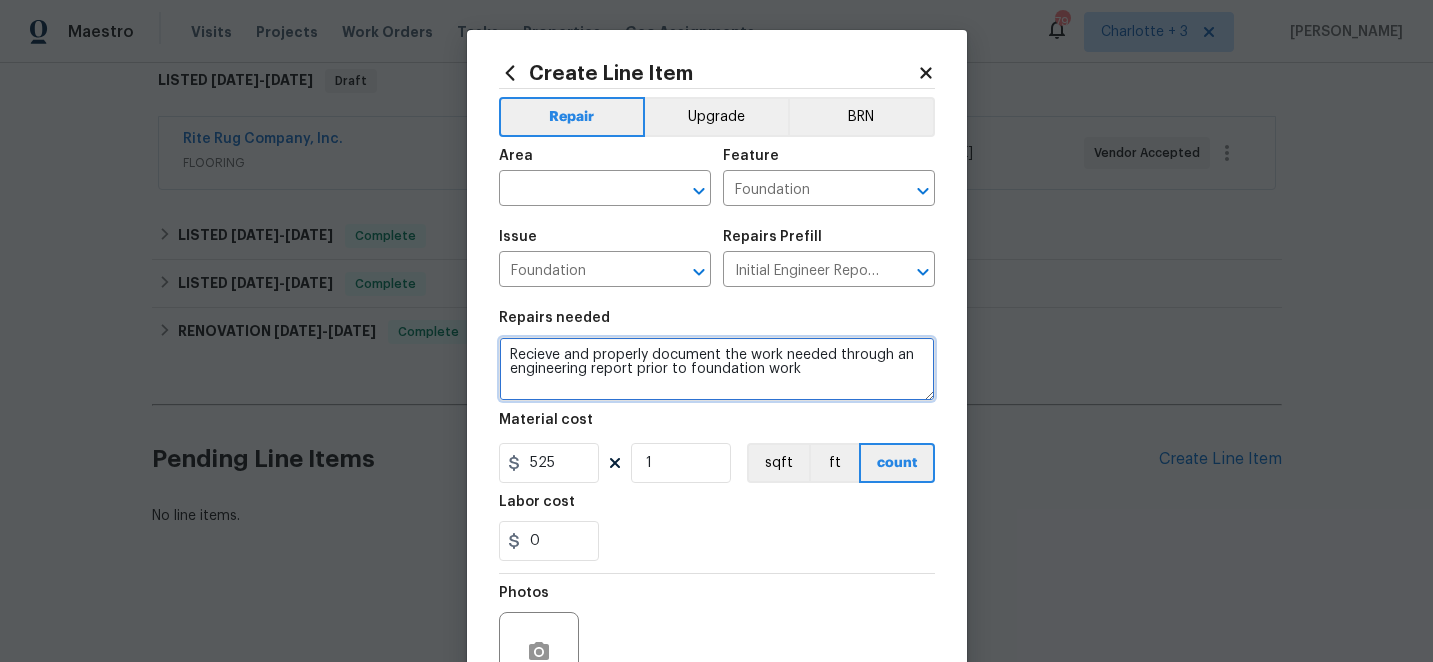 drag, startPoint x: 802, startPoint y: 371, endPoint x: 504, endPoint y: 351, distance: 298.67038 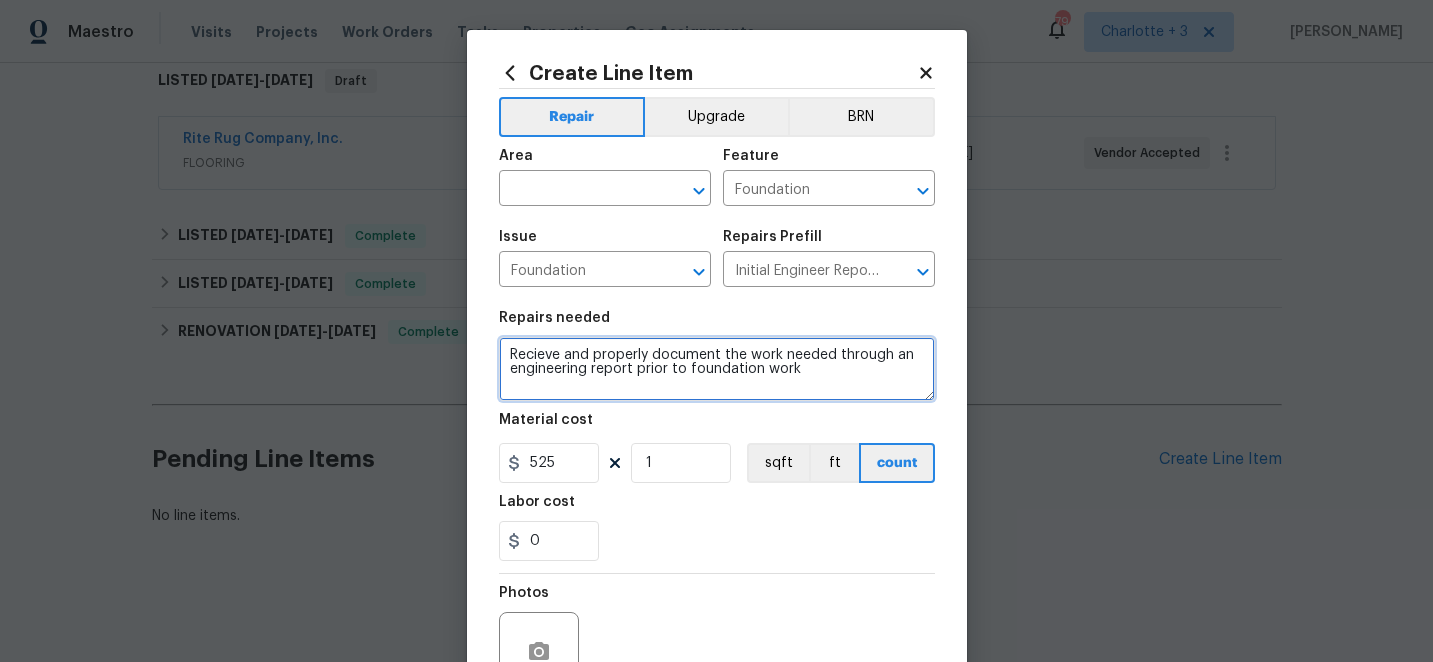 click on "Recieve and properly document the work needed through an engineering report prior to foundation work" at bounding box center [717, 369] 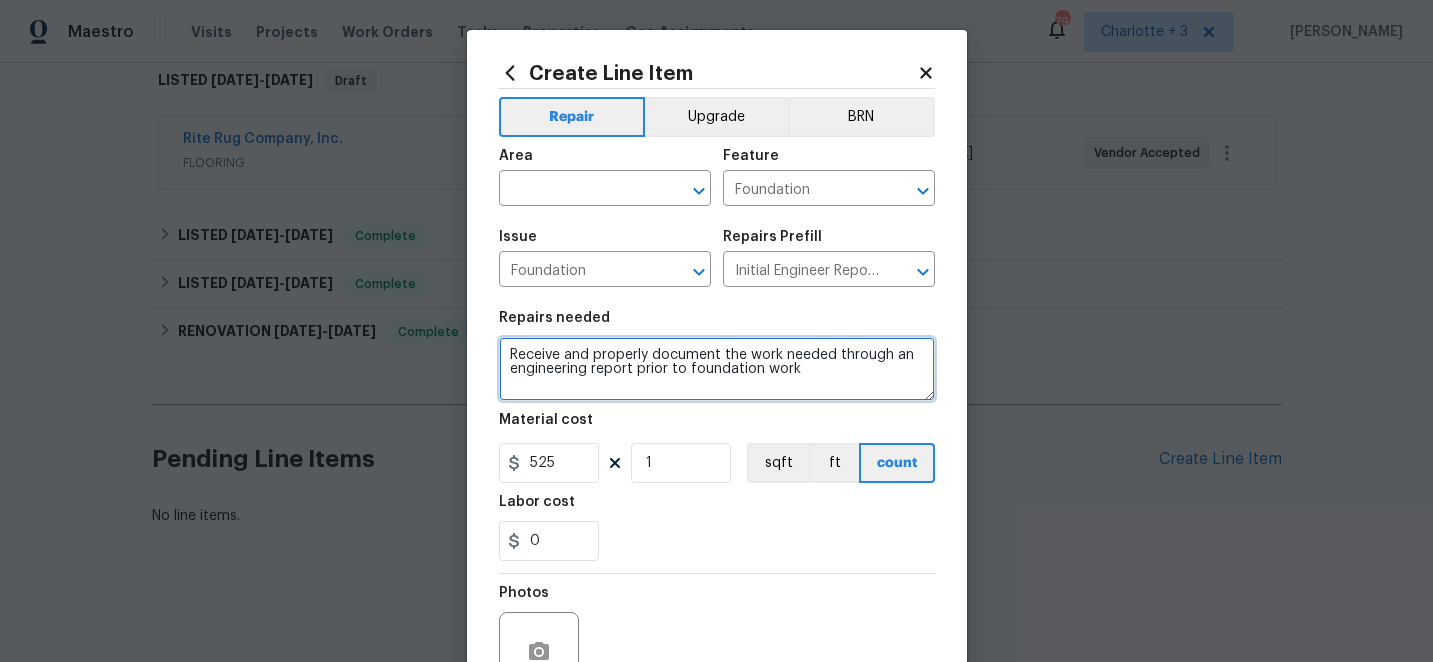 click on "Receive and properly document the work needed through an engineering report prior to foundation work" at bounding box center (717, 369) 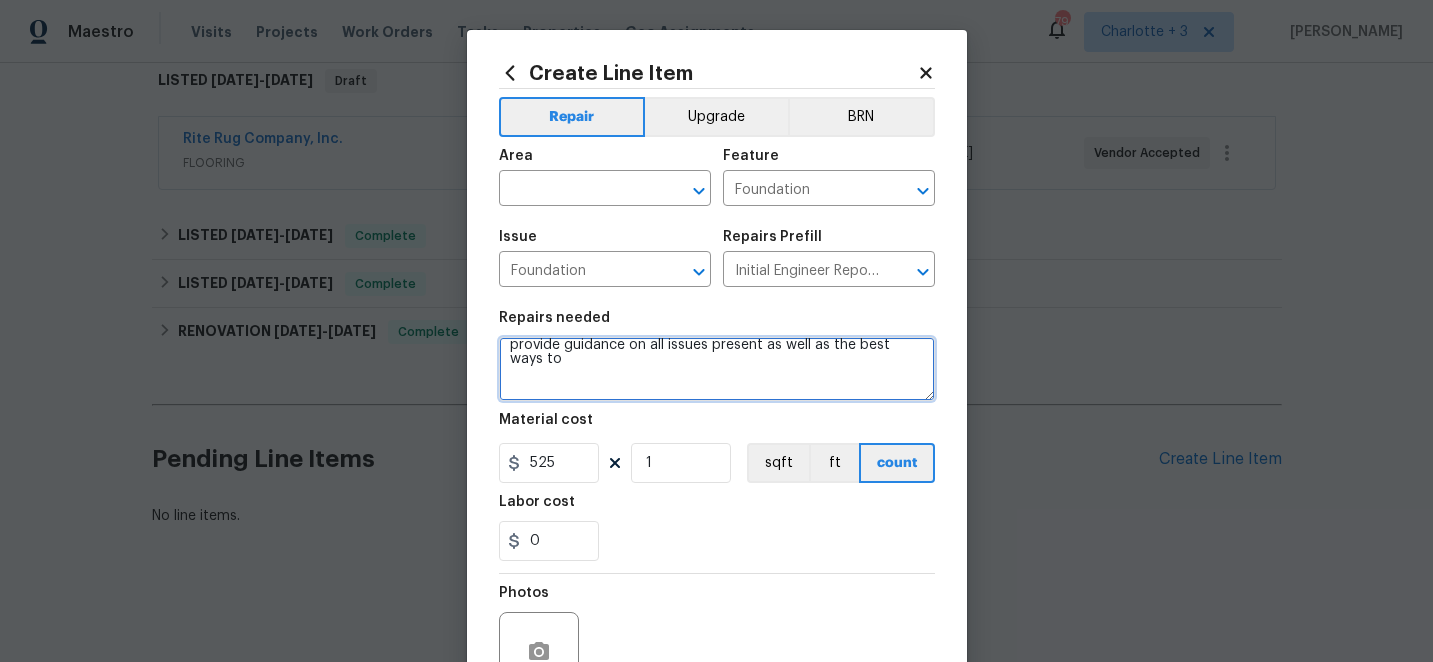 scroll, scrollTop: 80, scrollLeft: 0, axis: vertical 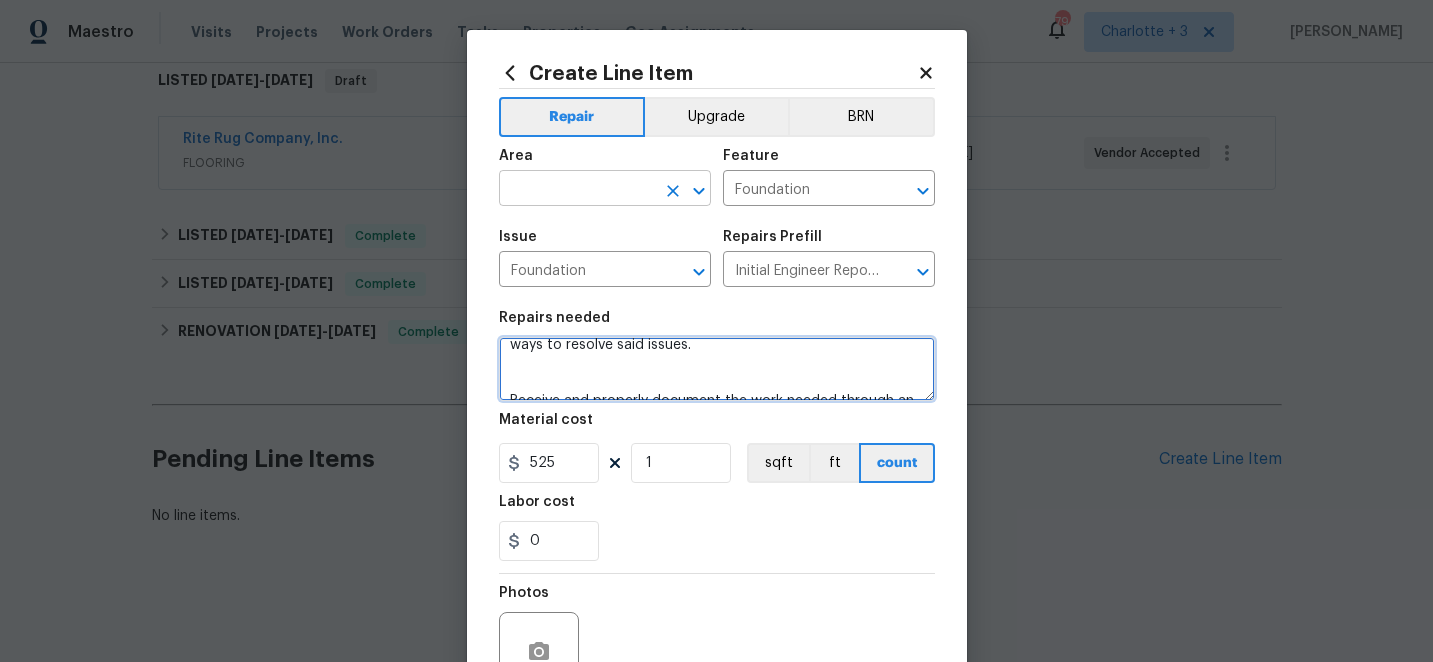 type on "The garage slab is buckling here. Front porch steps is pulling away from the house. The back patio is buckling and pulling away from the house. The lot sits in a hole and gets a lot of drainage from the front and left sides. Please inspect and provide guidance on all issues present as well as the best ways to resolve said issues.
Receive and properly document the work needed through an engineering report prior to foundation work" 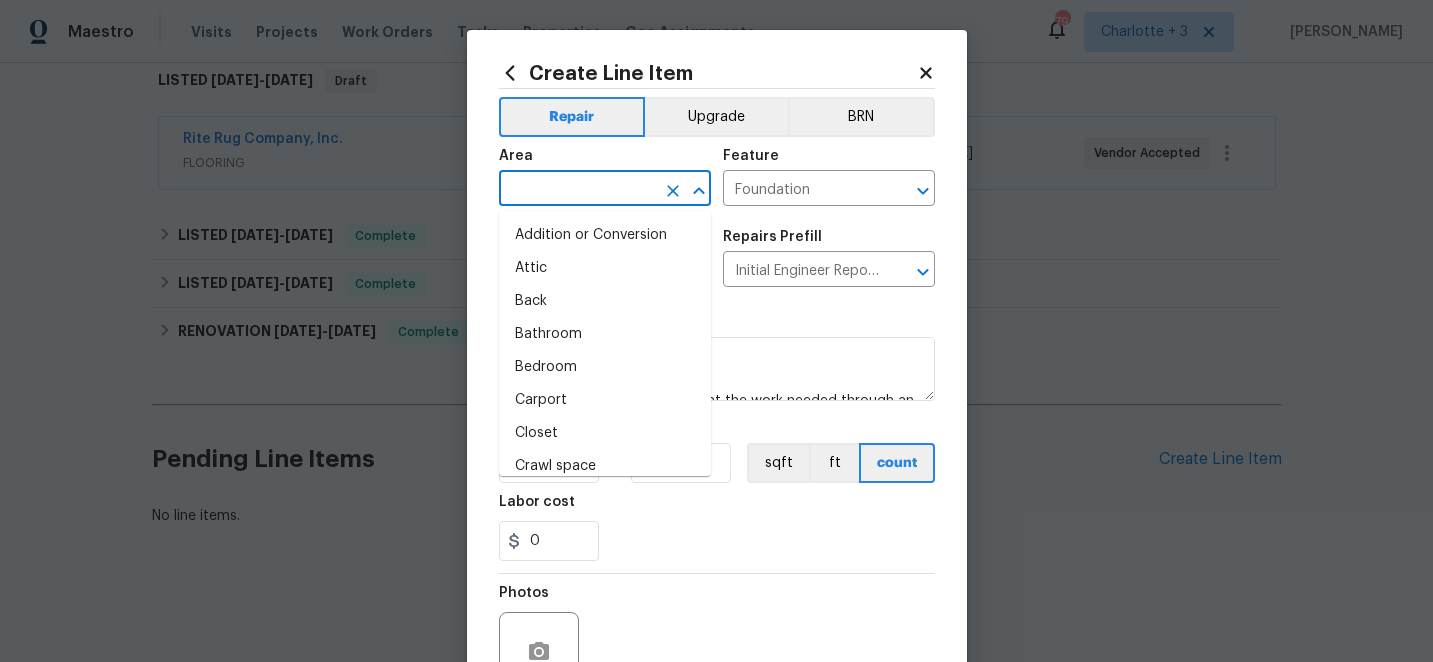 click at bounding box center (577, 190) 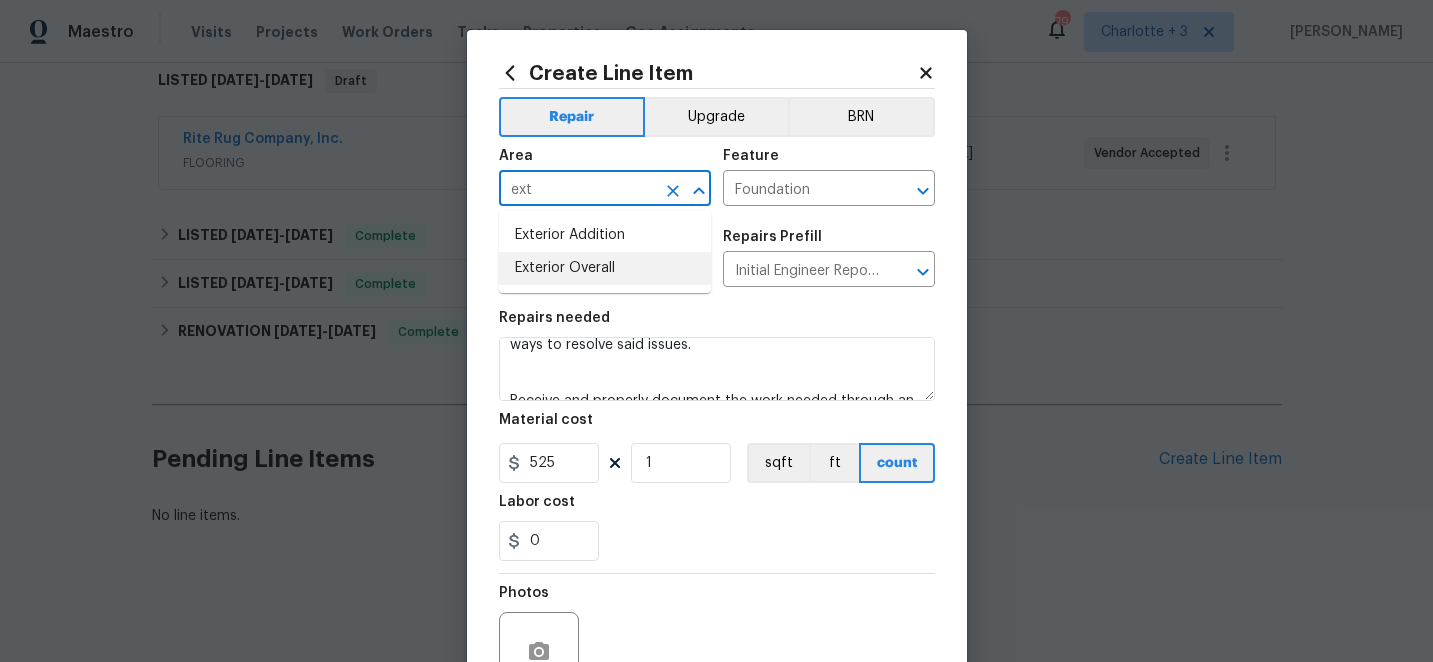 click on "Exterior Overall" at bounding box center (605, 268) 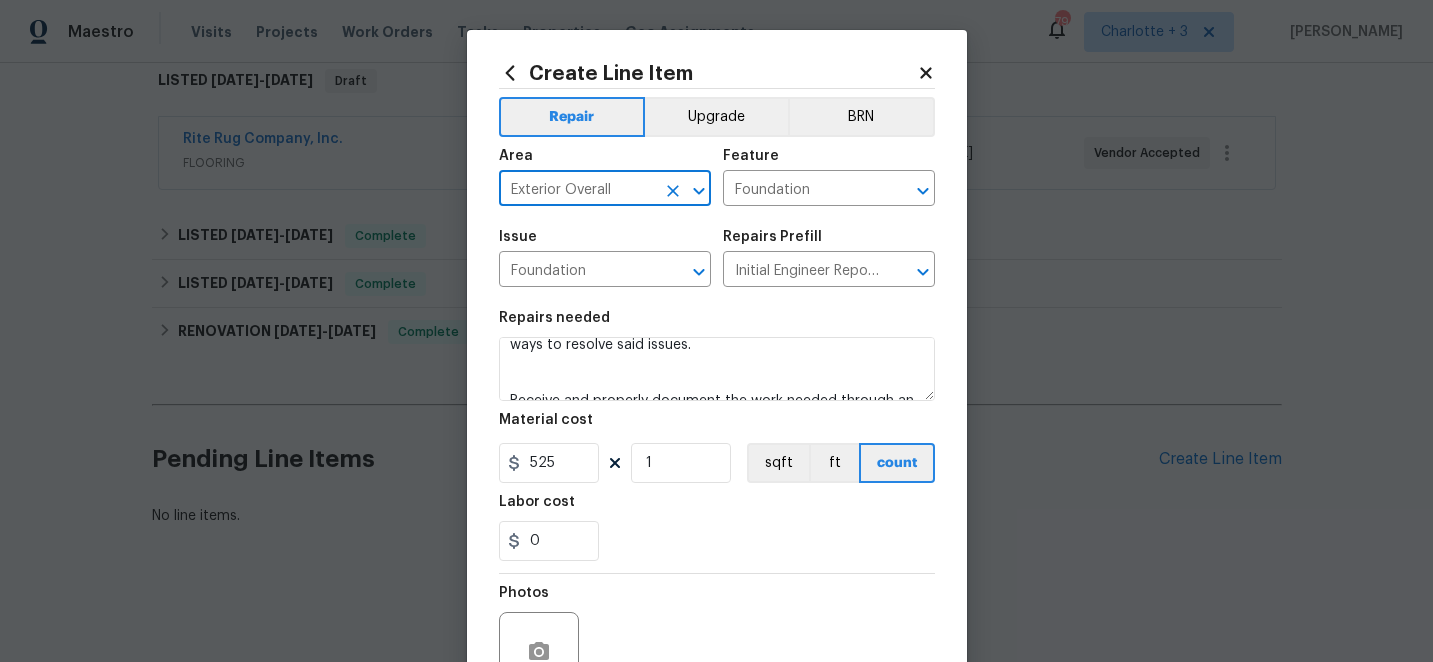 scroll, scrollTop: 126, scrollLeft: 0, axis: vertical 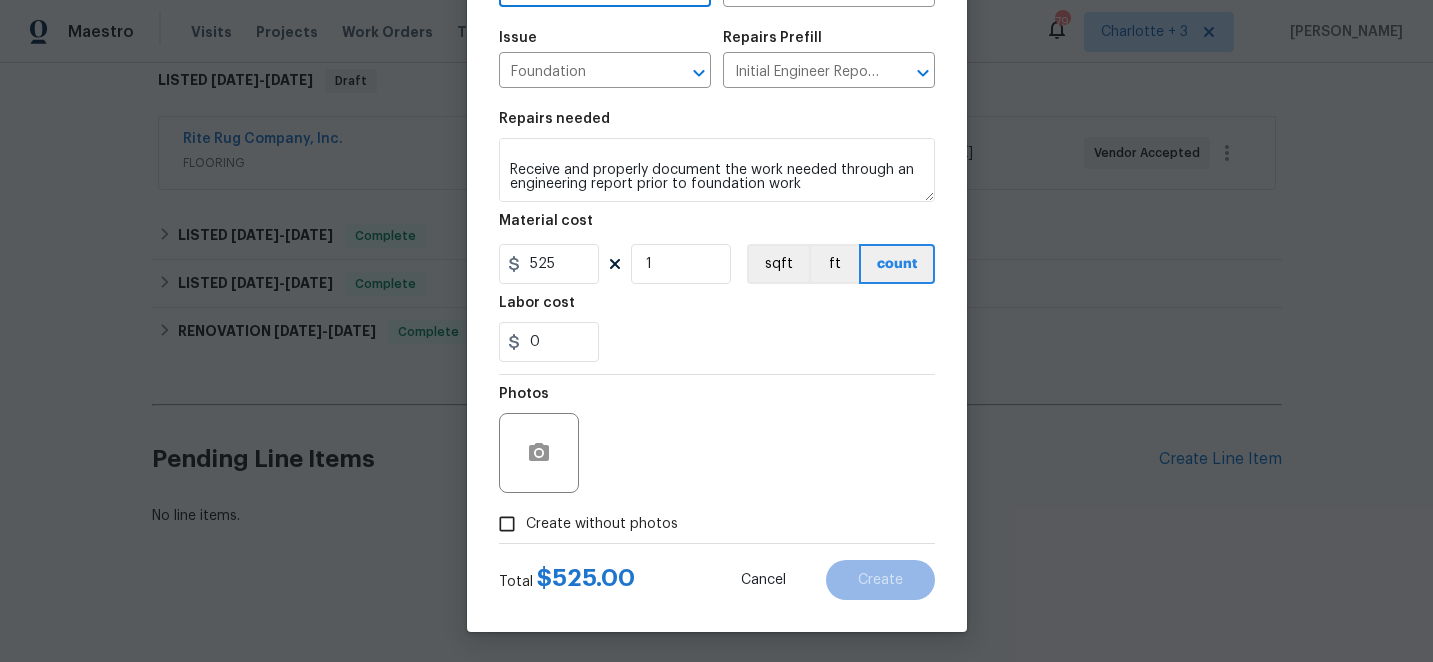 type on "Exterior Overall" 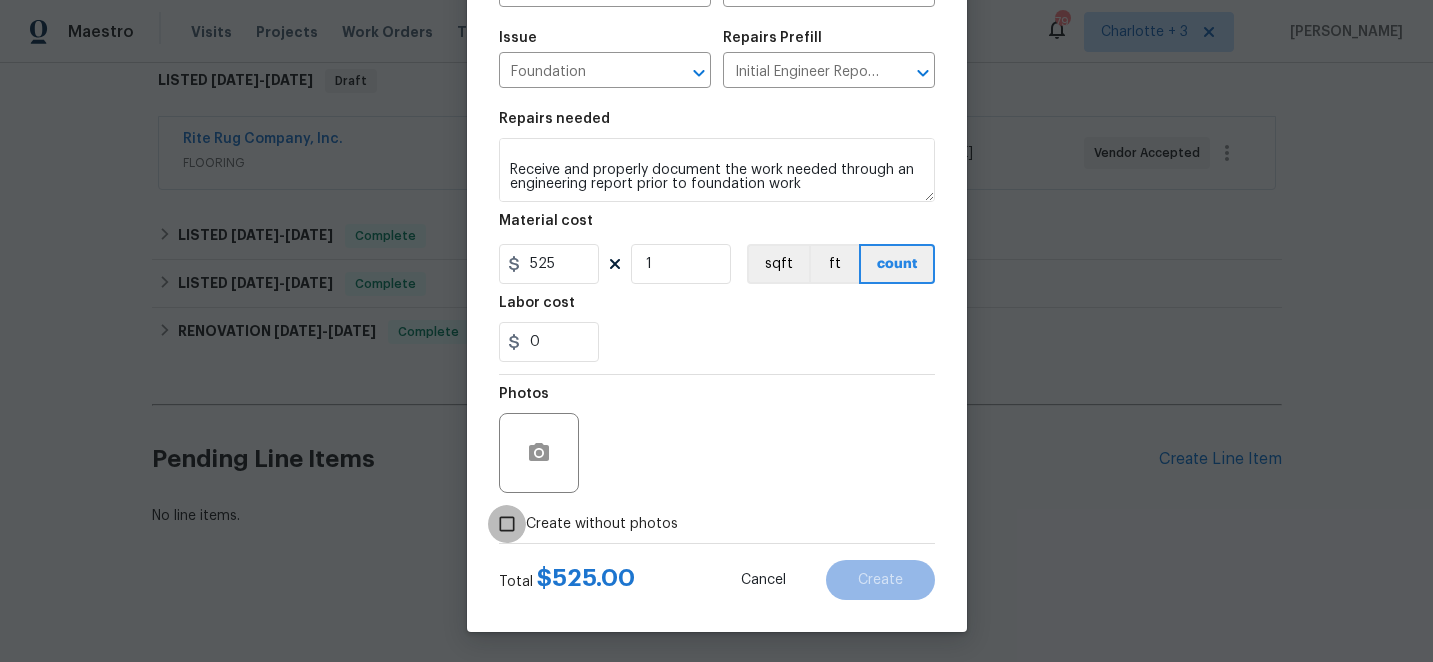 click on "Create without photos" at bounding box center [507, 524] 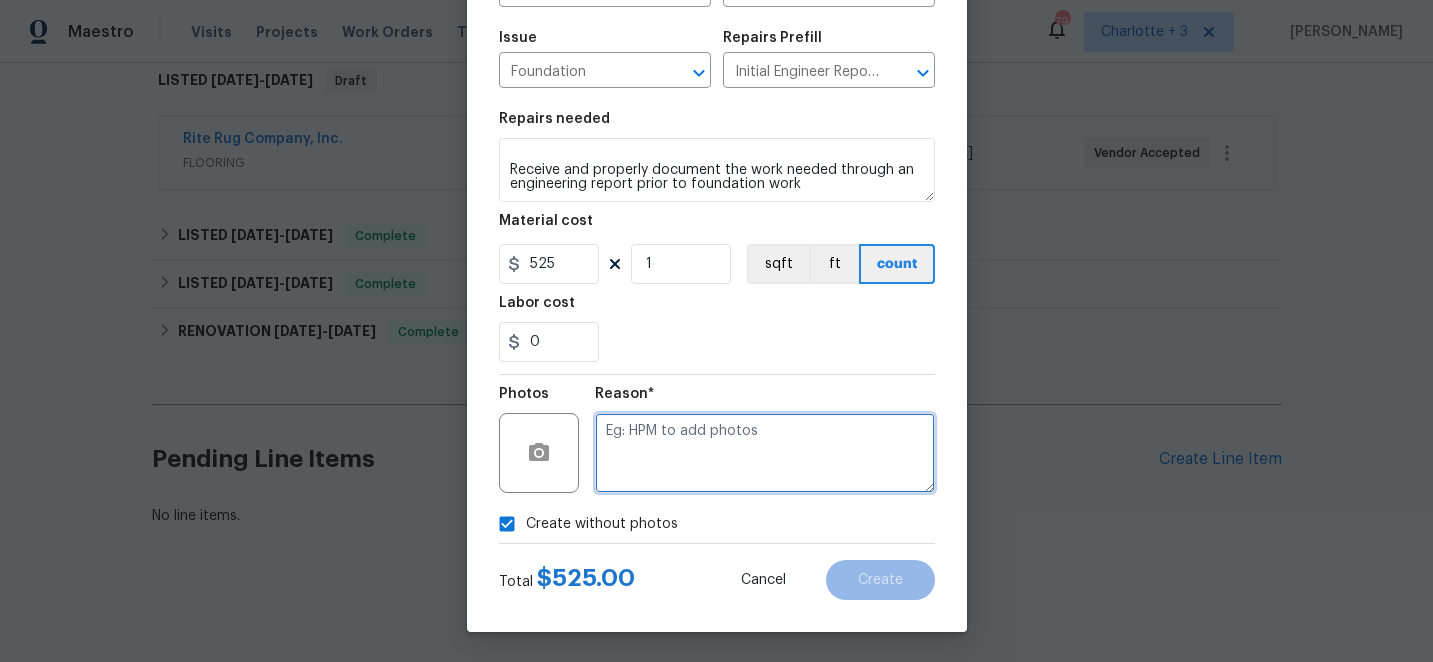 click at bounding box center [765, 453] 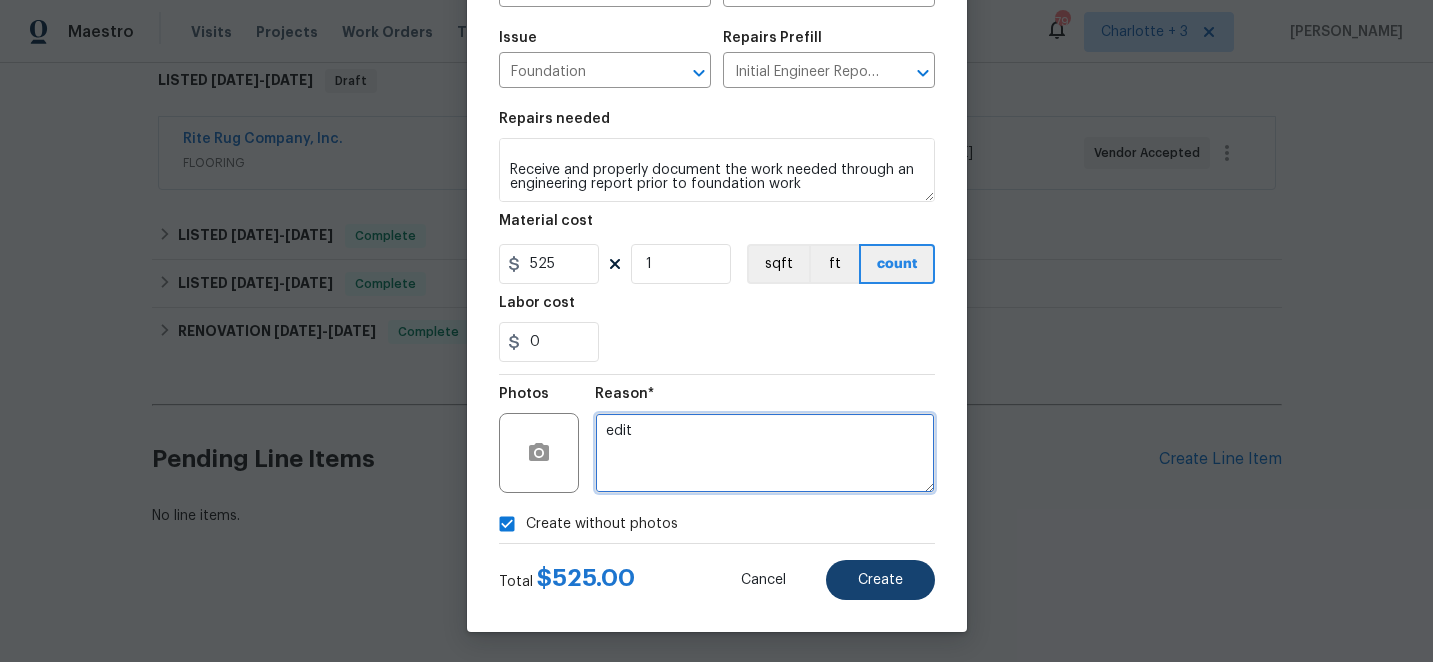 type on "edit" 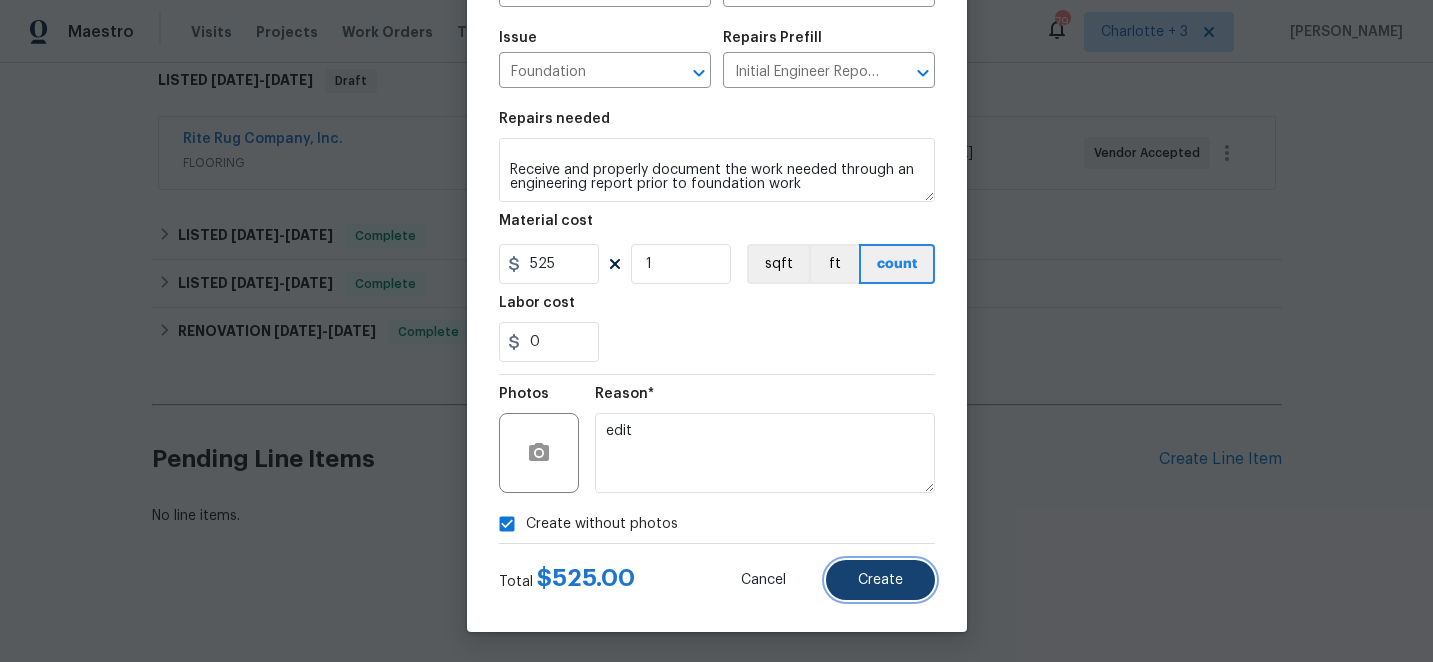 click on "Create" at bounding box center (880, 580) 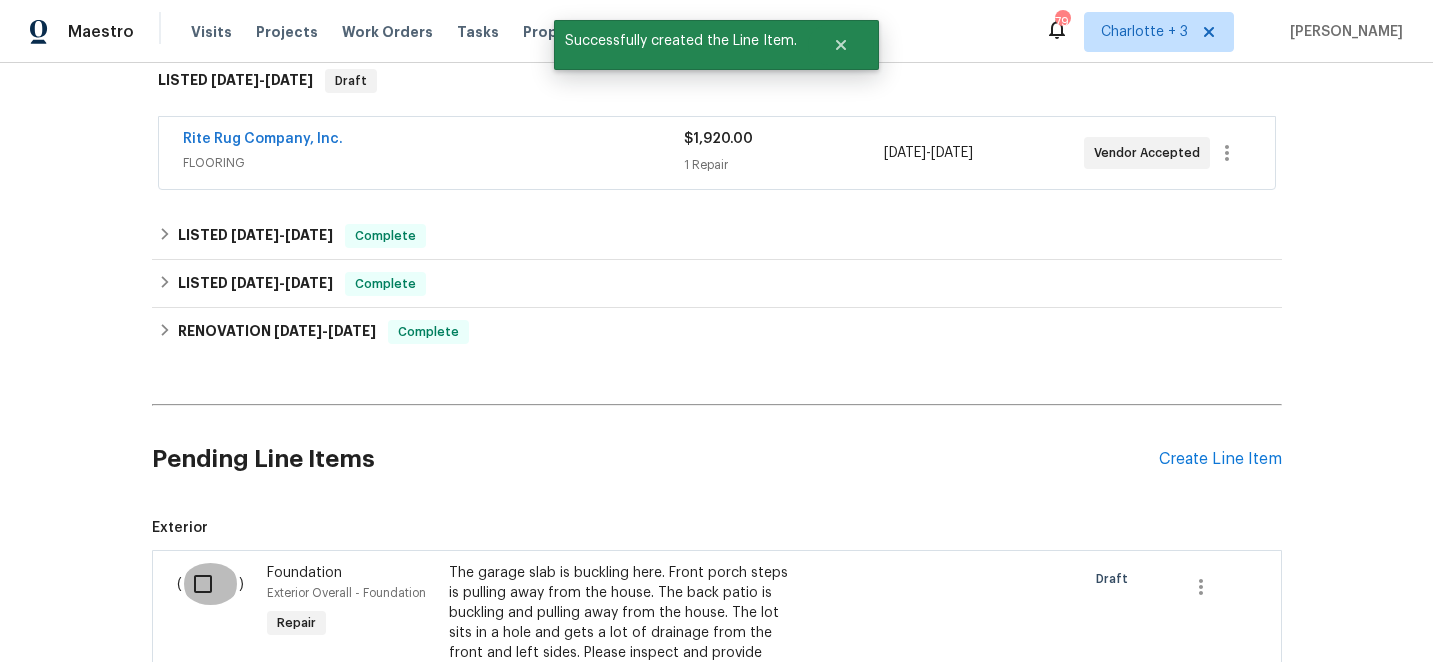 click at bounding box center (210, 584) 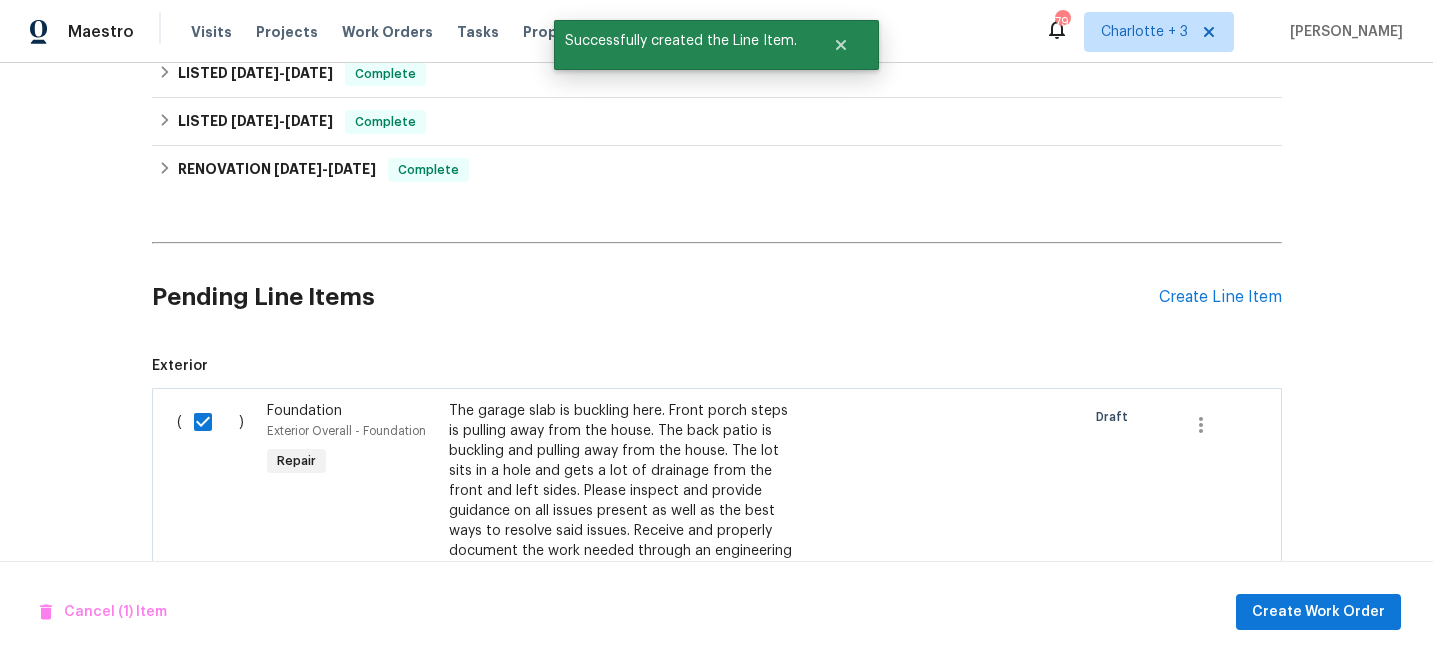 scroll, scrollTop: 758, scrollLeft: 0, axis: vertical 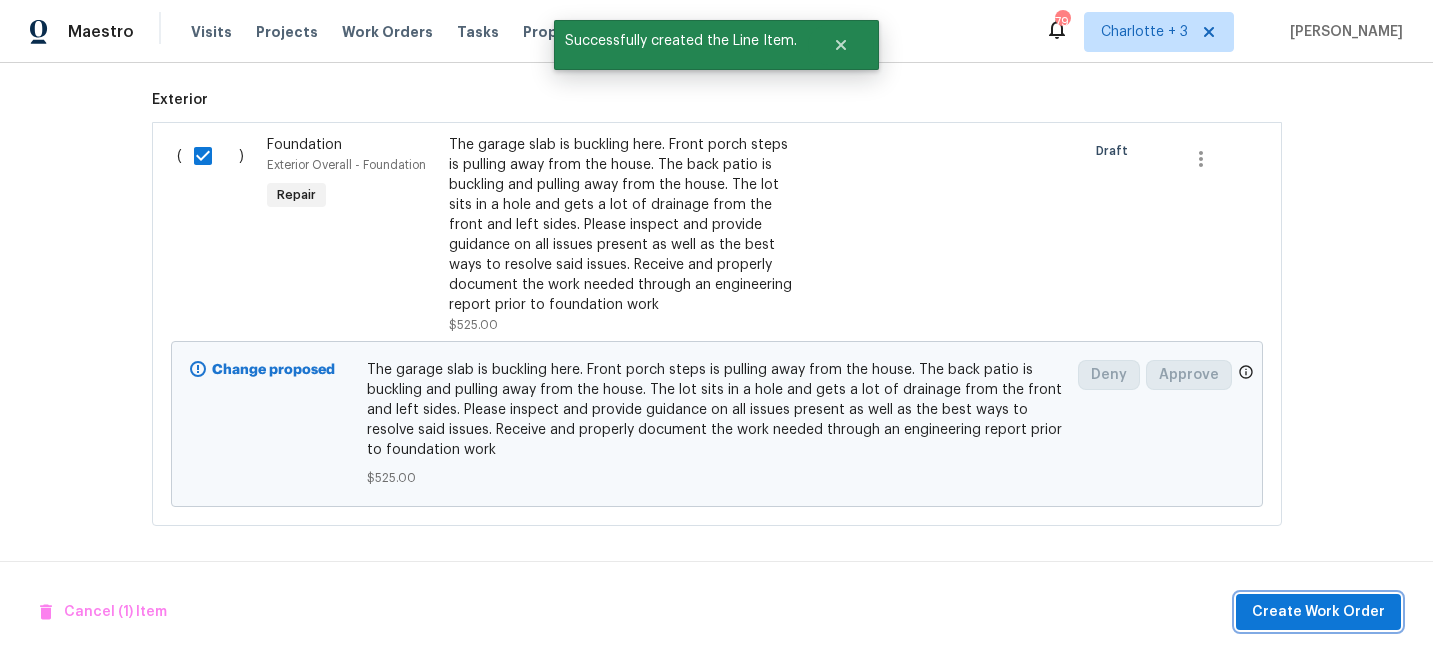 click on "Create Work Order" at bounding box center (1318, 612) 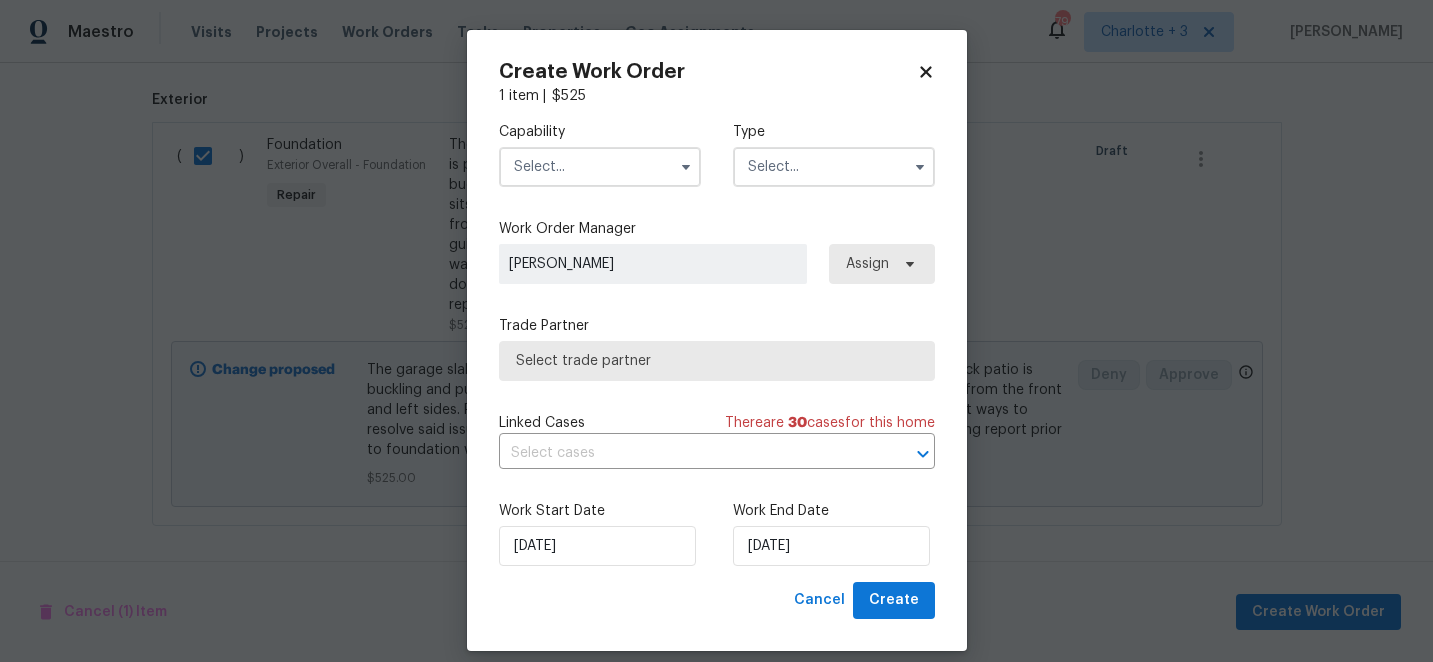click at bounding box center [600, 167] 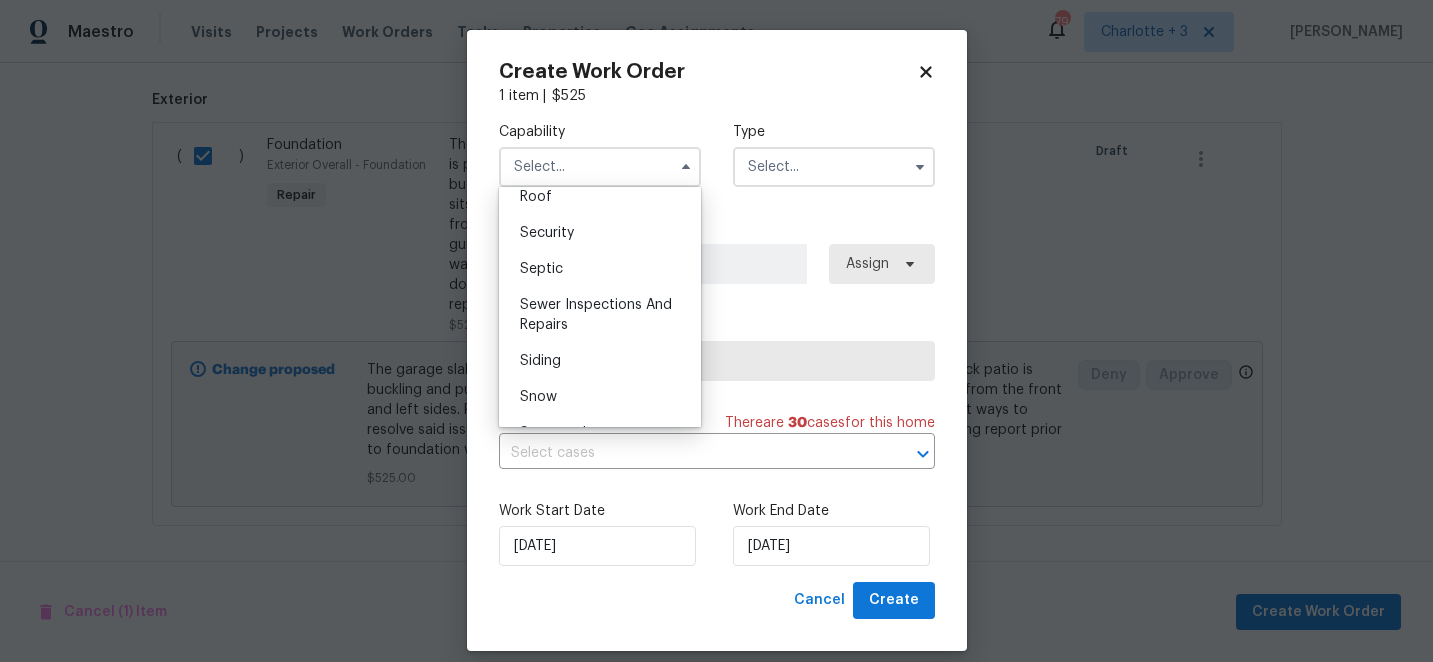 scroll, scrollTop: 2226, scrollLeft: 0, axis: vertical 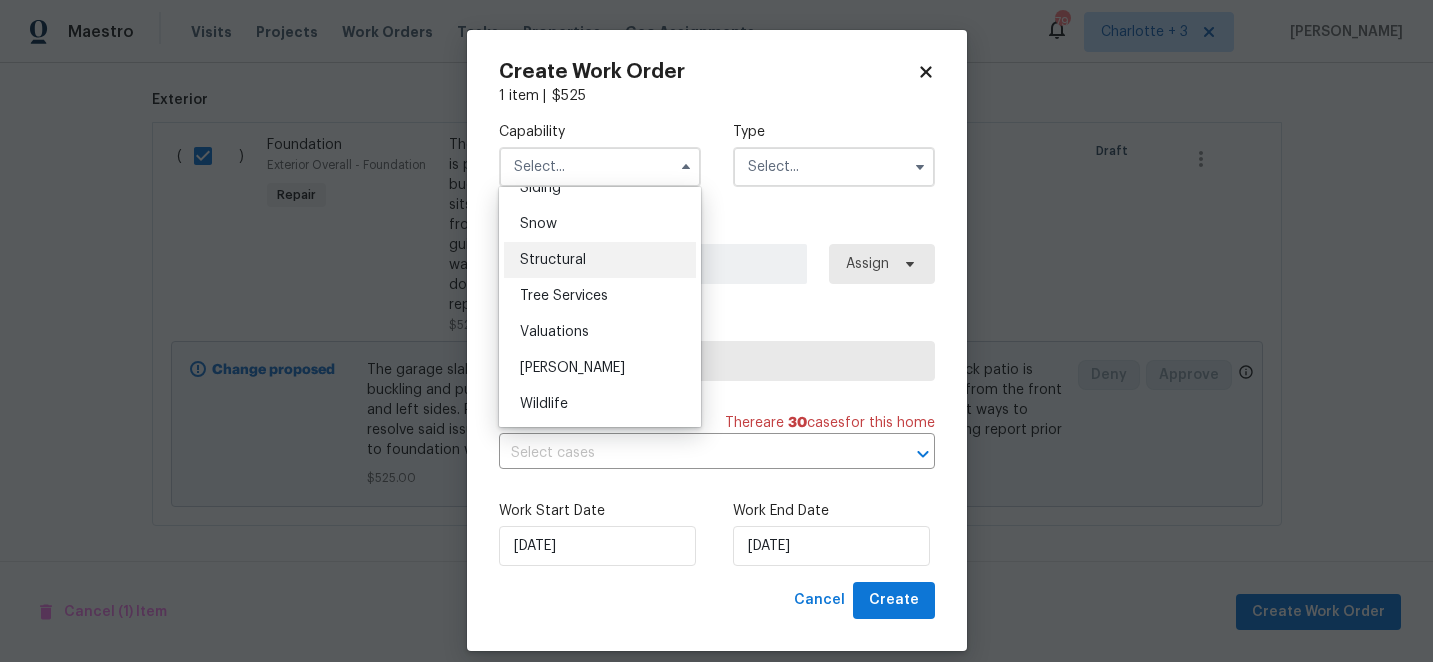 click on "Structural" at bounding box center (553, 260) 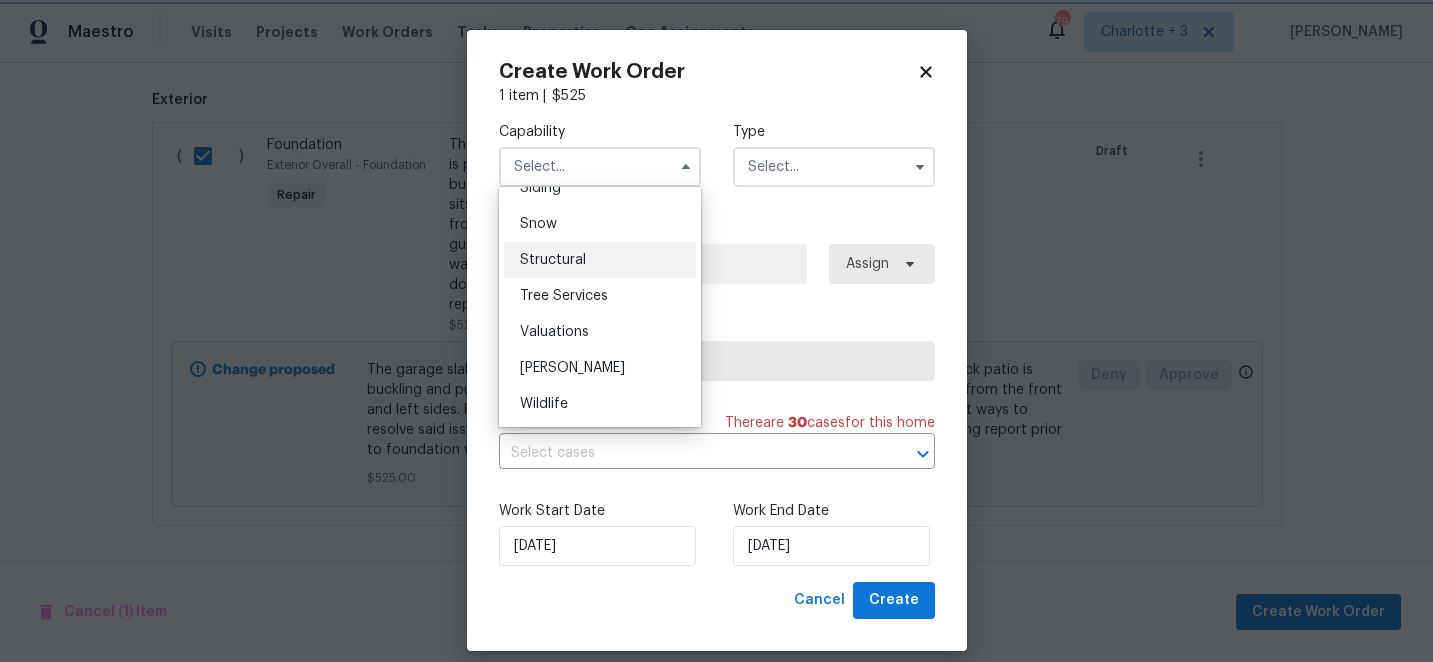 type on "Structural" 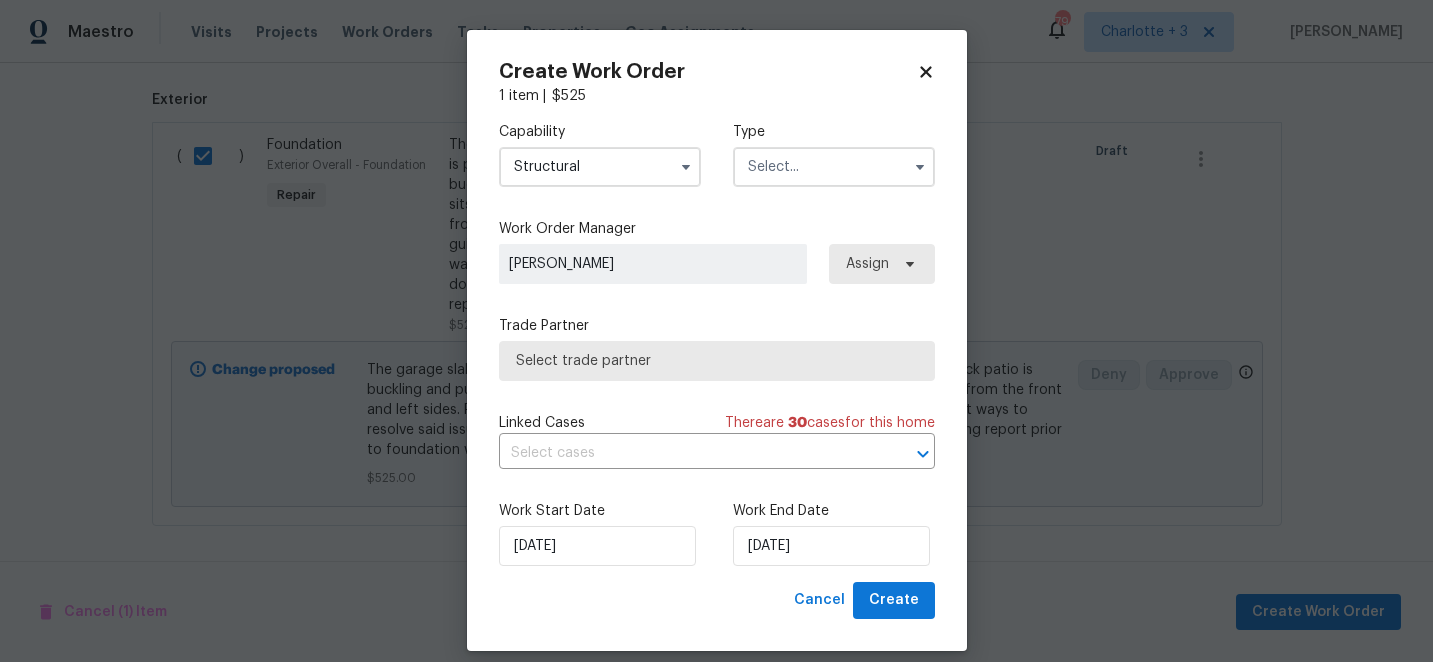 click at bounding box center (834, 167) 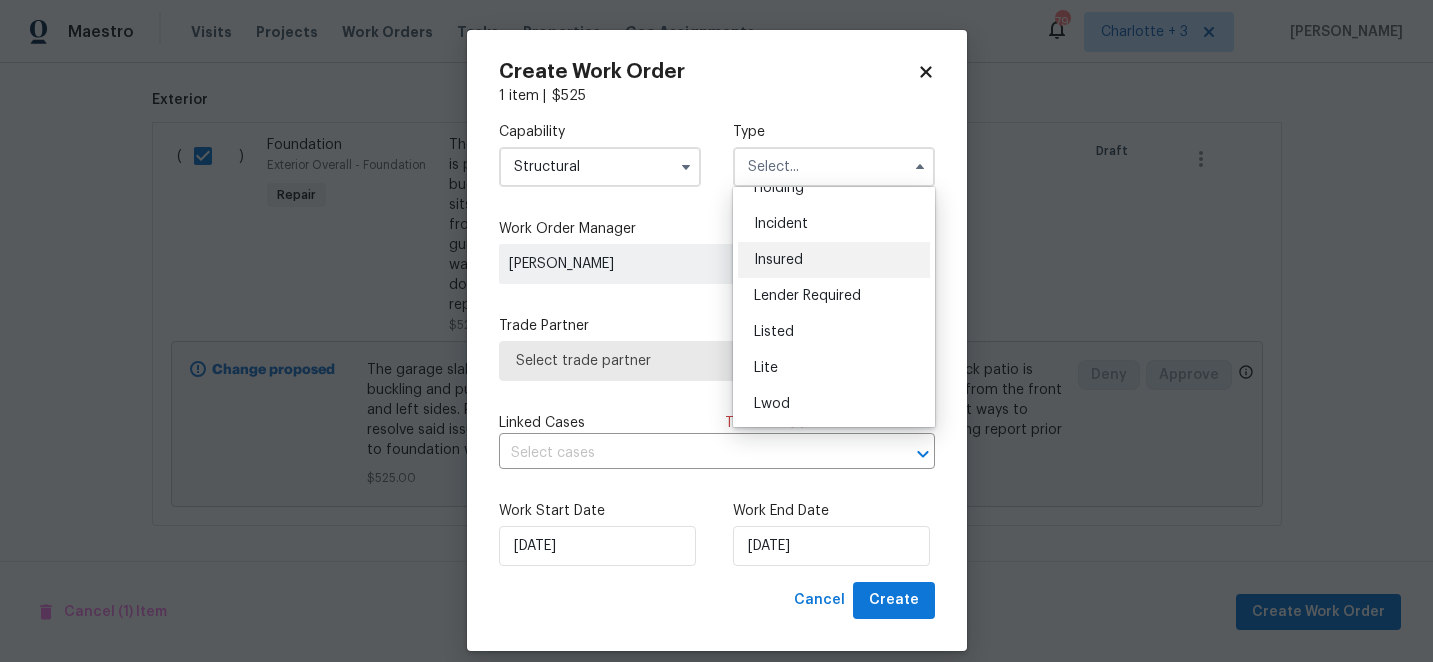 scroll, scrollTop: 95, scrollLeft: 0, axis: vertical 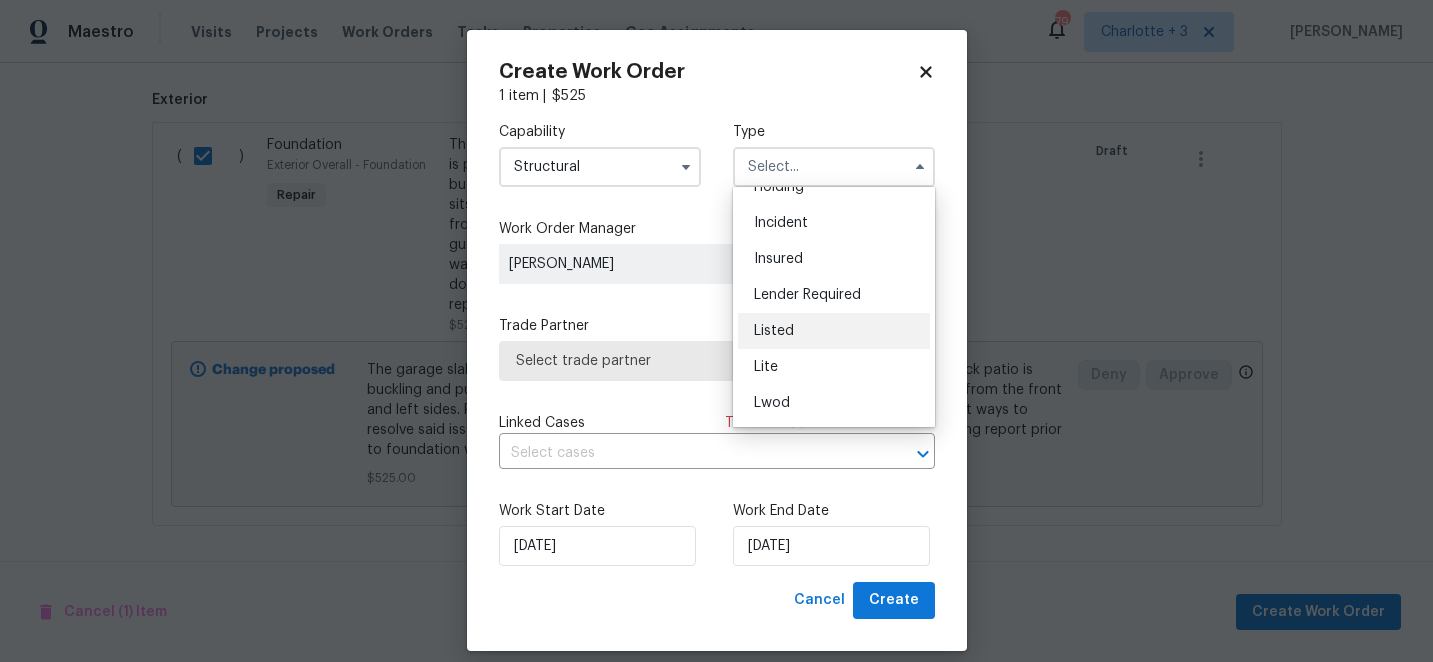 click on "Listed" at bounding box center (774, 331) 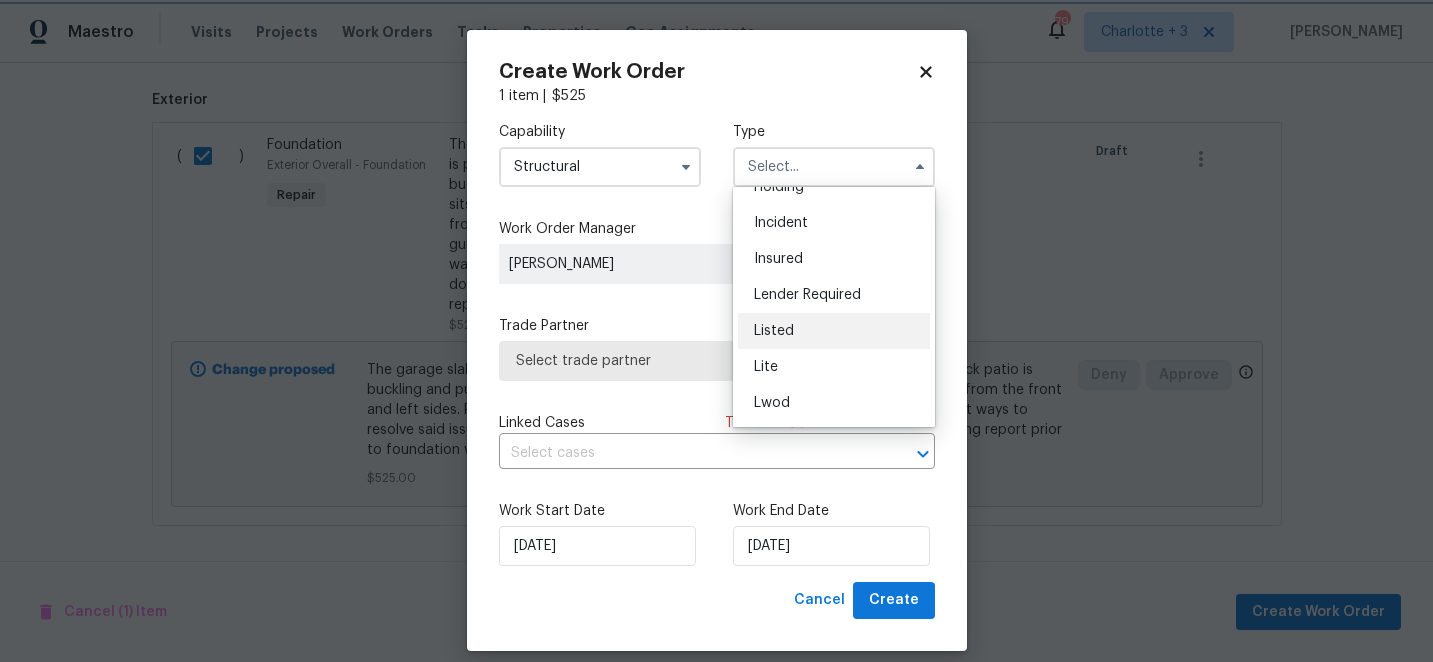 type on "Listed" 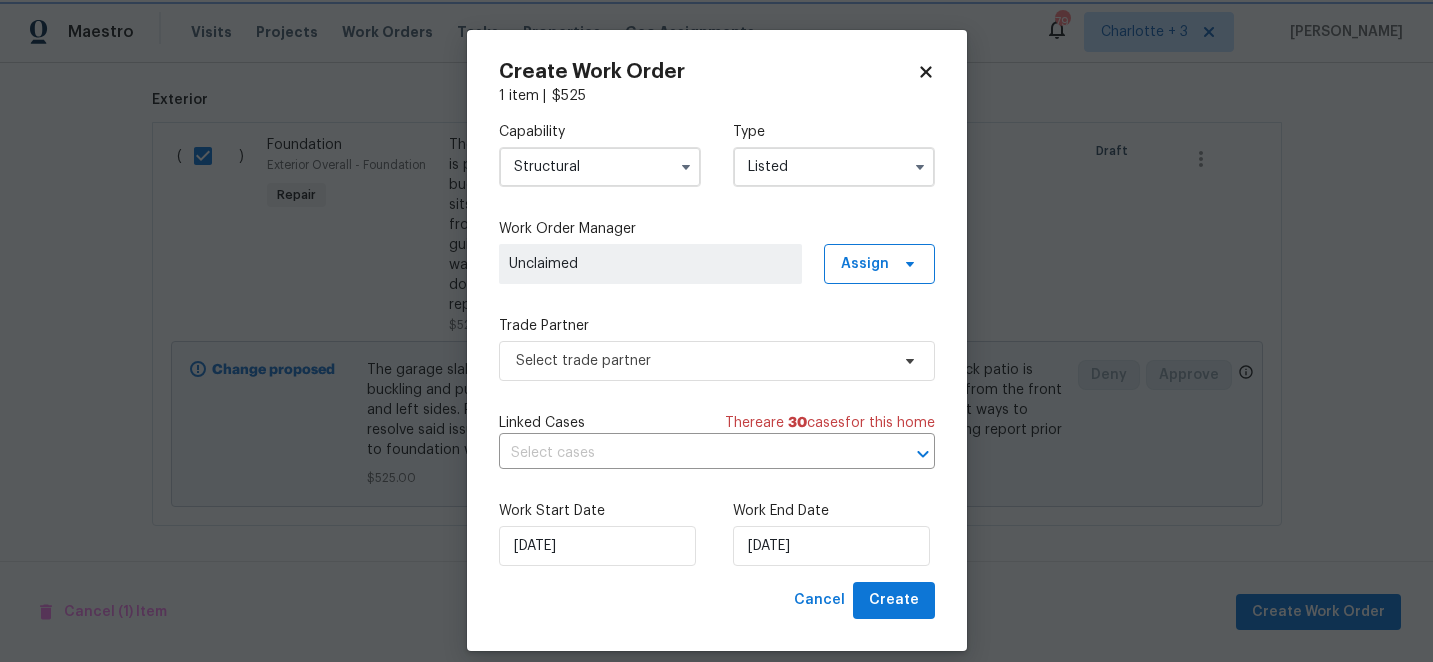 scroll, scrollTop: 0, scrollLeft: 0, axis: both 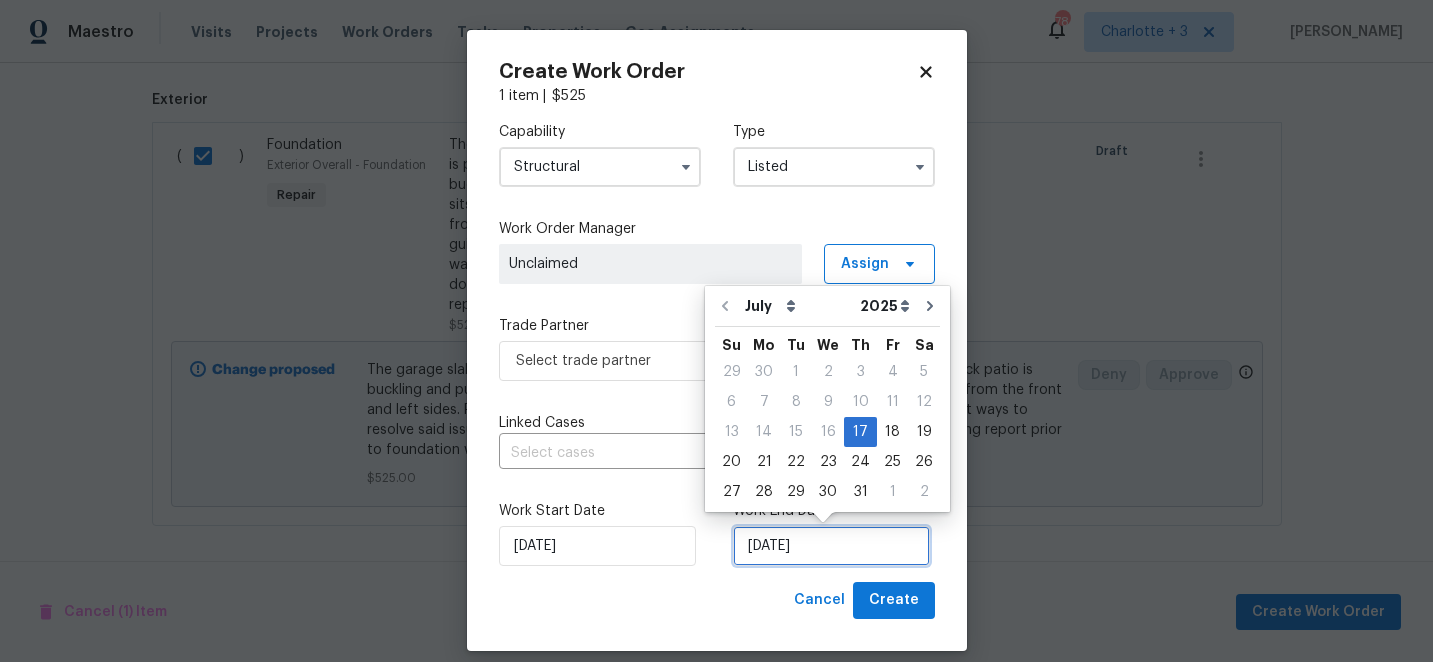 click on "[DATE]" at bounding box center [831, 546] 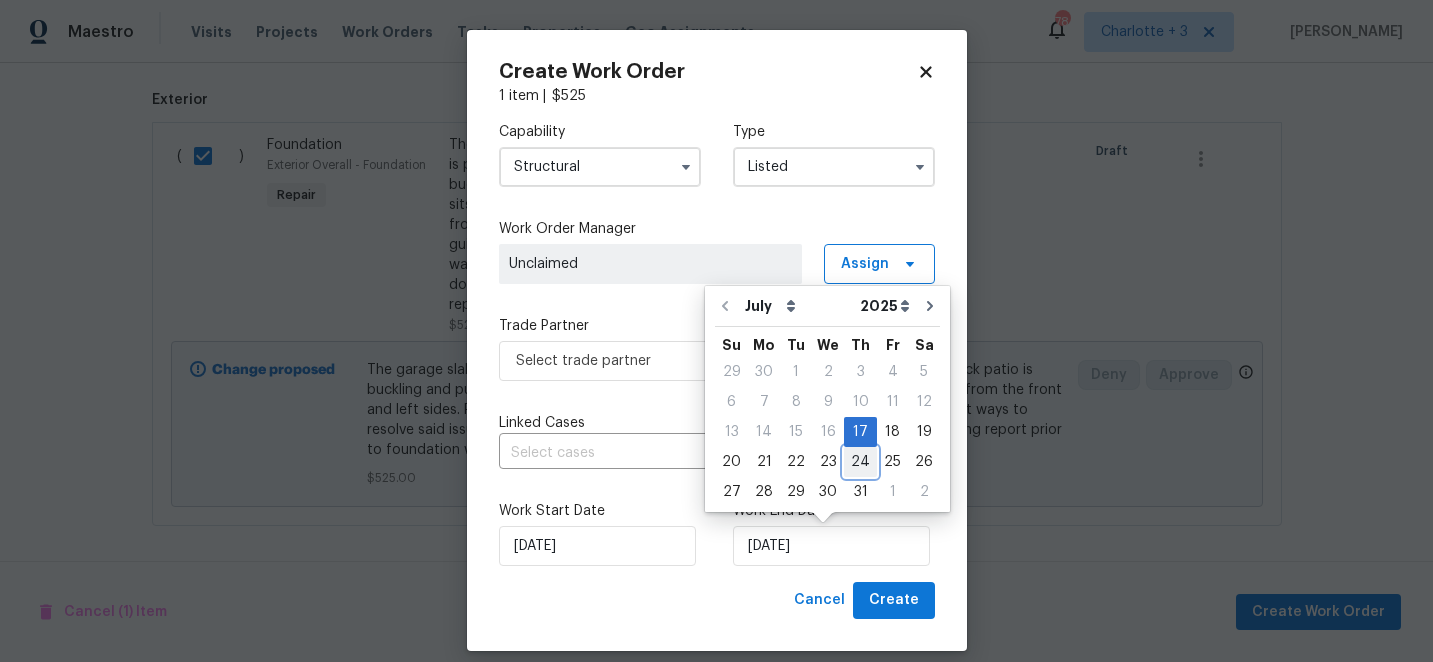 click on "24" at bounding box center [860, 462] 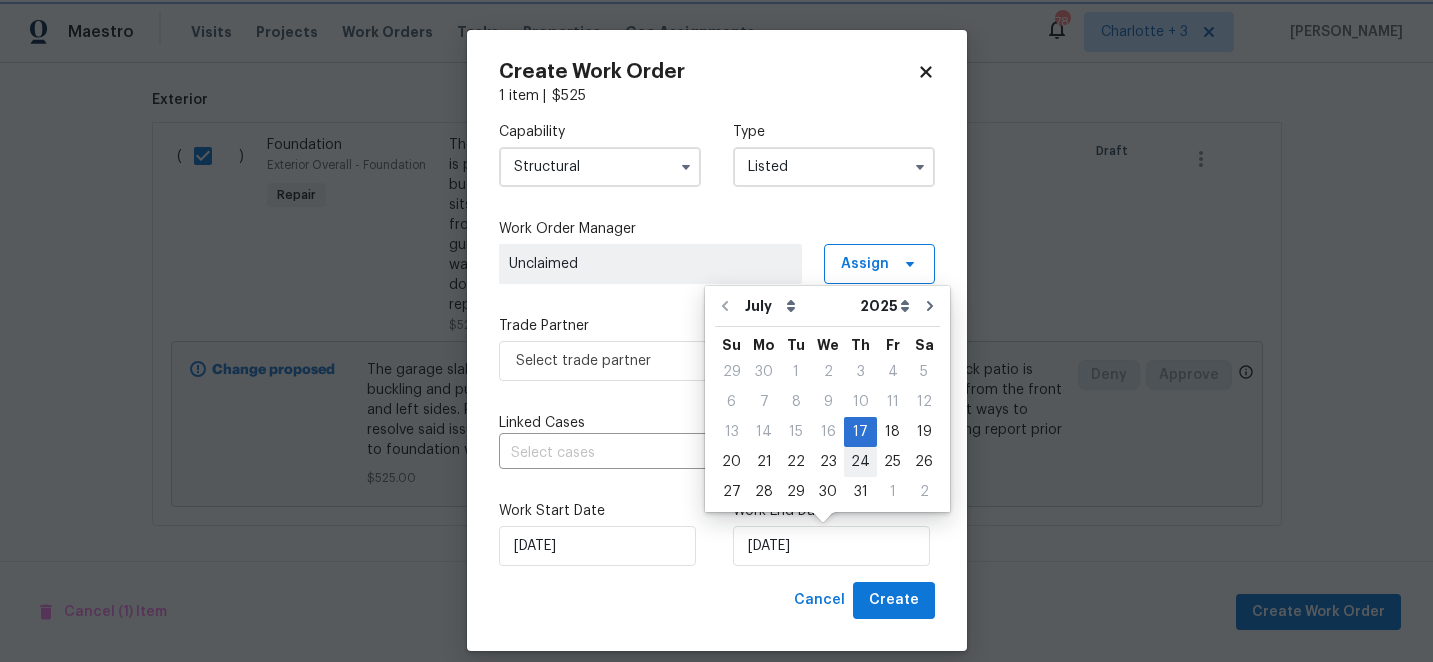type on "[DATE]" 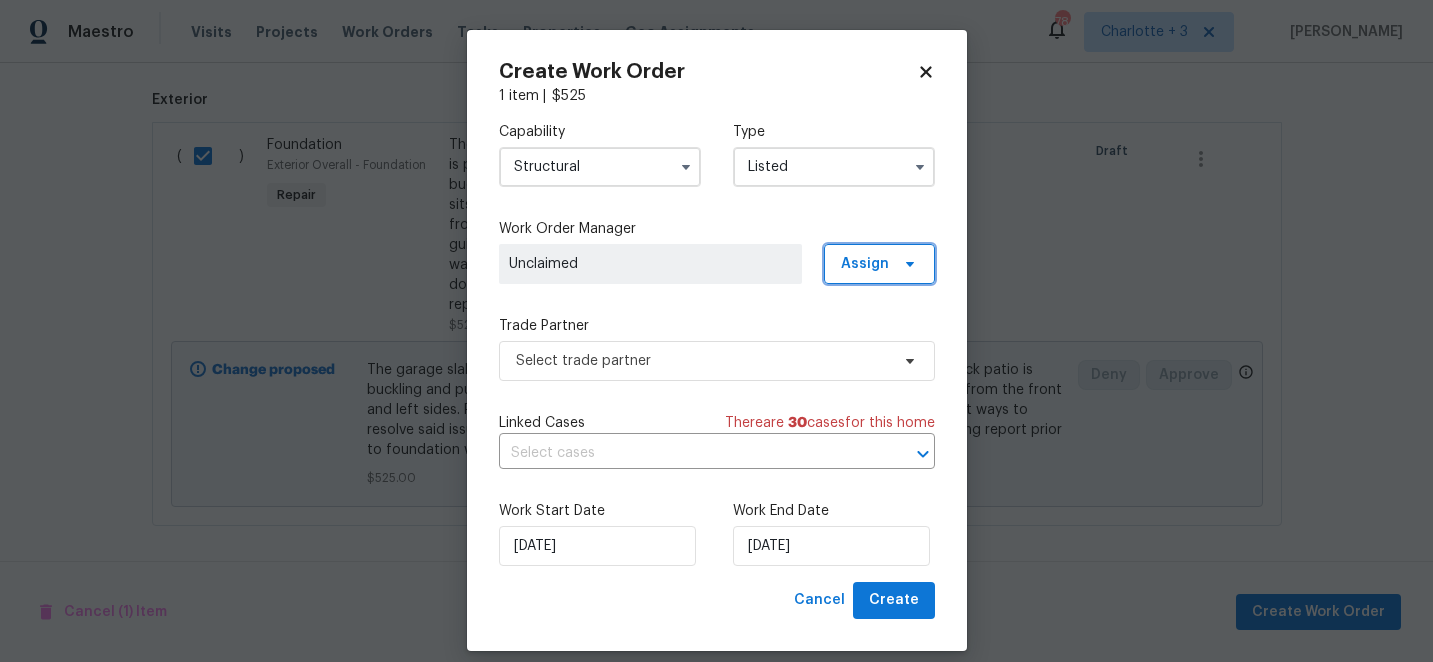 click on "Assign" at bounding box center [879, 264] 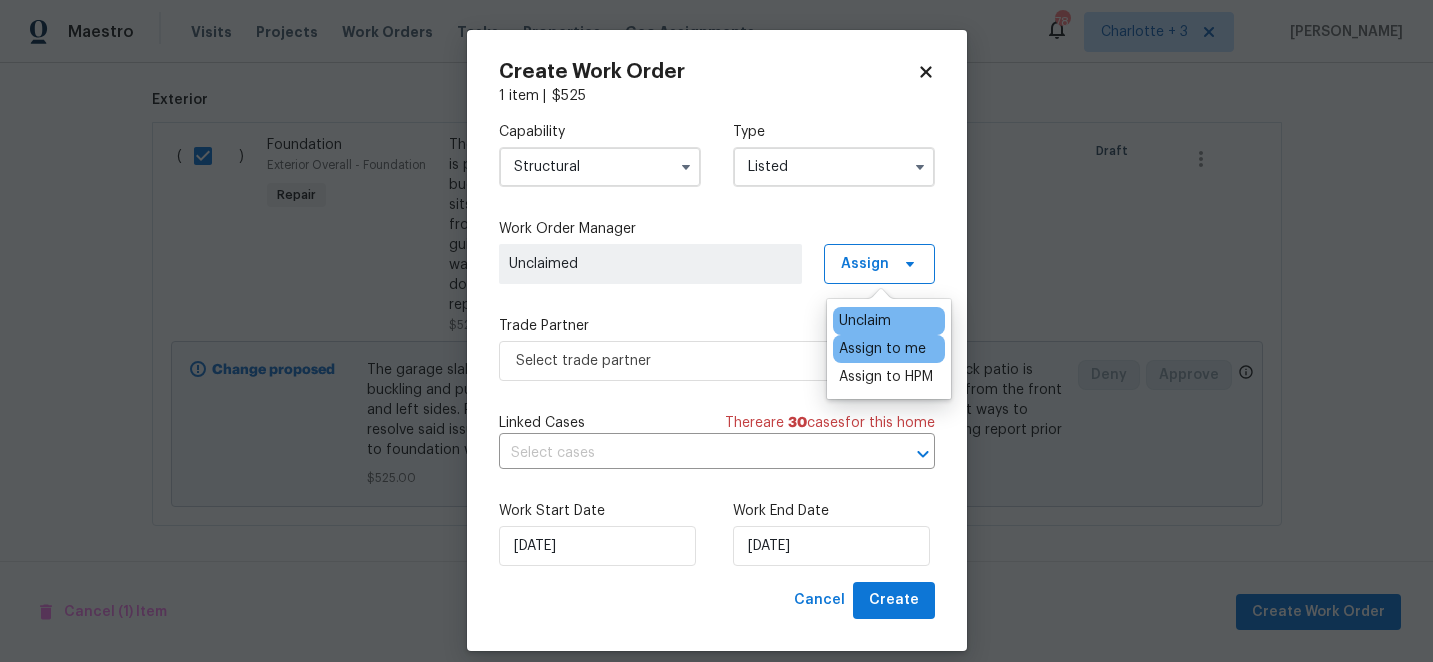 click on "Assign to me" at bounding box center [882, 349] 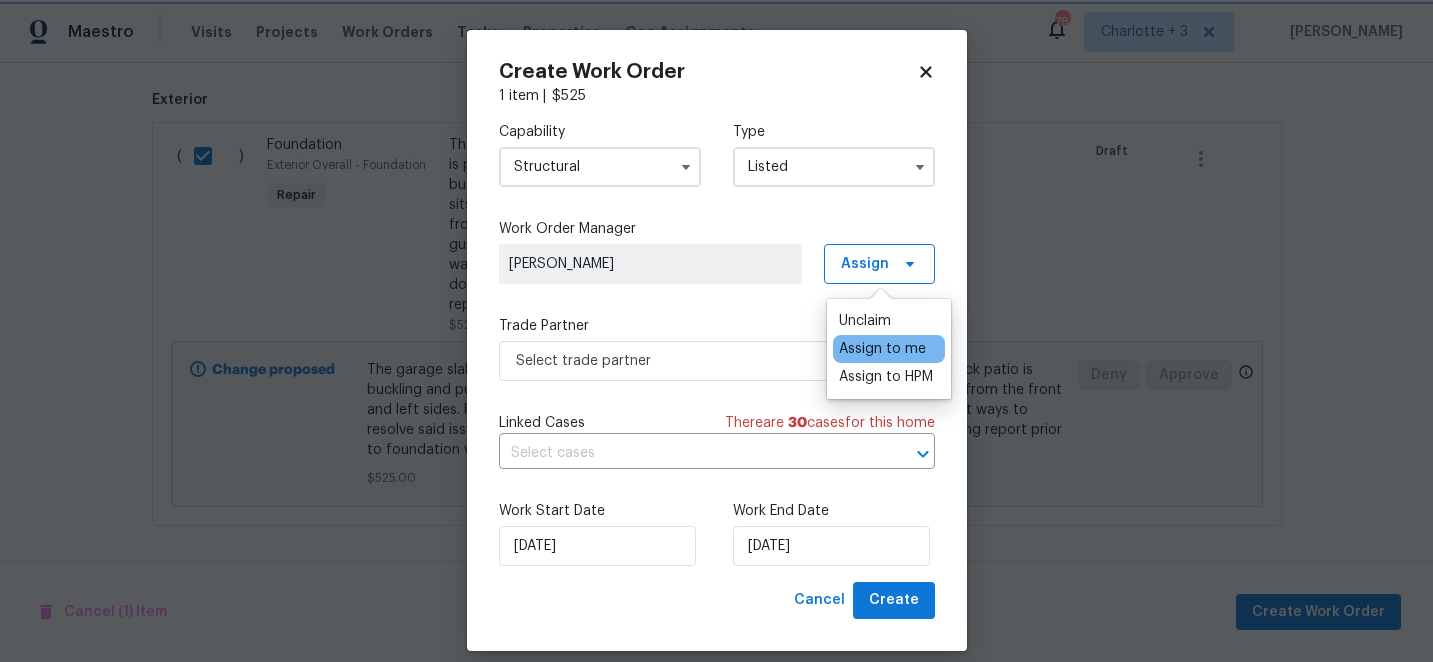 click on "Trade Partner" at bounding box center (717, 326) 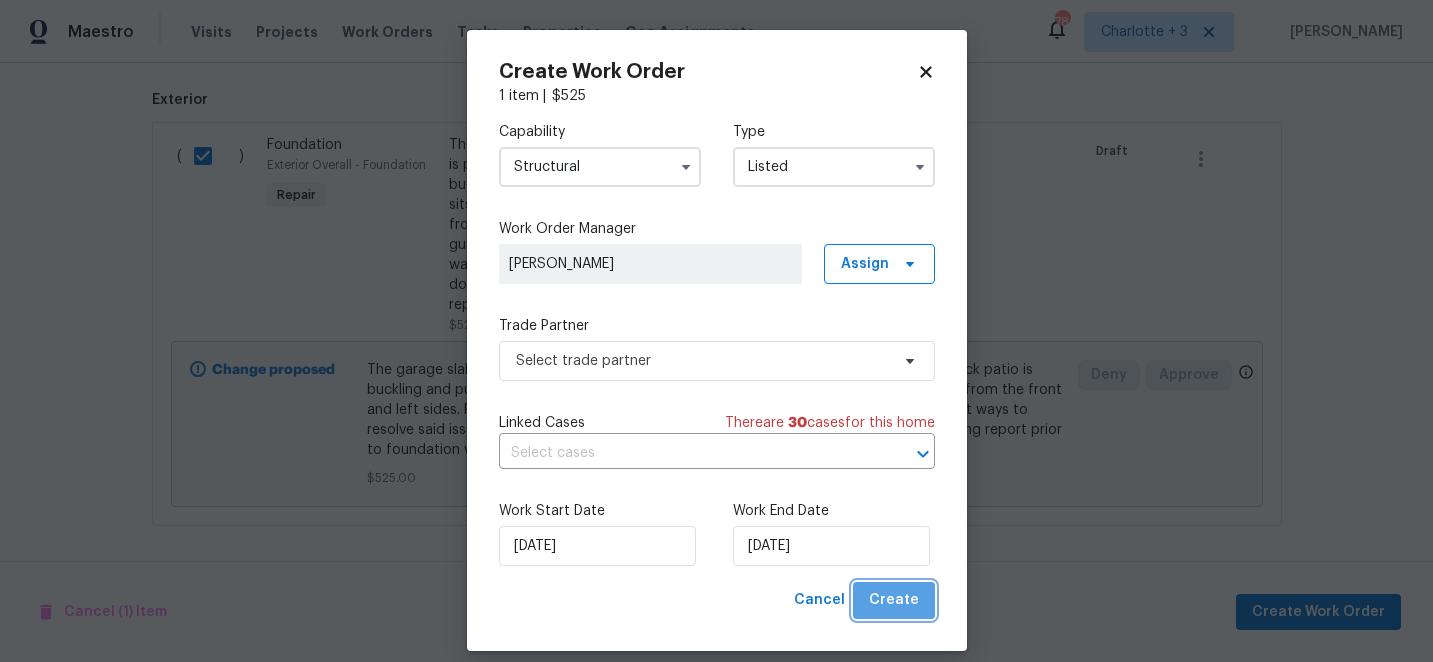 click on "Create" at bounding box center (894, 600) 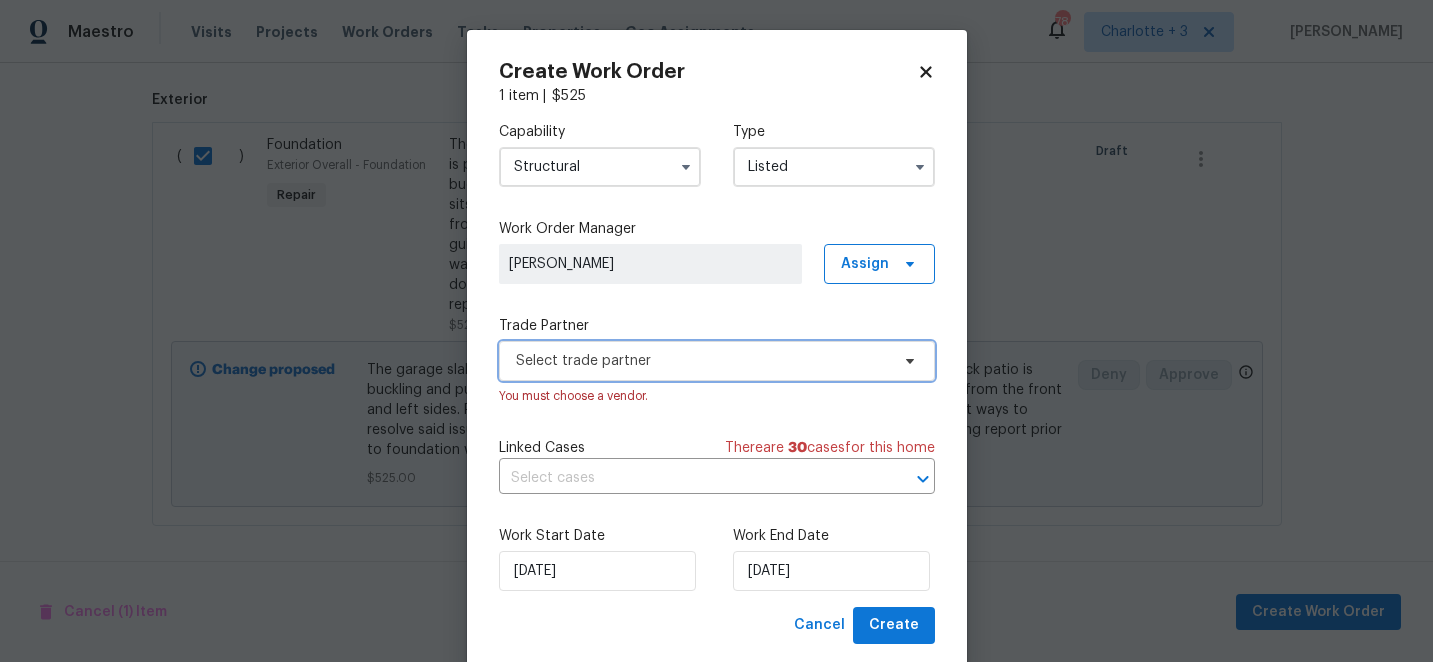 click on "Select trade partner" at bounding box center (717, 361) 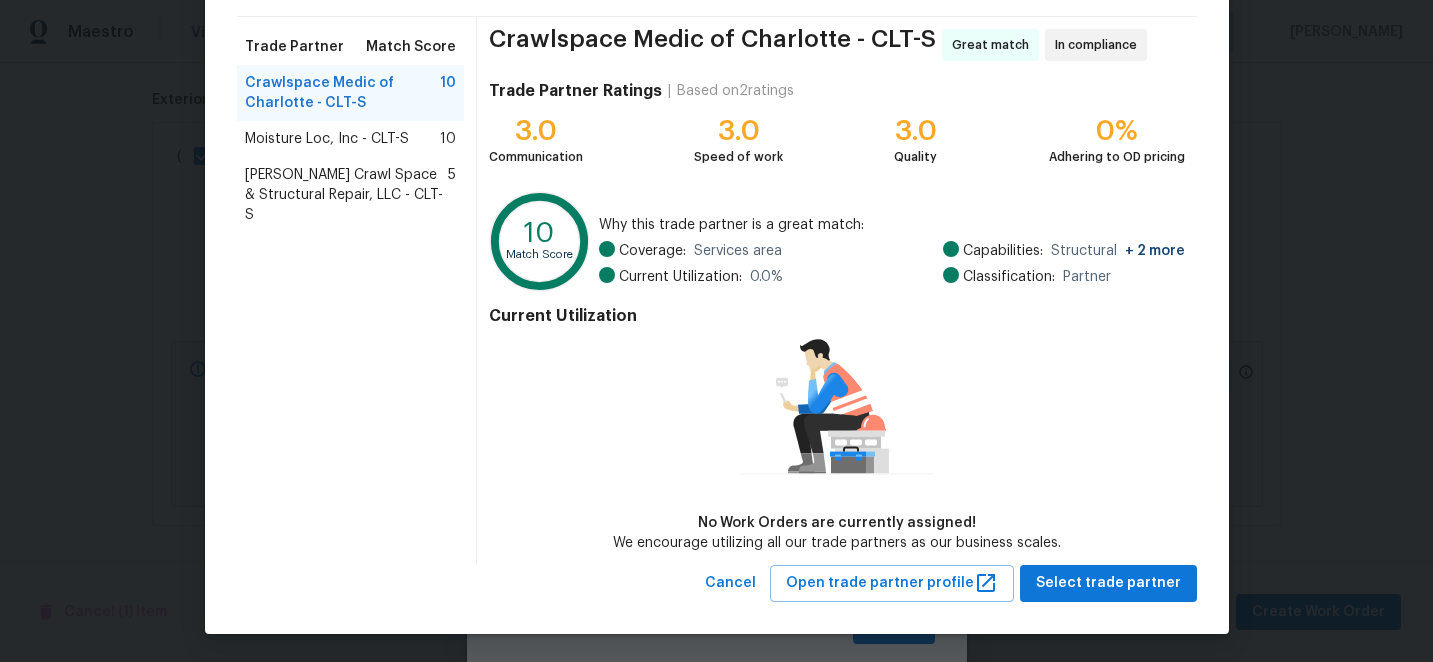 scroll, scrollTop: 0, scrollLeft: 0, axis: both 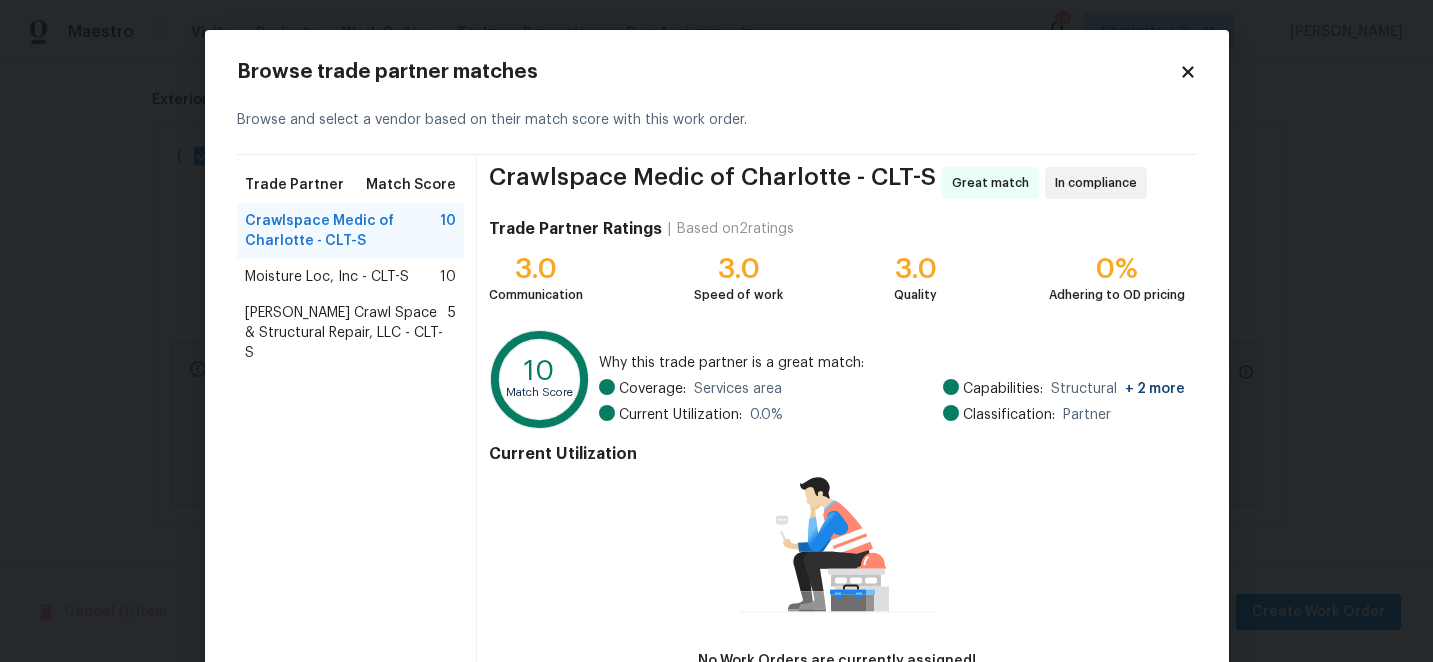 click 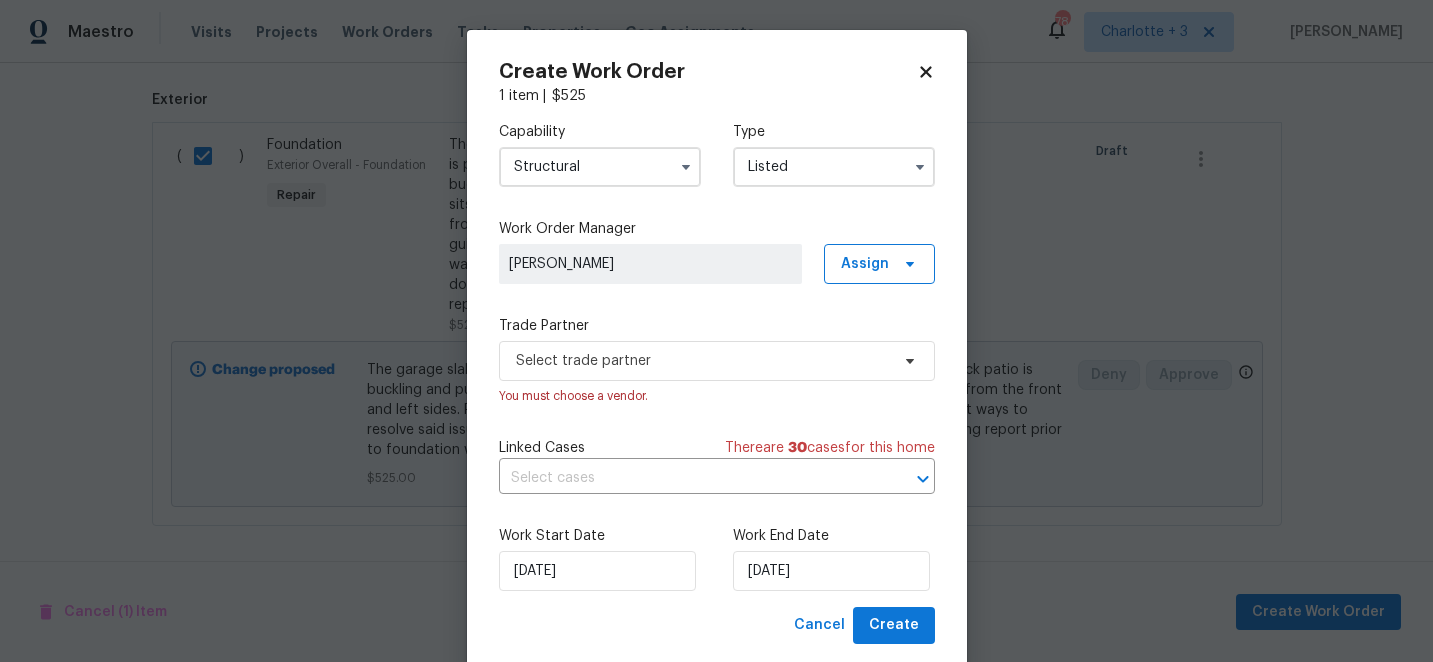 click on "Structural" at bounding box center [600, 167] 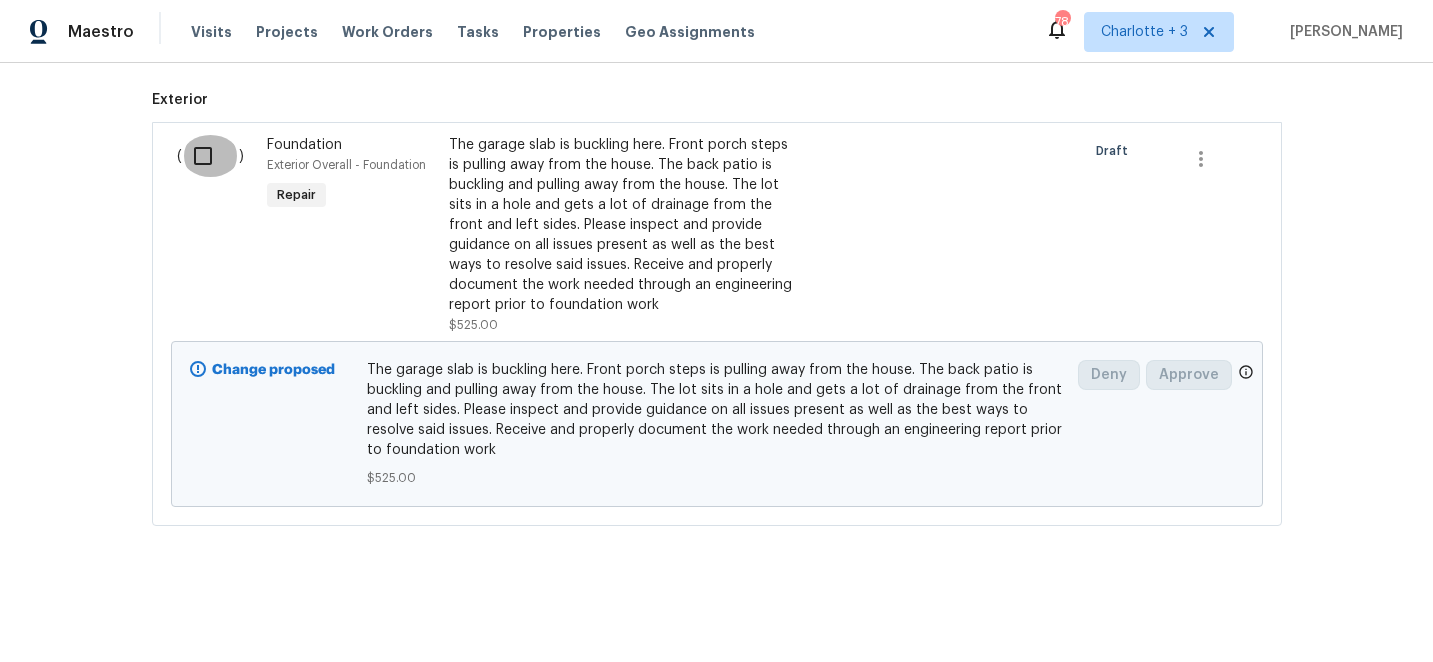 click at bounding box center (210, 156) 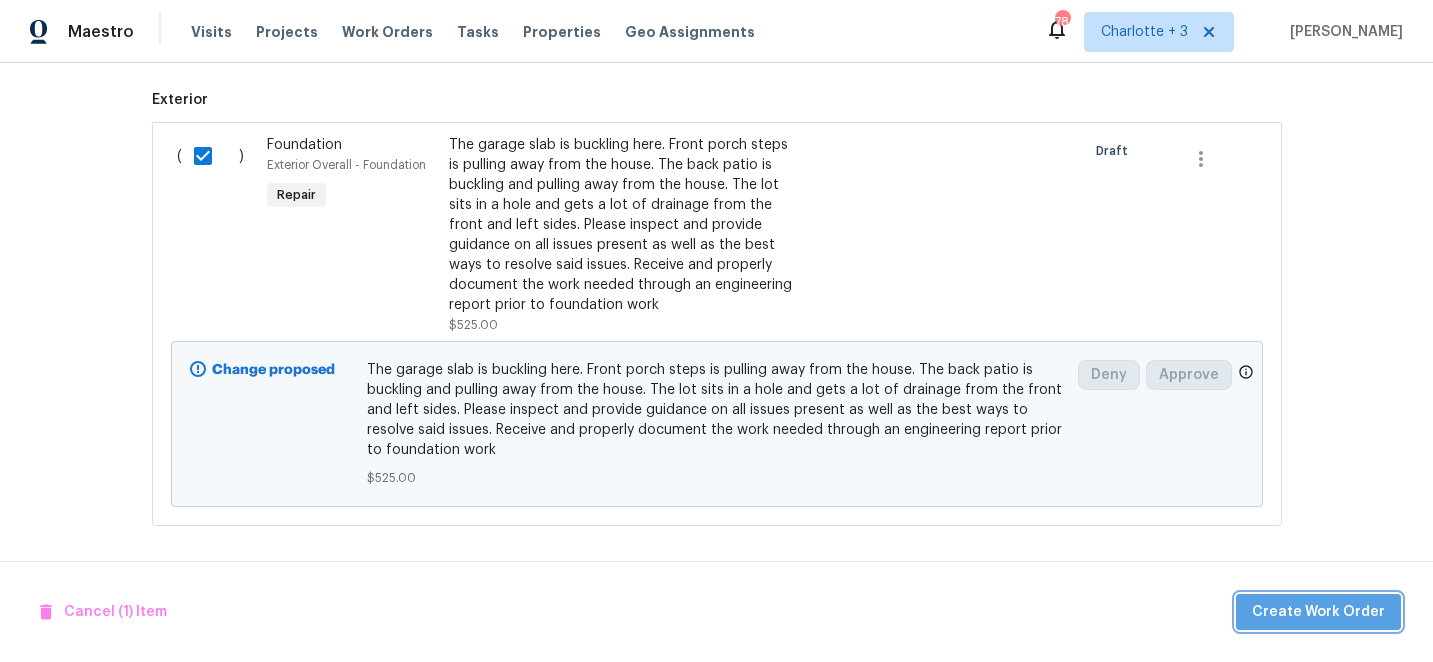 click on "Create Work Order" at bounding box center (1318, 612) 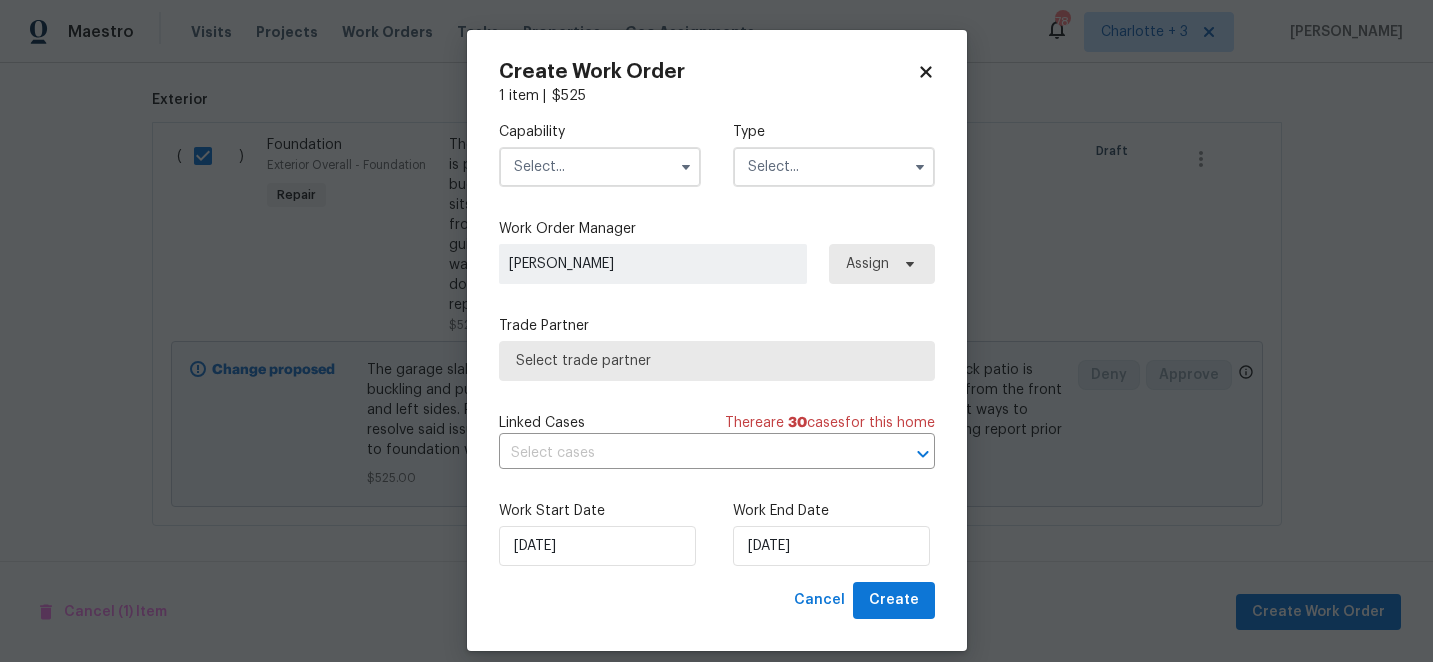 click at bounding box center [600, 167] 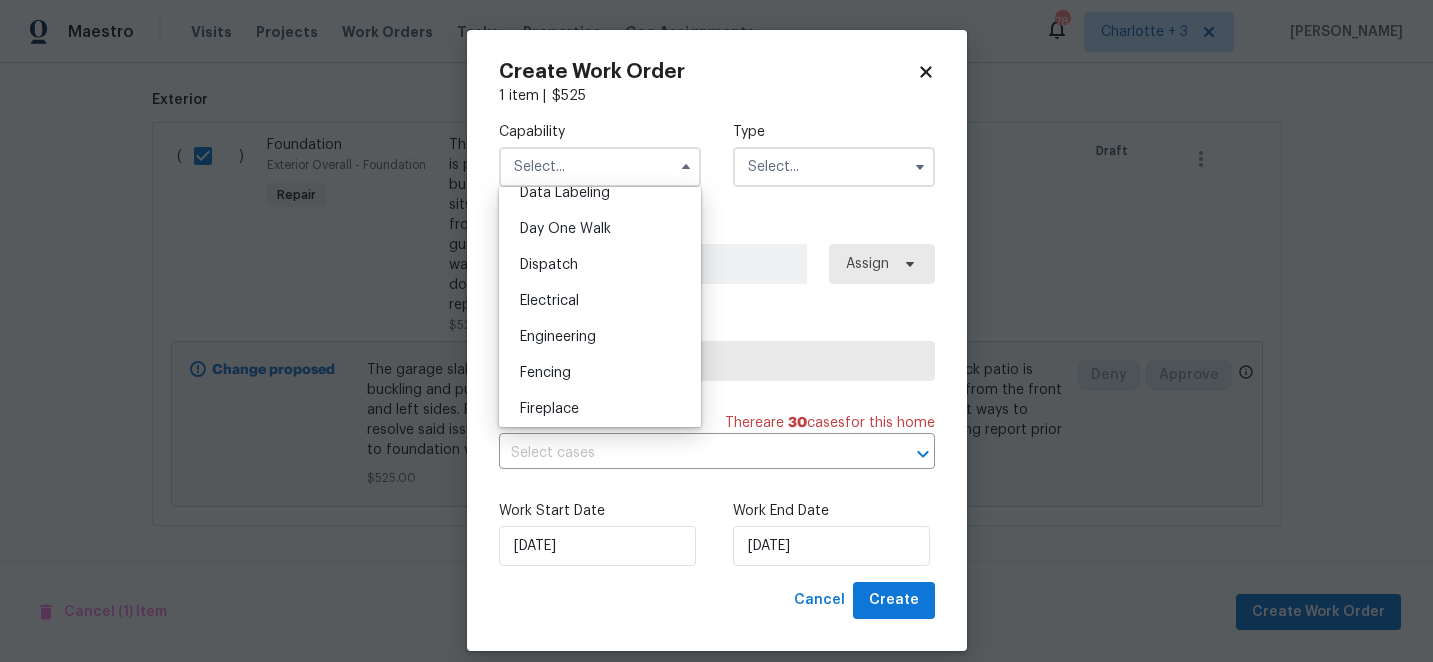 scroll, scrollTop: 543, scrollLeft: 0, axis: vertical 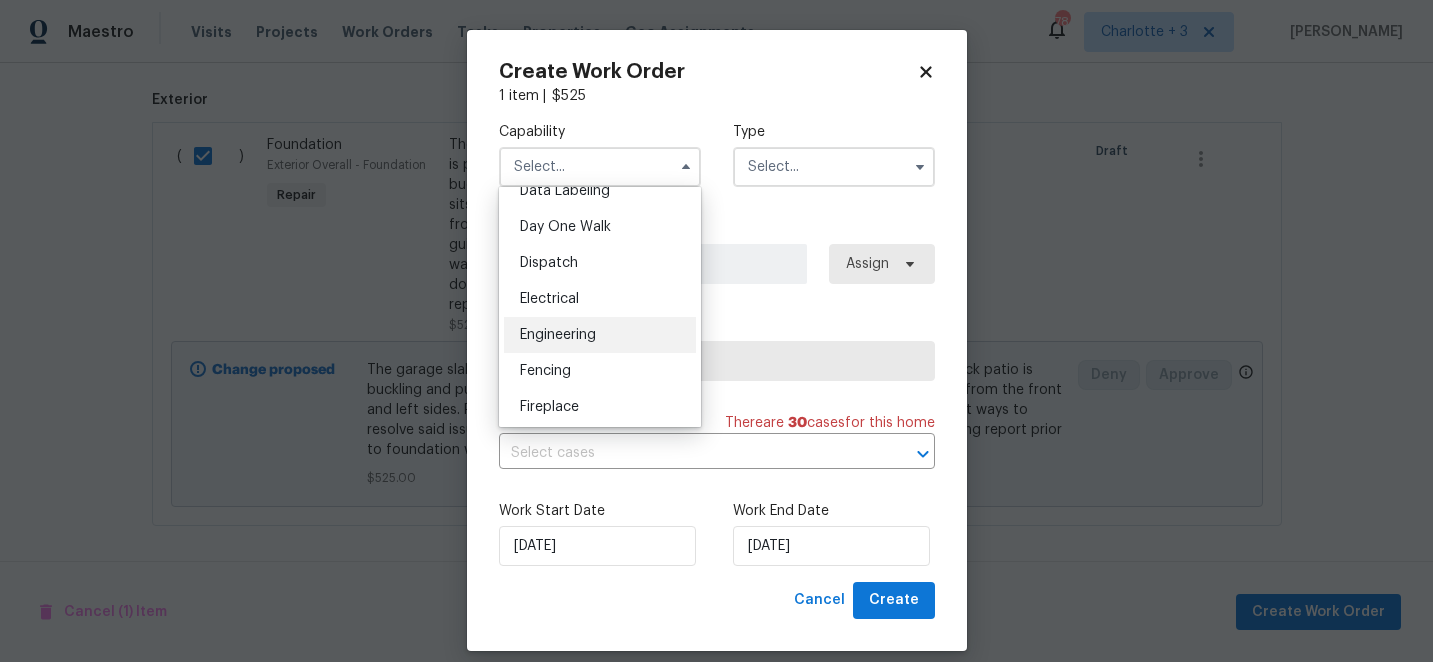 click on "Engineering" at bounding box center [558, 335] 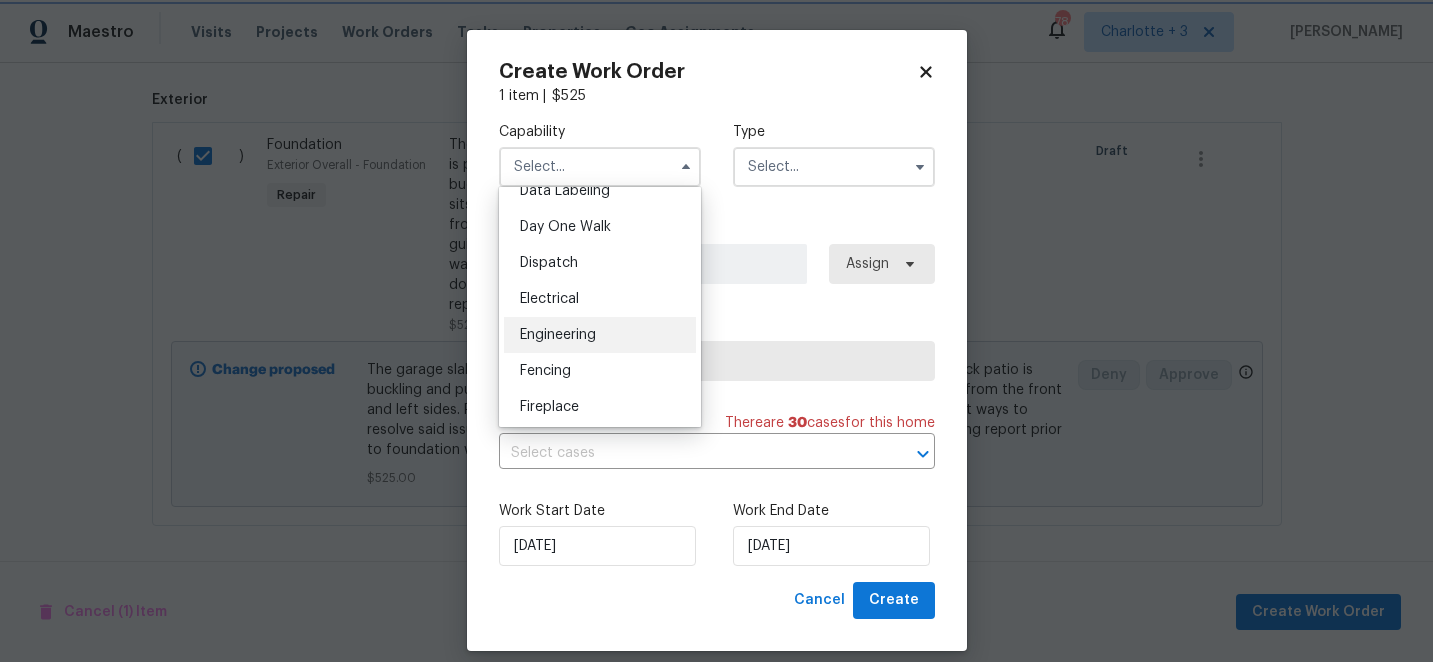 type on "Engineering" 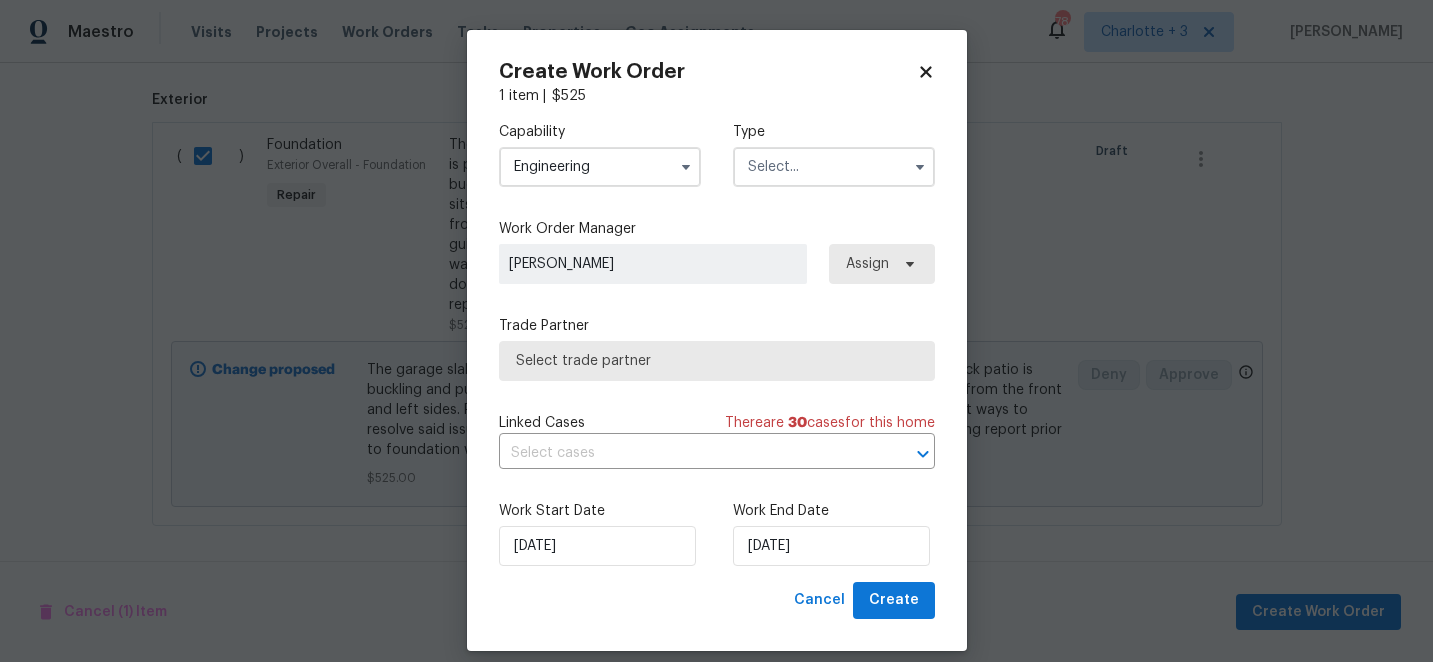 click at bounding box center [834, 167] 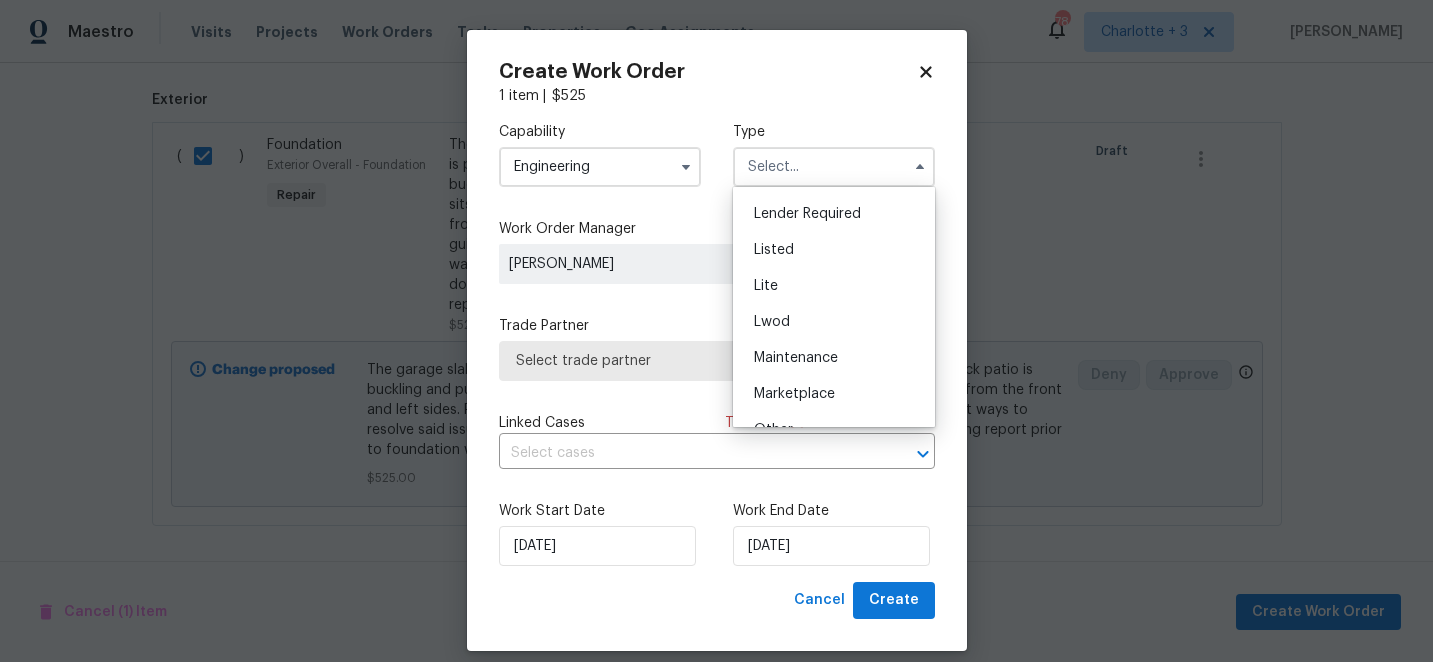 scroll, scrollTop: 173, scrollLeft: 0, axis: vertical 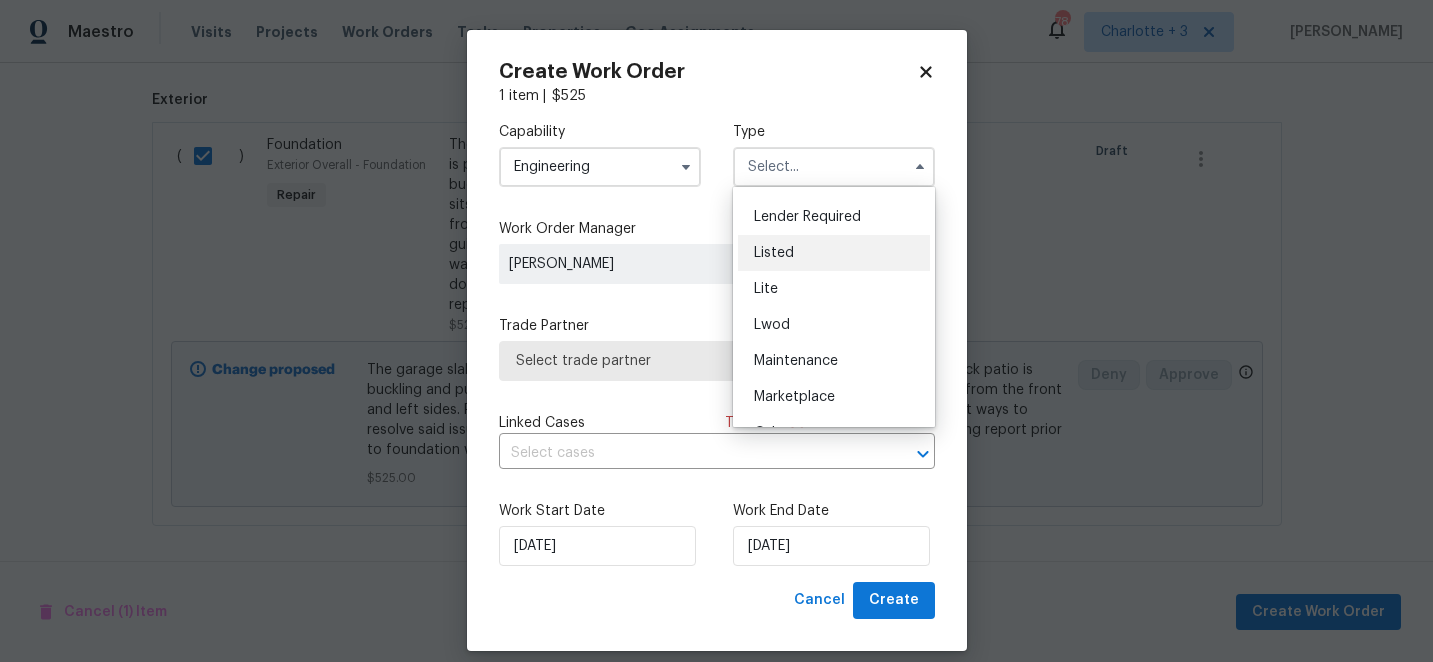 click on "Listed" at bounding box center (774, 253) 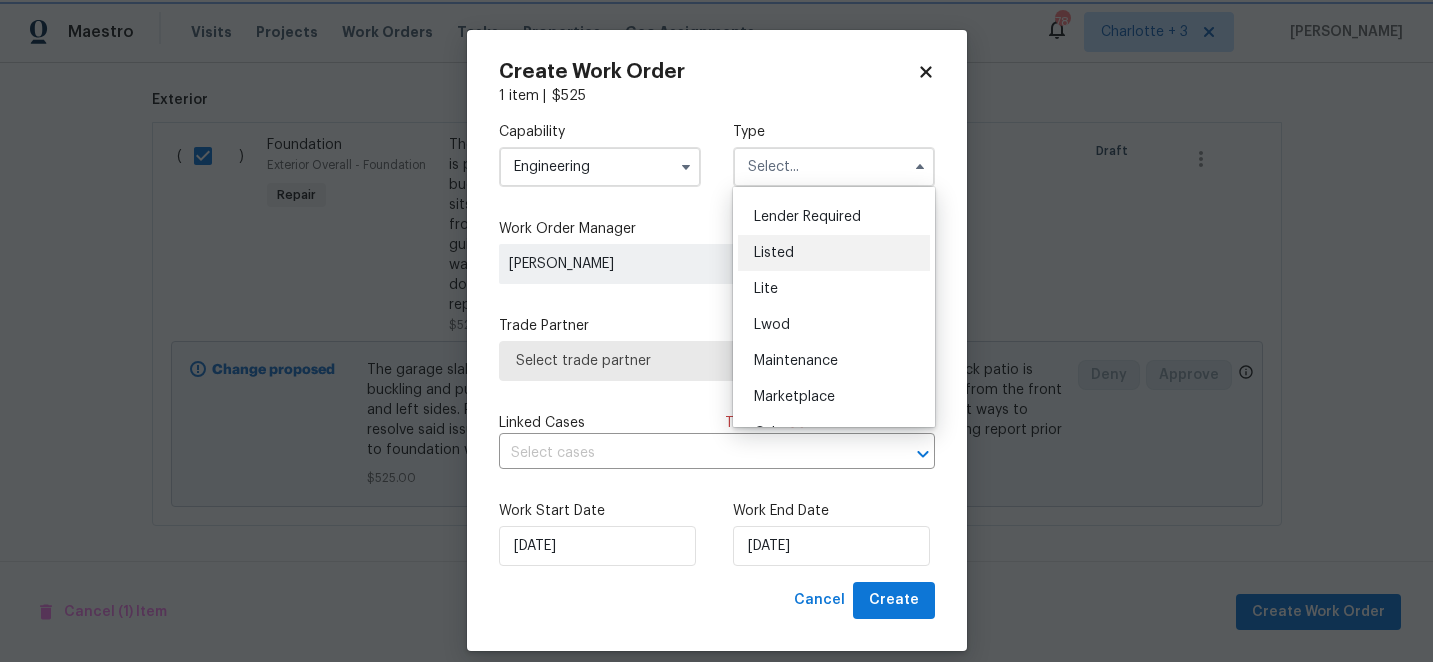 type on "Listed" 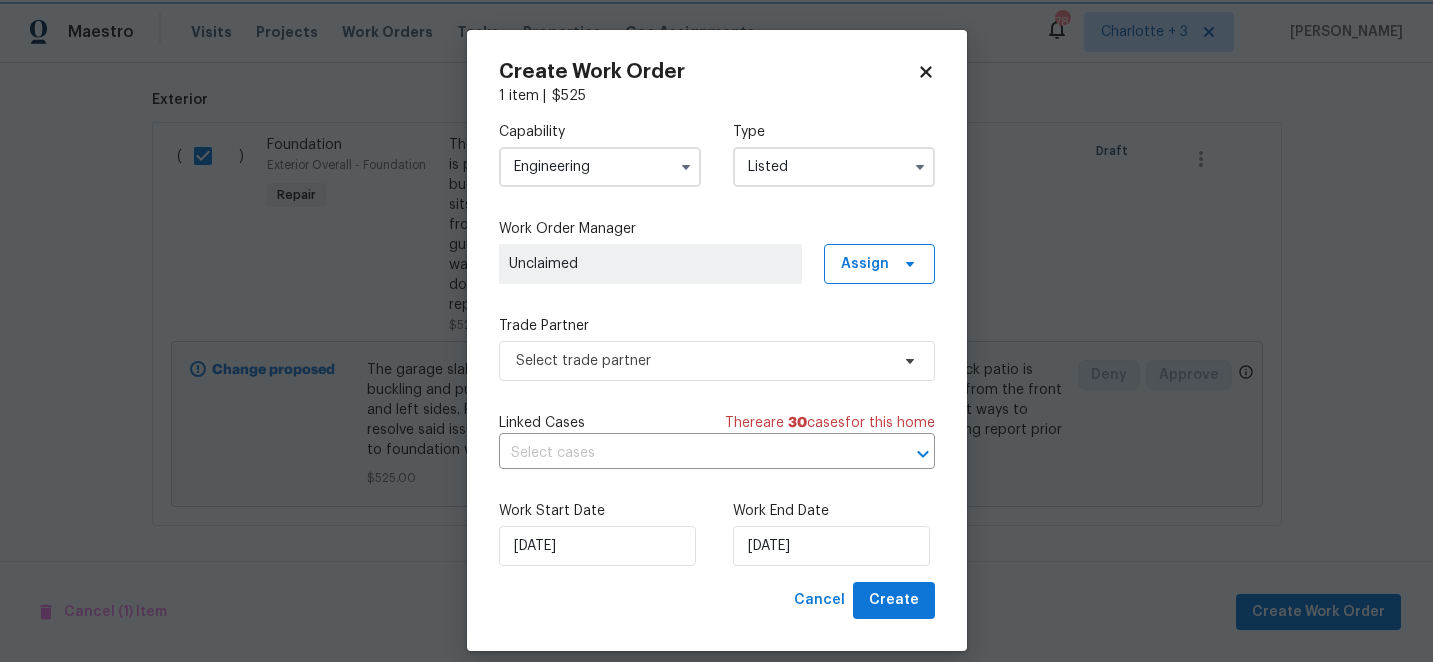 scroll, scrollTop: 0, scrollLeft: 0, axis: both 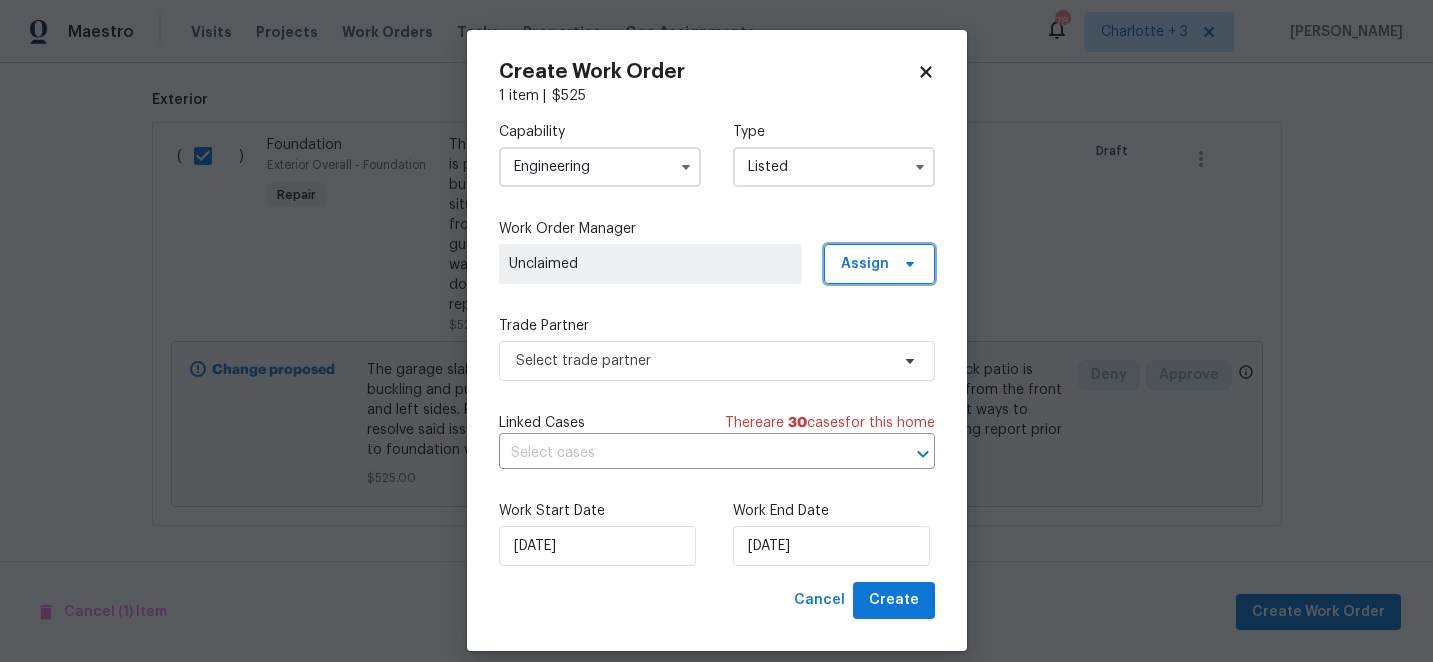 click on "Assign" at bounding box center (865, 264) 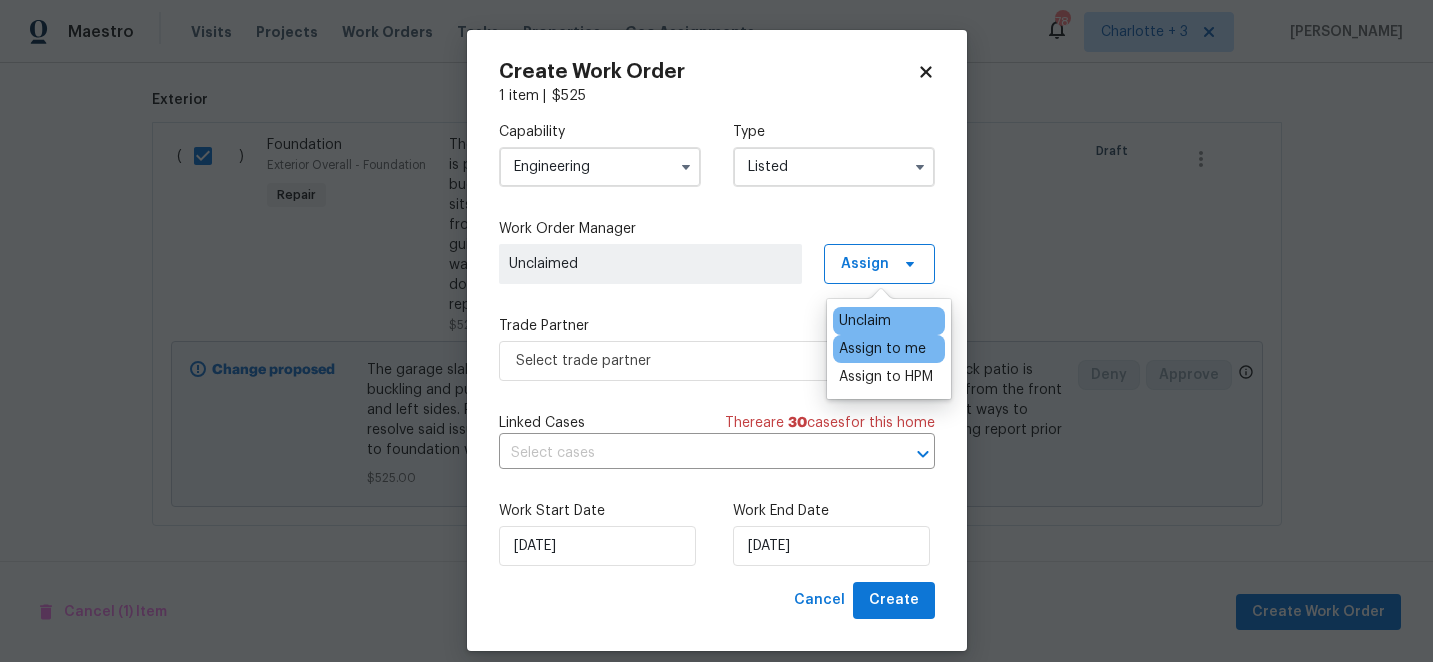 click on "Assign to me" at bounding box center [882, 349] 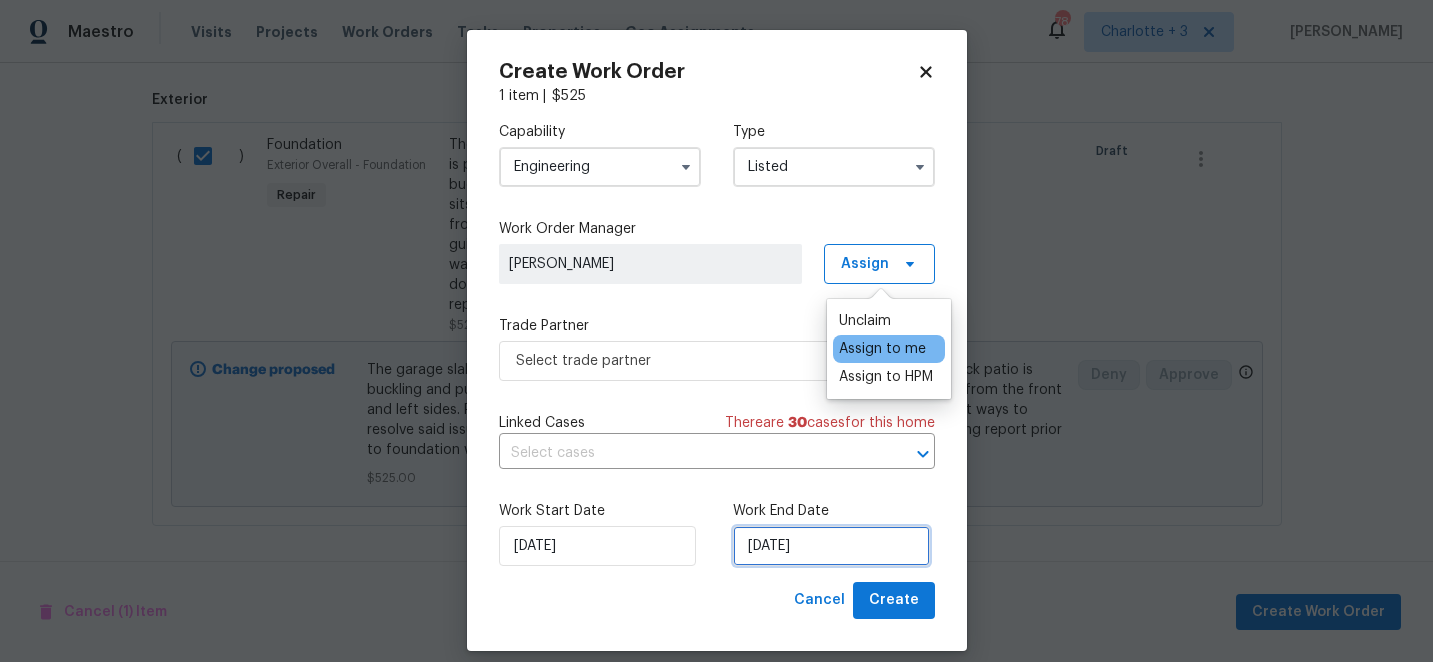 click on "[DATE]" at bounding box center [831, 546] 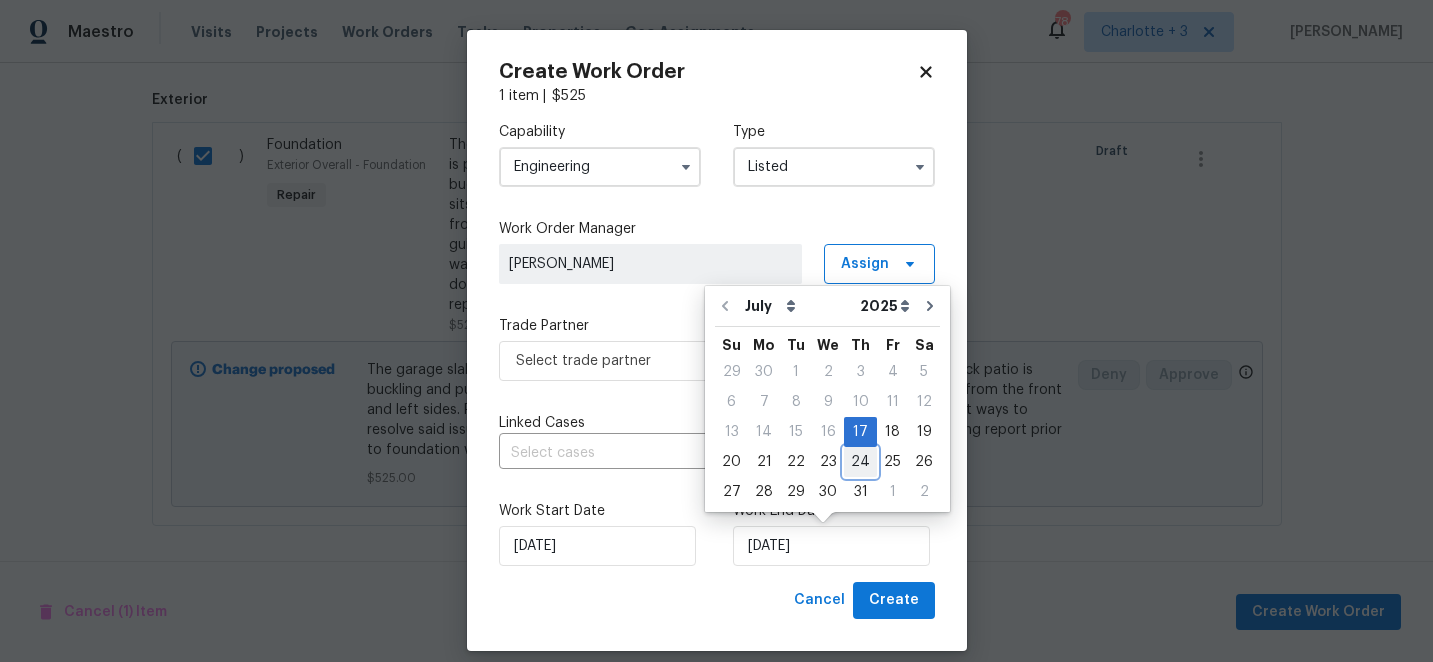 click on "24" at bounding box center [860, 462] 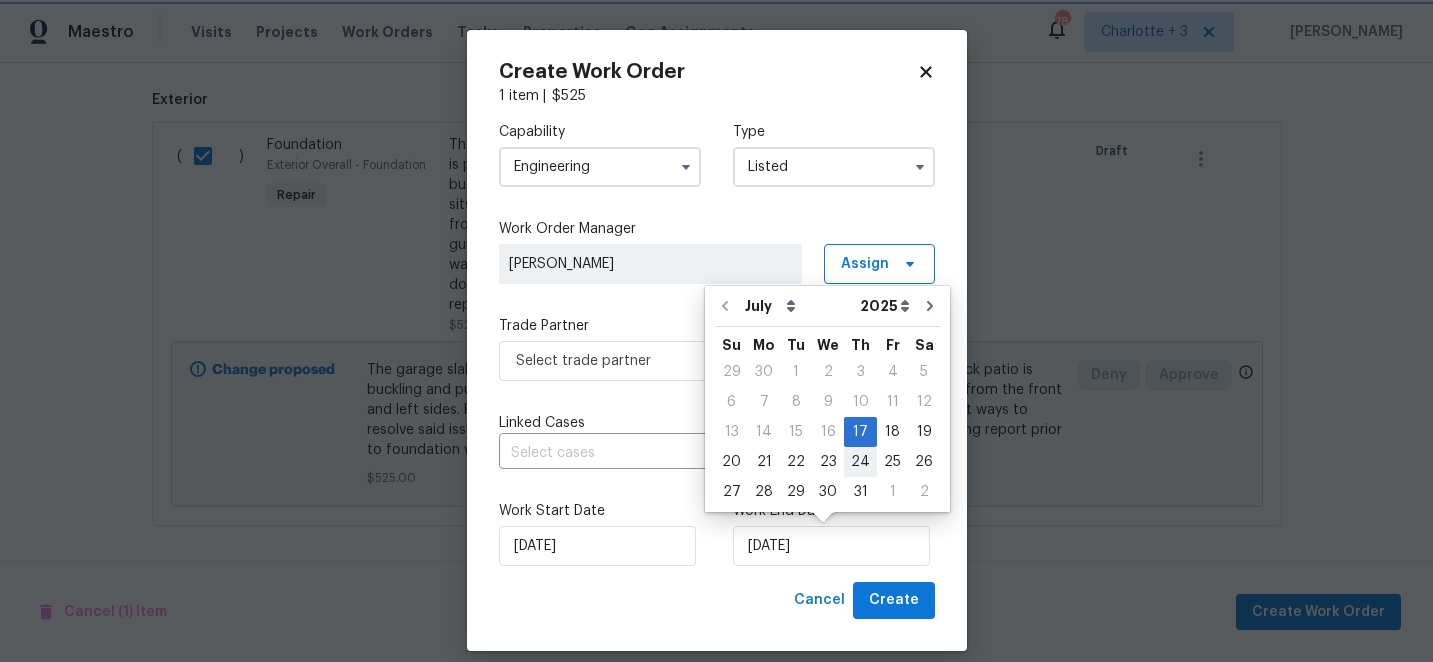 type on "[DATE]" 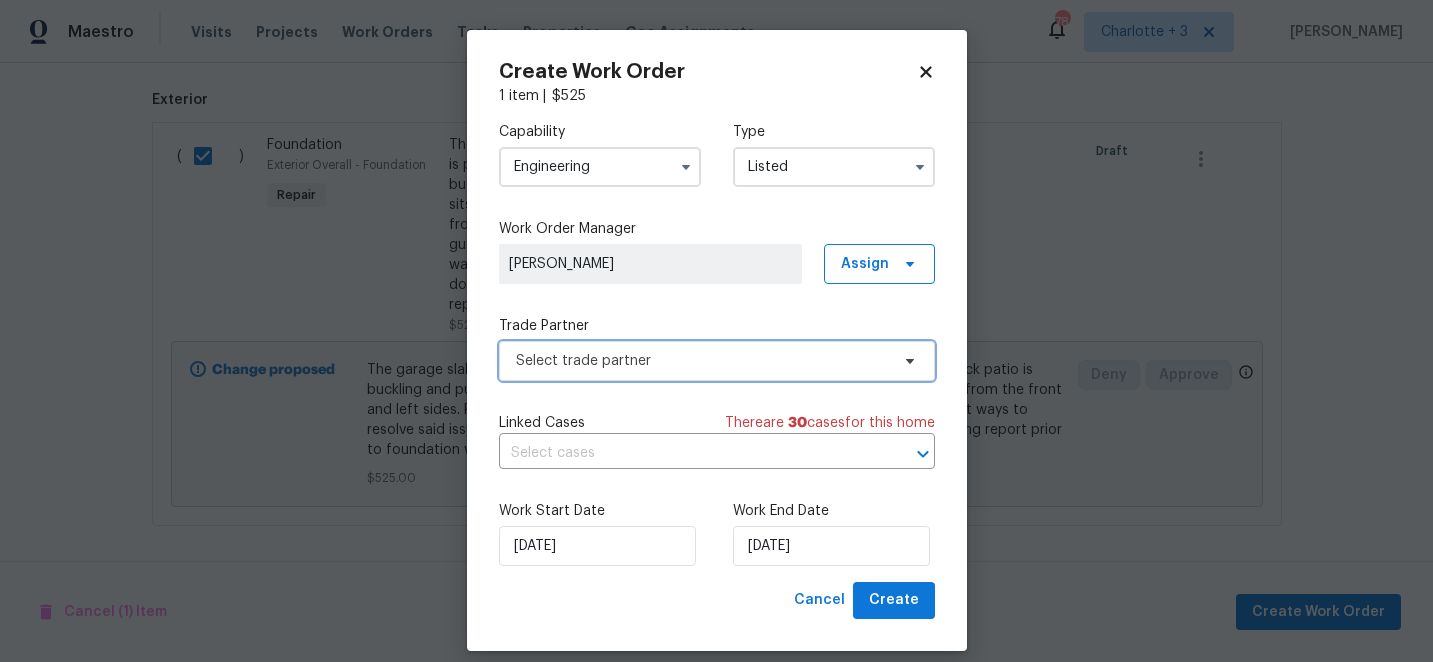 click on "Select trade partner" at bounding box center [702, 361] 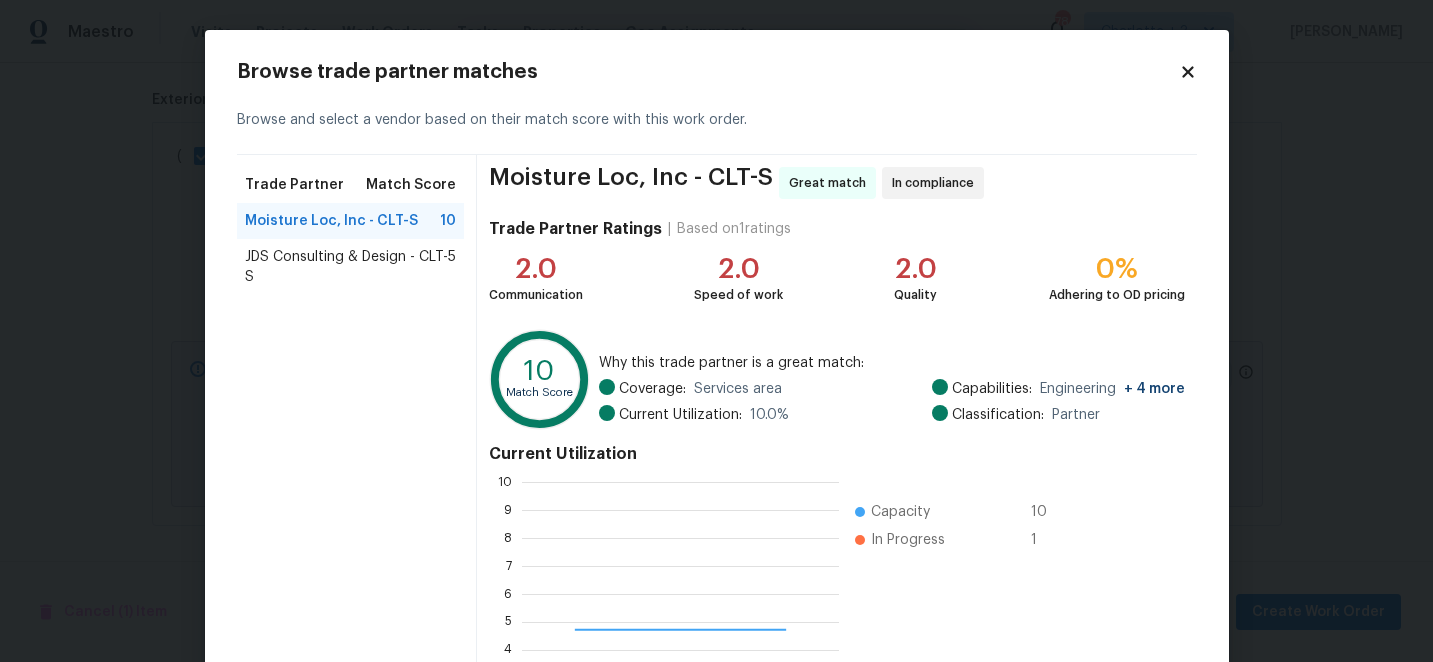 scroll, scrollTop: 2, scrollLeft: 2, axis: both 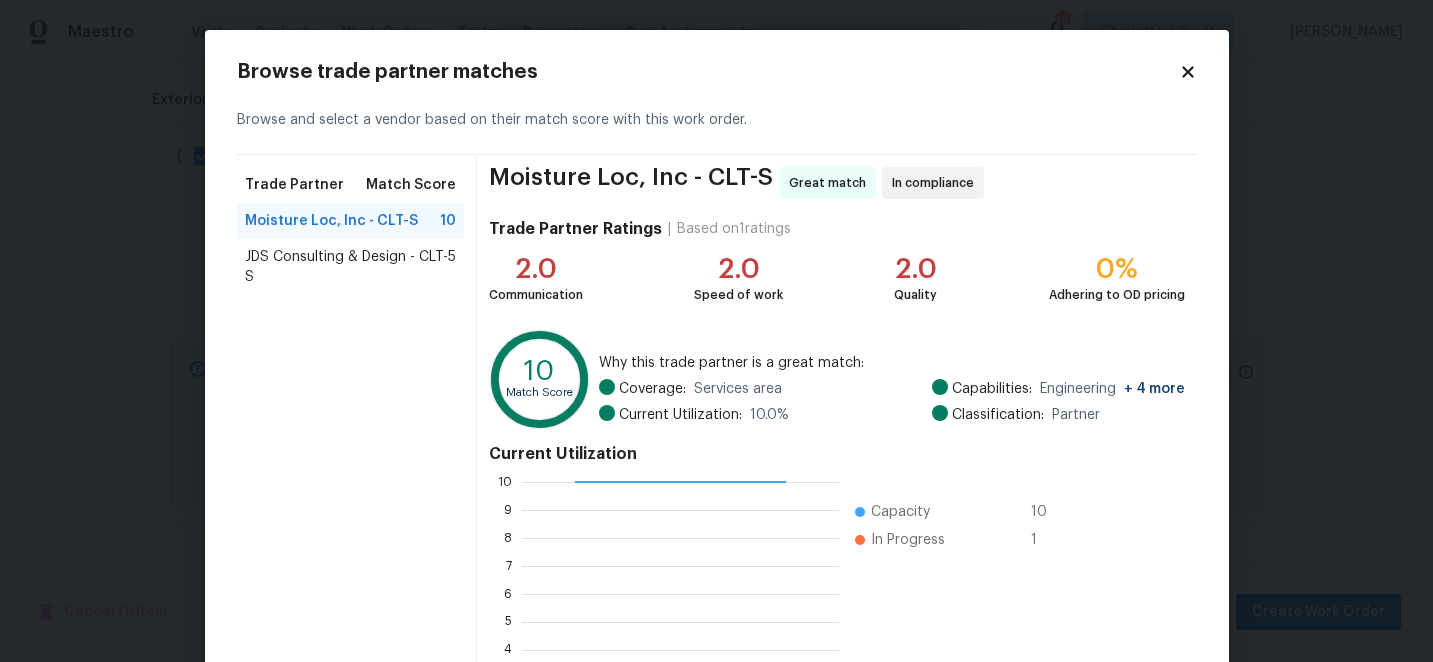 click on "JDS Consulting & Design - CLT-S" at bounding box center (347, 267) 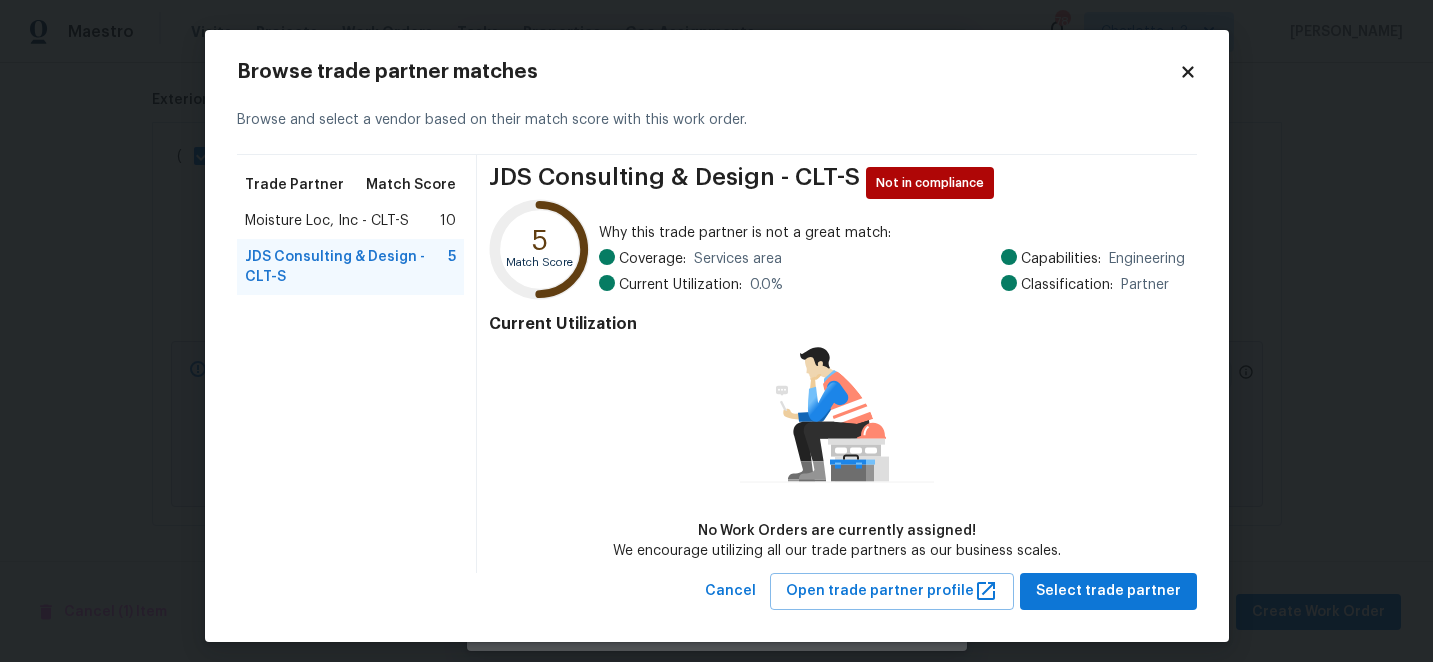 scroll, scrollTop: 8, scrollLeft: 0, axis: vertical 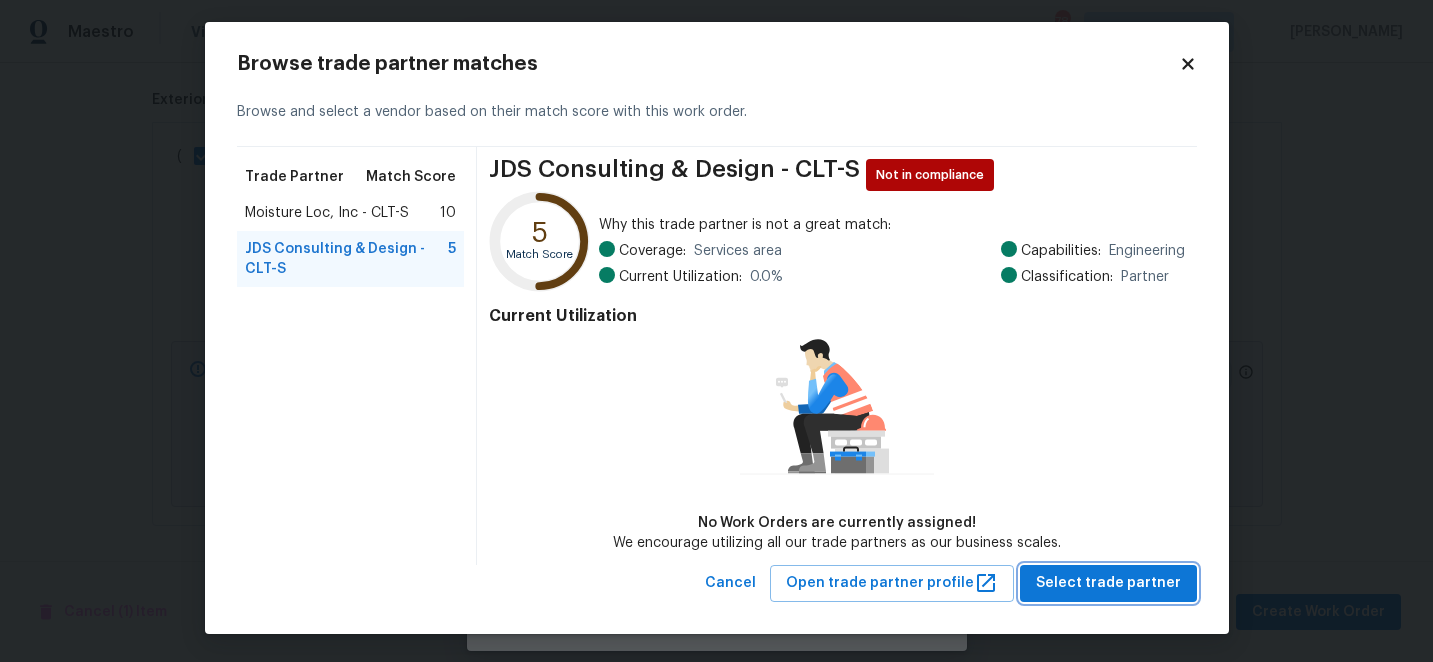 click on "Select trade partner" at bounding box center (1108, 583) 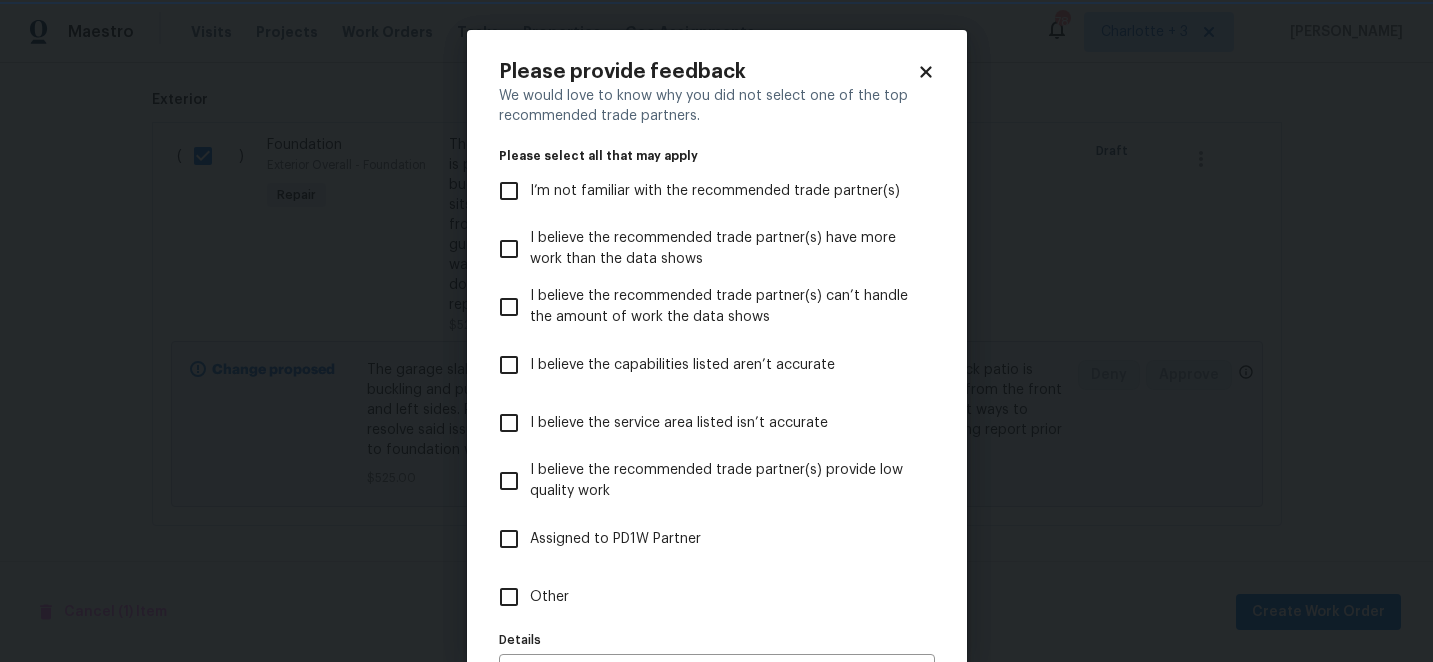 scroll, scrollTop: 0, scrollLeft: 0, axis: both 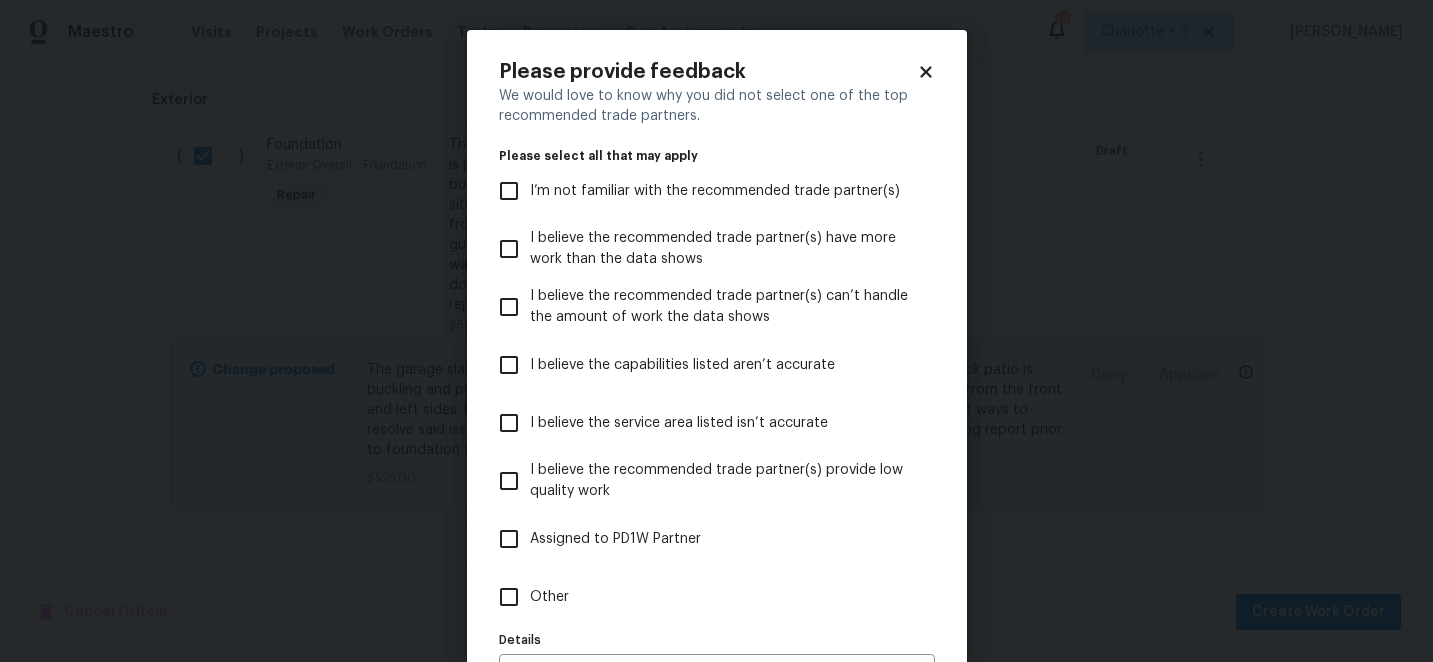 click on "I believe the capabilities listed aren’t accurate" at bounding box center (509, 365) 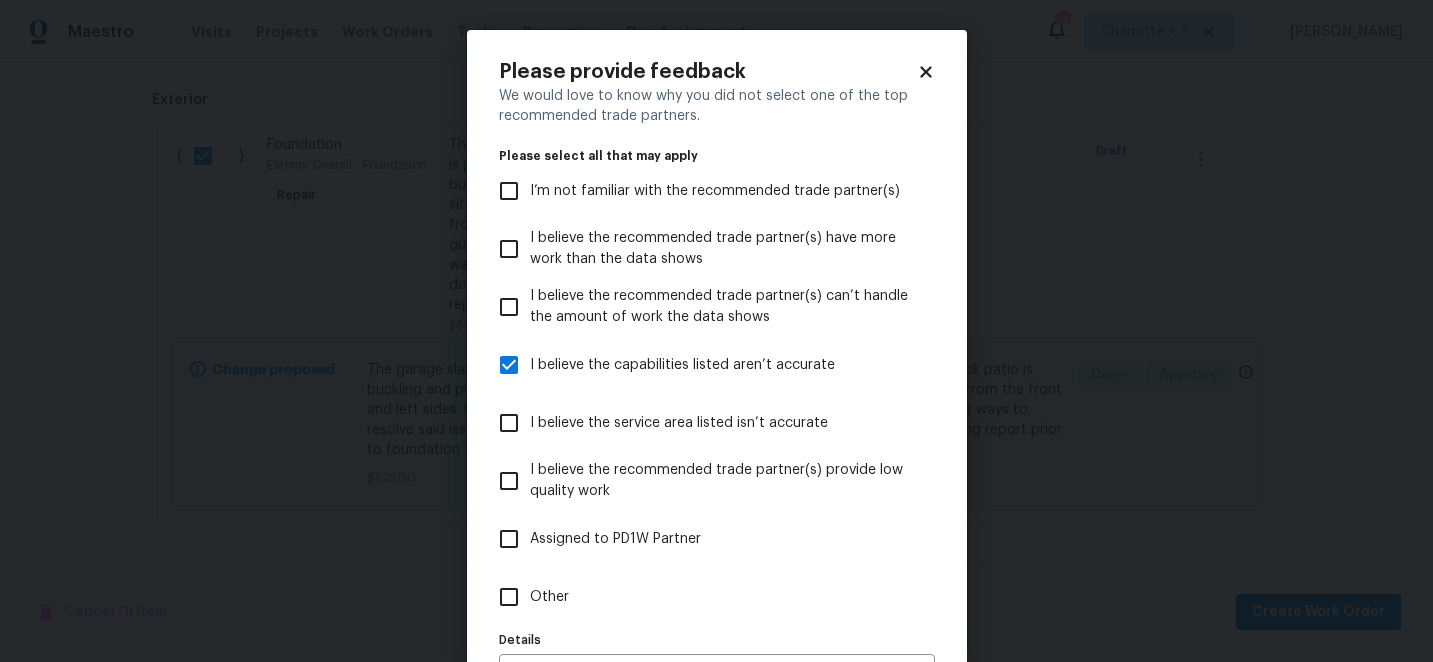 scroll, scrollTop: 130, scrollLeft: 0, axis: vertical 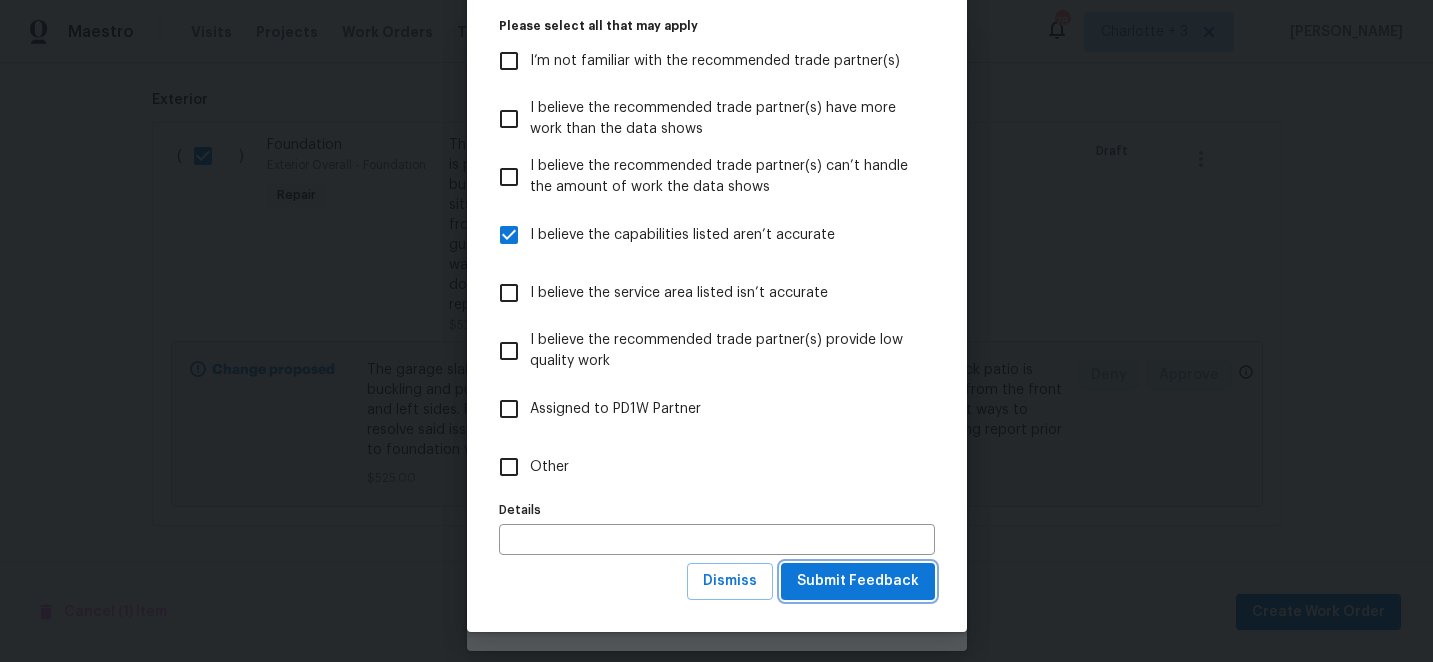 click on "Submit Feedback" at bounding box center (858, 581) 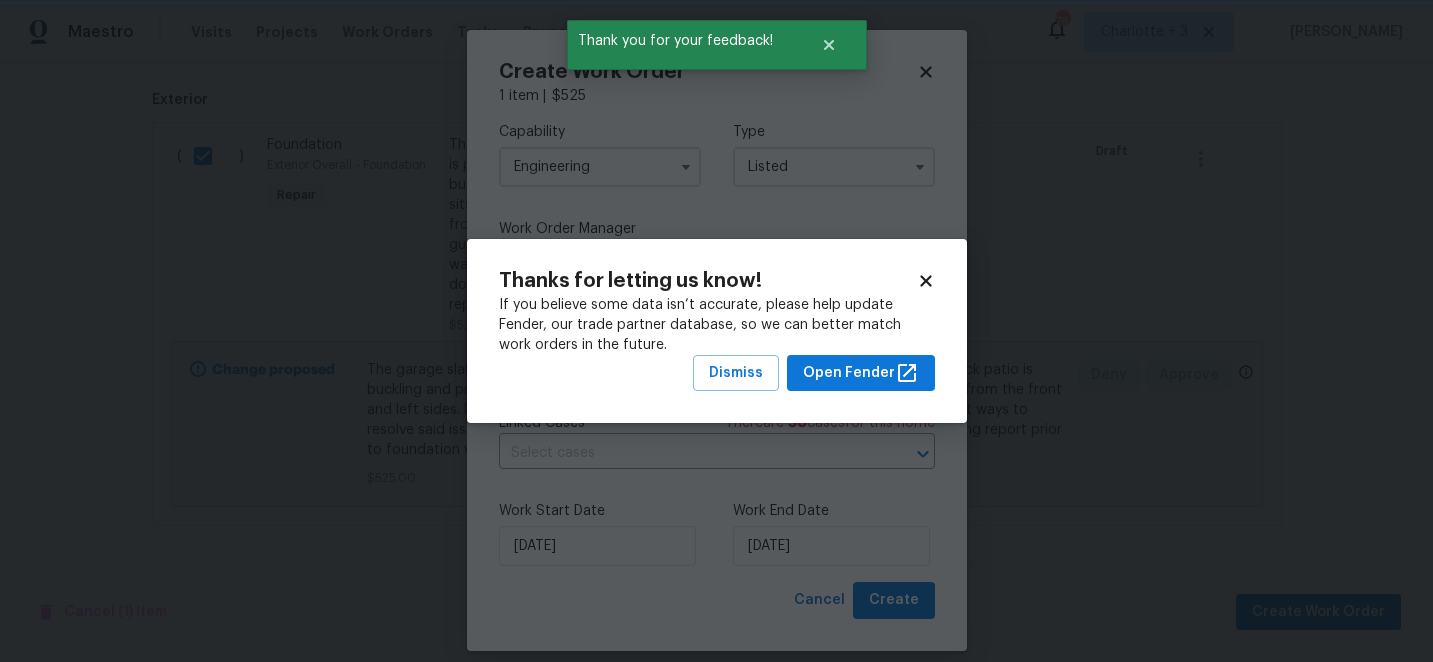 scroll, scrollTop: 0, scrollLeft: 0, axis: both 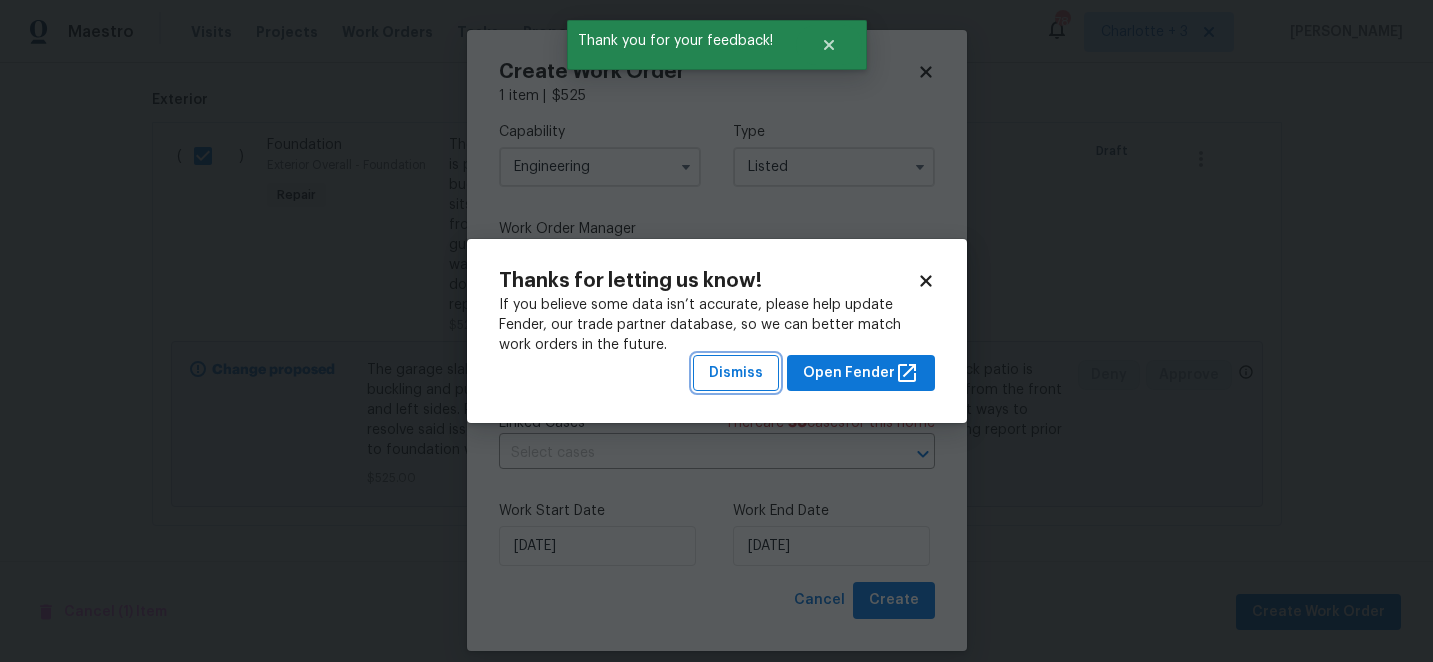 click on "Dismiss" at bounding box center (736, 373) 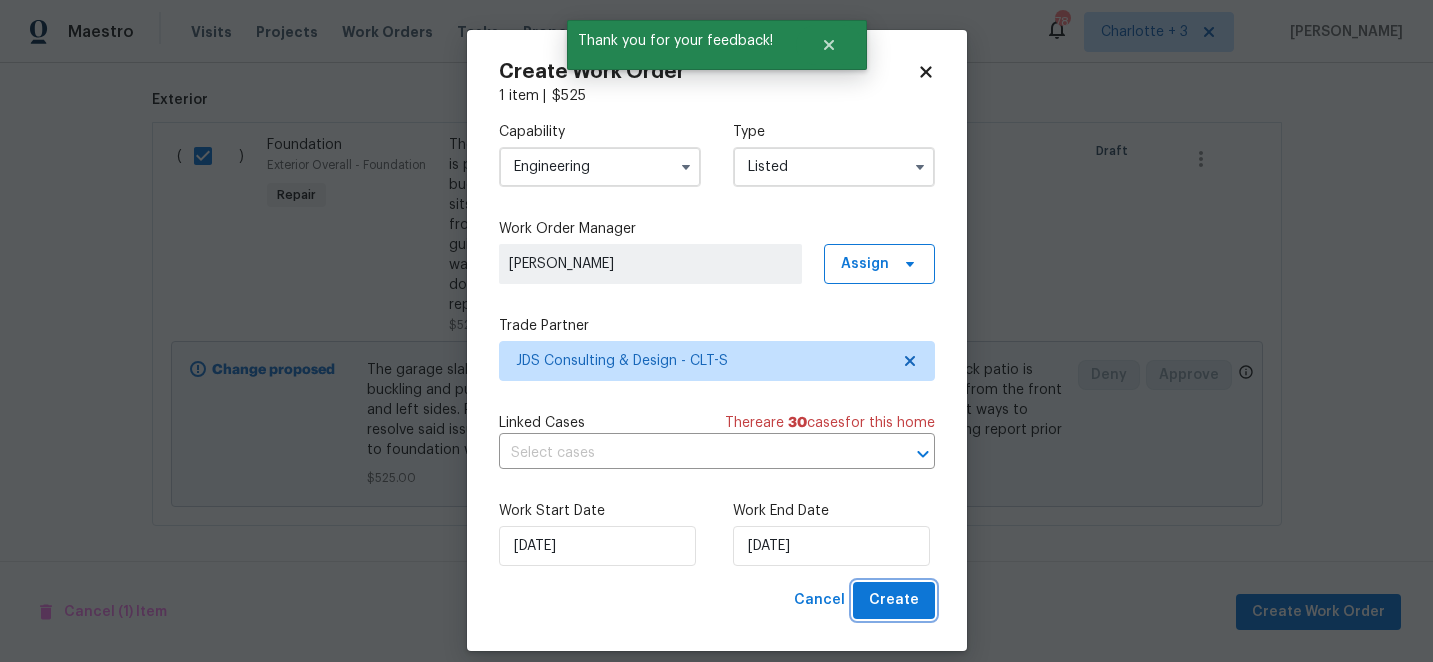 click on "Create" at bounding box center [894, 600] 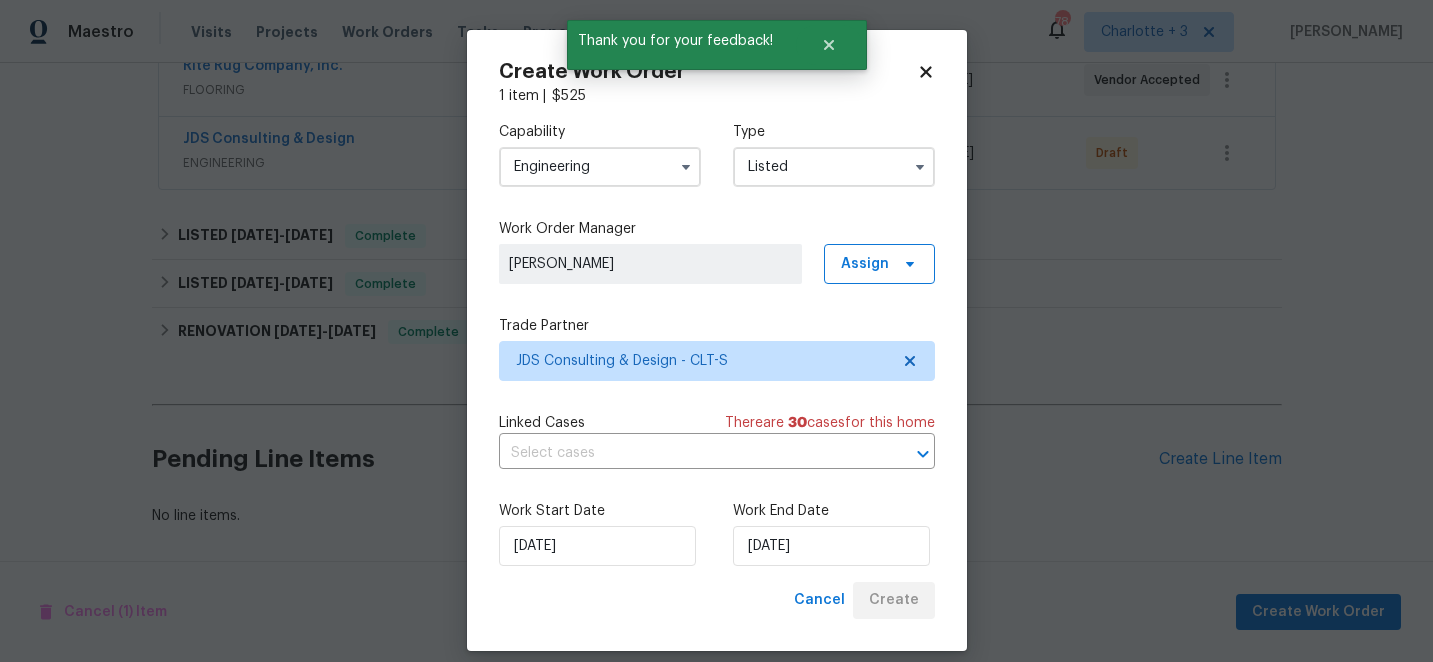 scroll, scrollTop: 403, scrollLeft: 0, axis: vertical 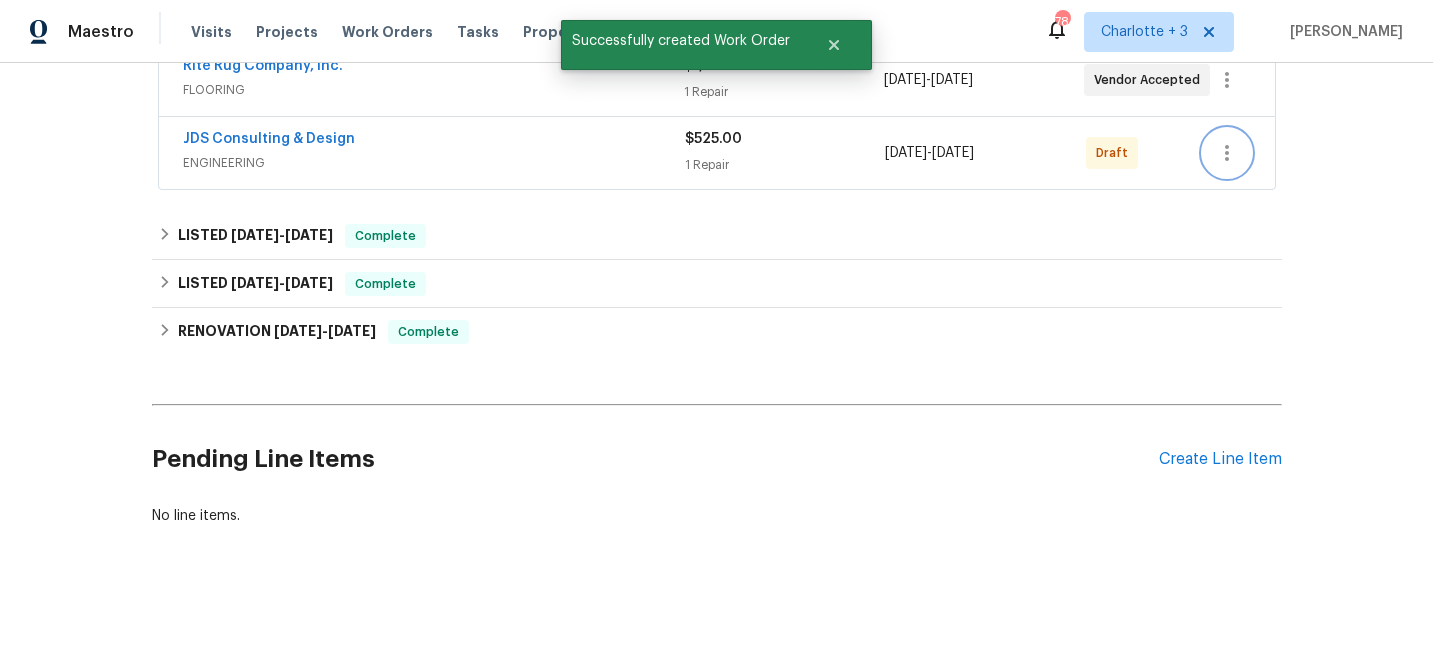 click 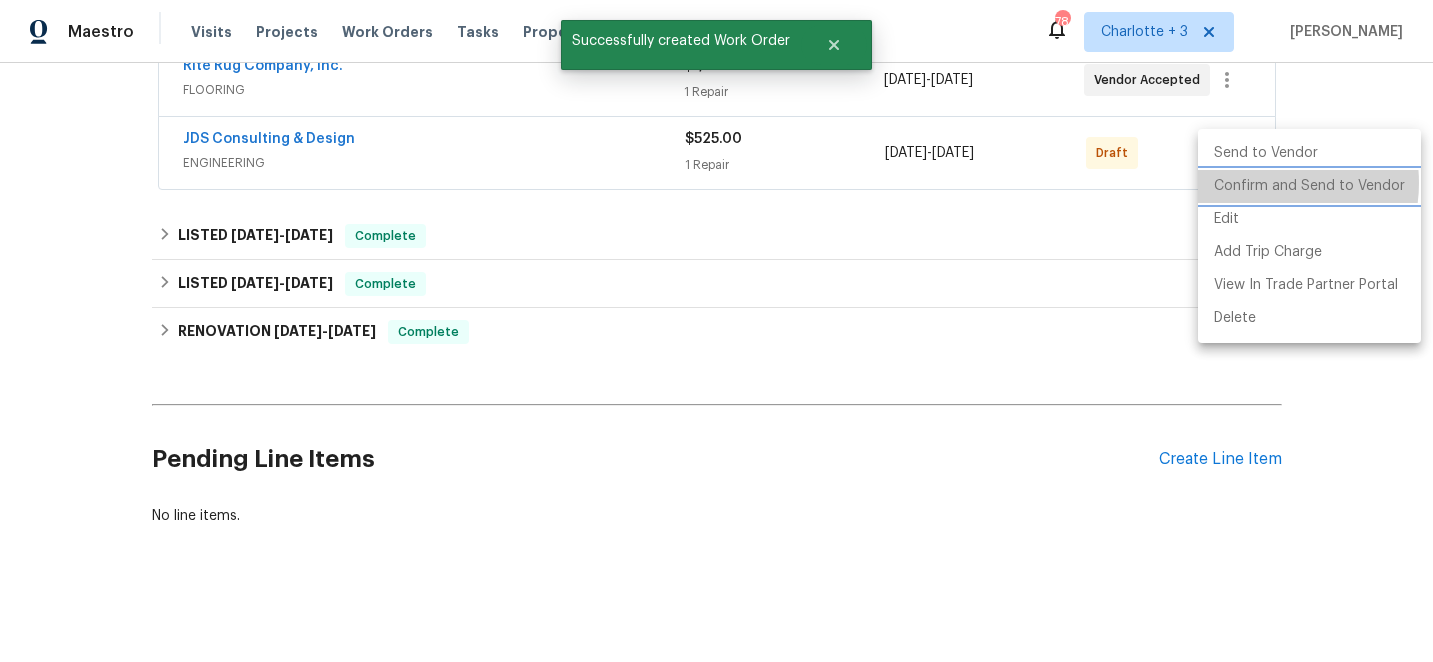 click on "Confirm and Send to Vendor" at bounding box center (1309, 186) 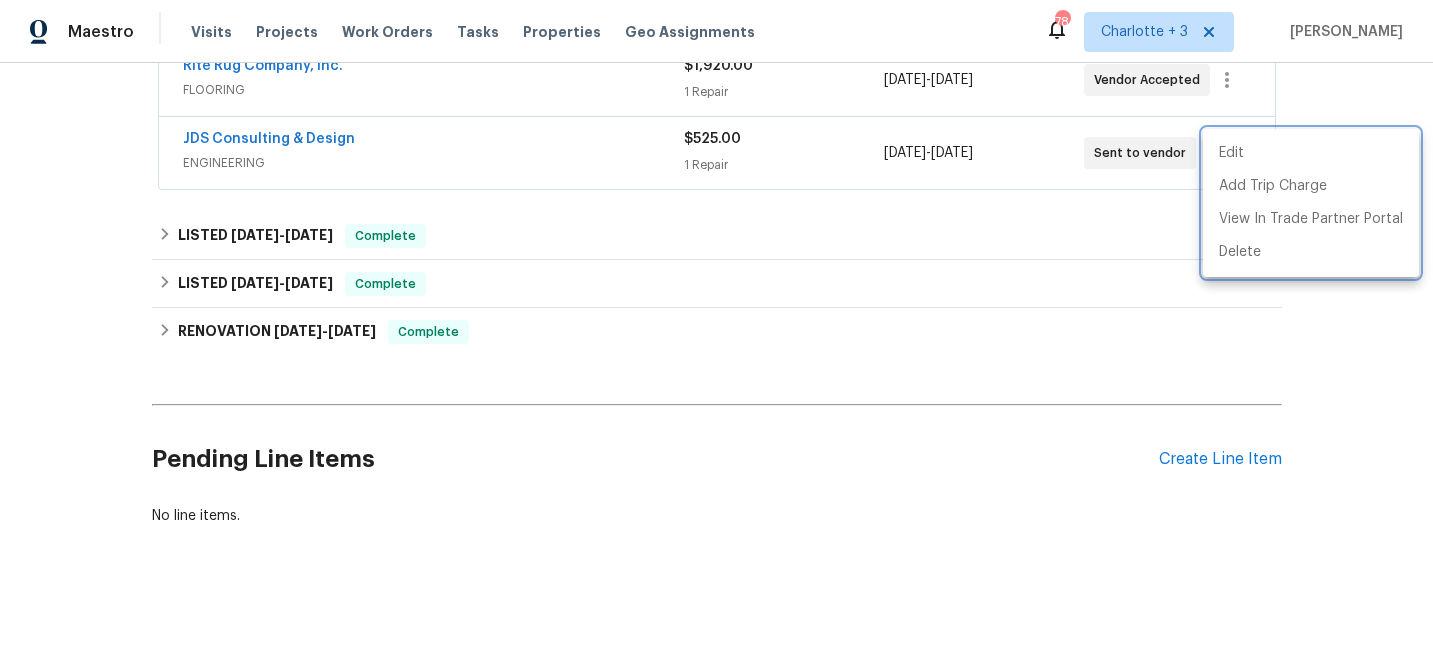 click at bounding box center [716, 331] 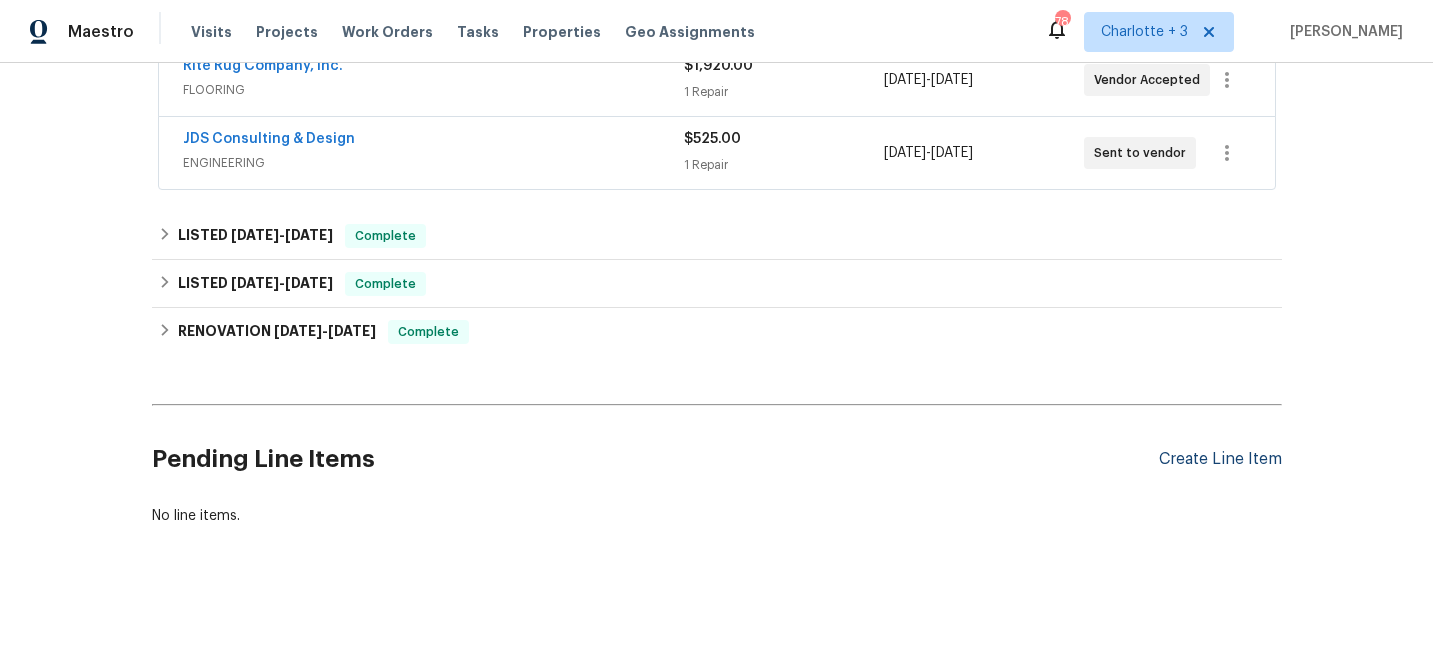 click on "Create Line Item" at bounding box center (1220, 459) 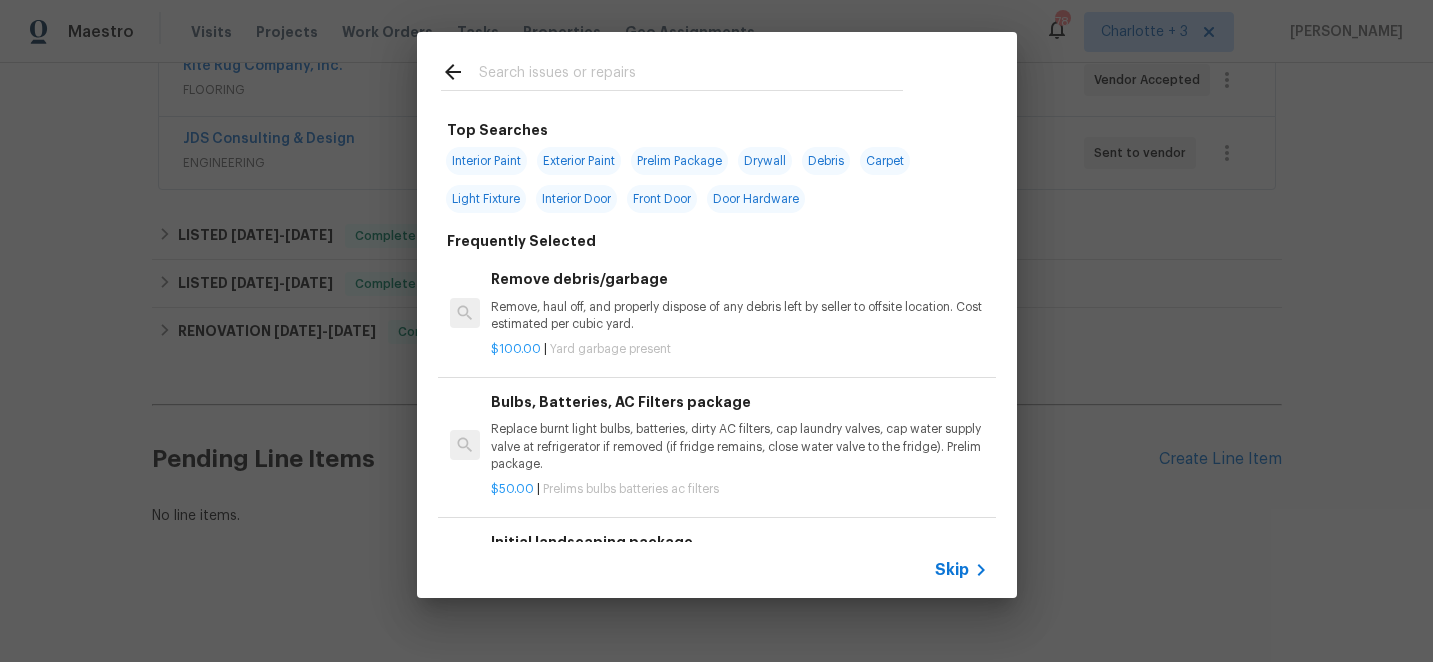 click at bounding box center [691, 75] 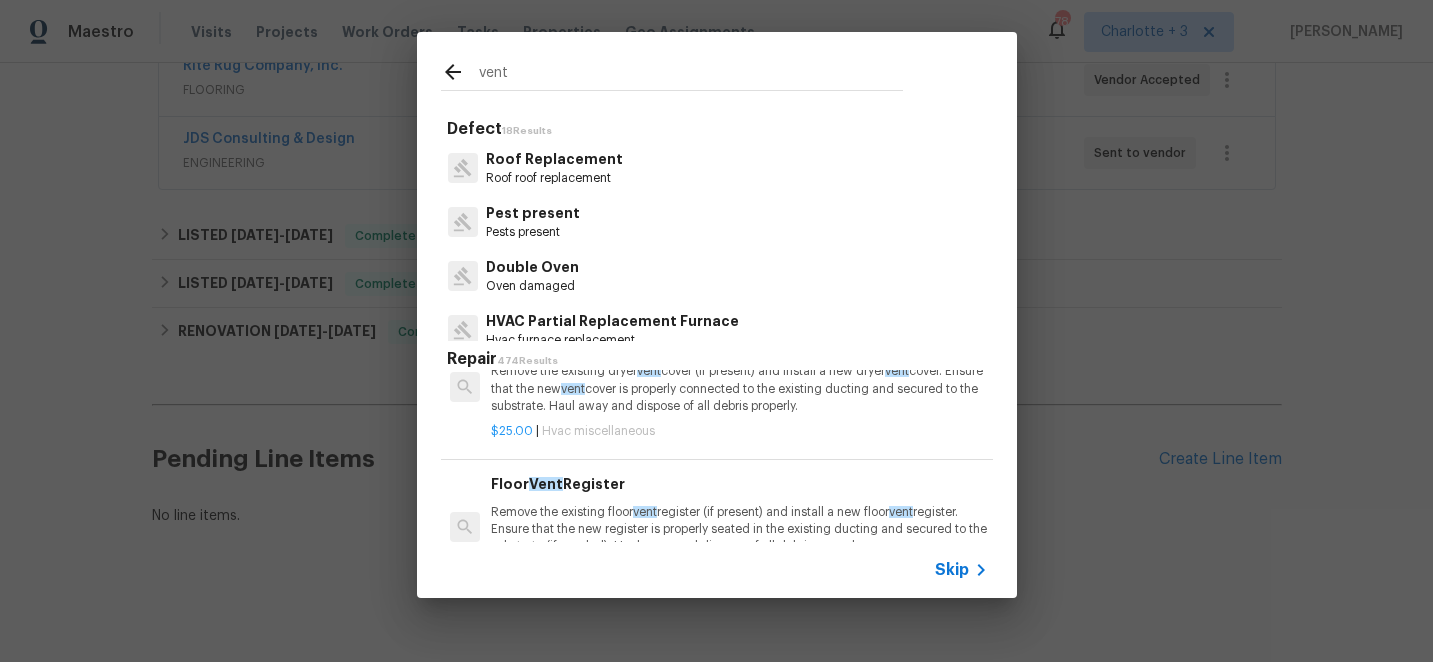 scroll, scrollTop: 183, scrollLeft: 0, axis: vertical 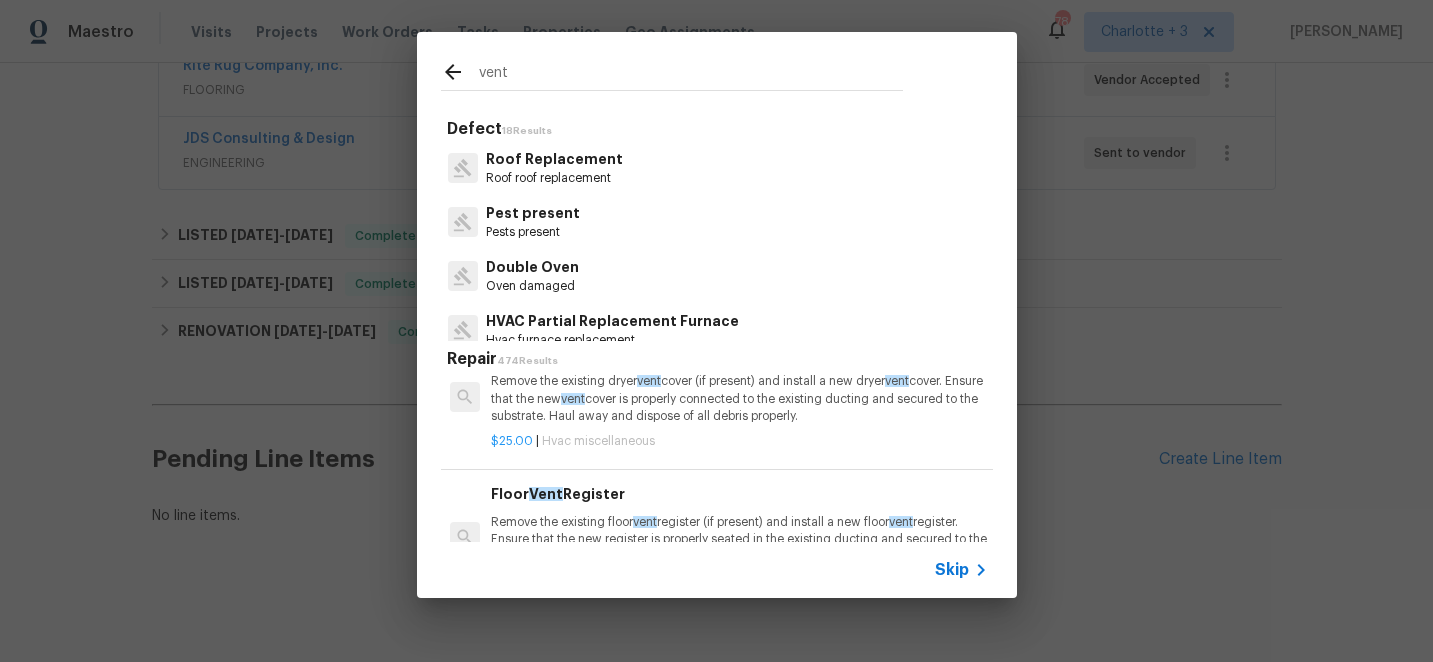 type on "vent" 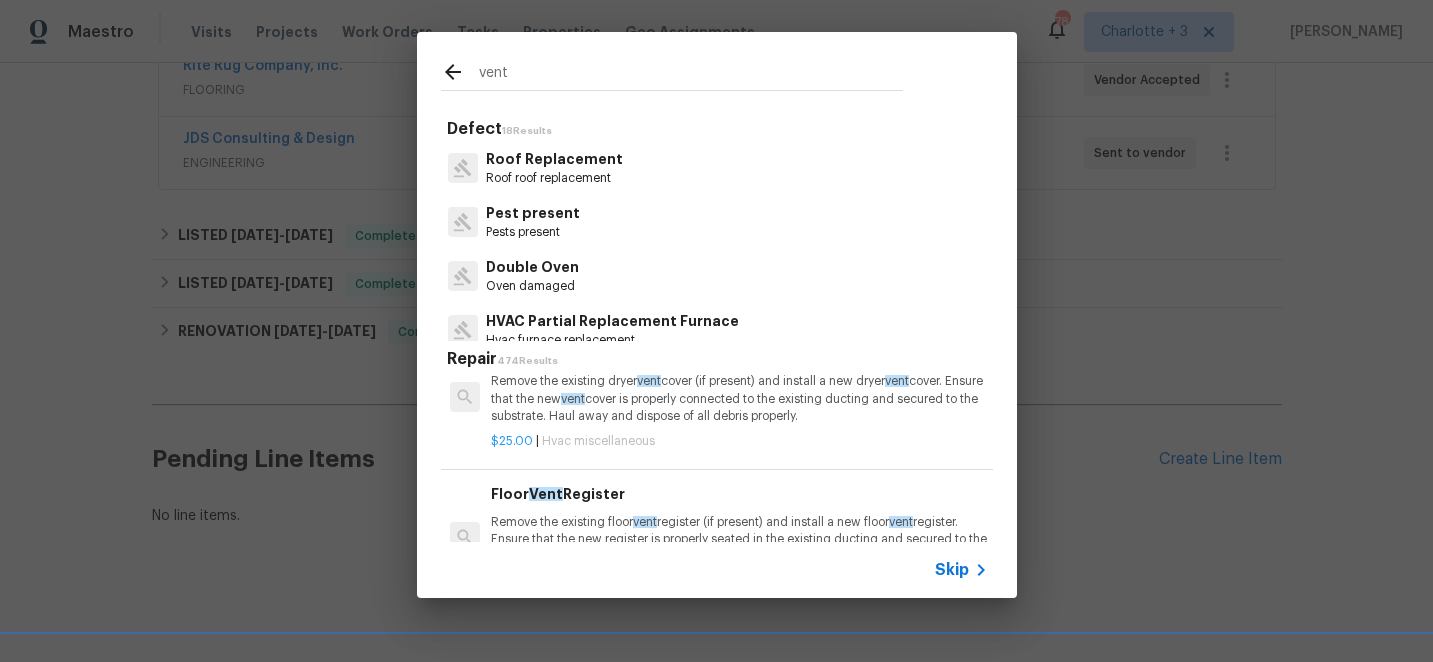 click on "Remove the existing dryer  vent  cover (if present) and install a new dryer  vent  cover. Ensure that the new  vent  cover is properly connected to the existing ducting and secured to the substrate. Haul away and dispose of all debris properly." at bounding box center [739, 398] 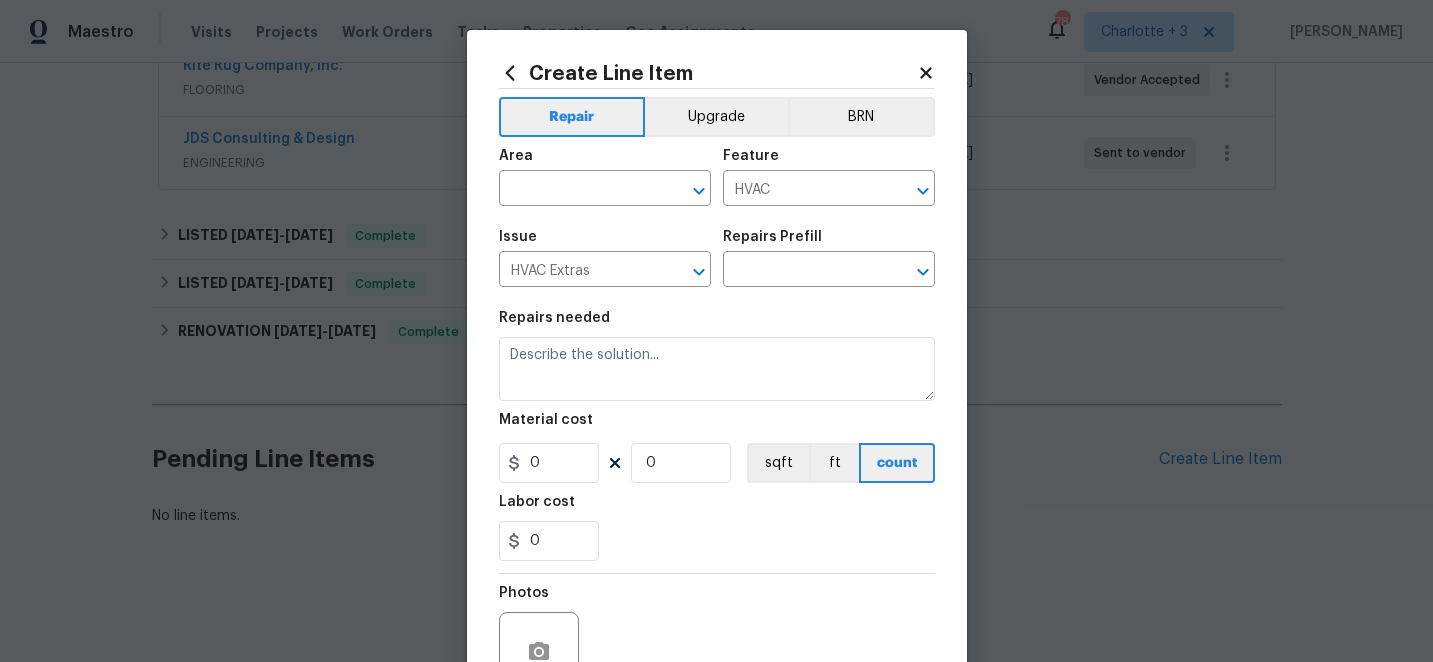 type on "Remove the existing dryer vent cover (if present) and install a new dryer vent cover. Ensure that the new vent cover is properly connected to the existing ducting and secured to the substrate. Haul away and dispose of all debris properly." 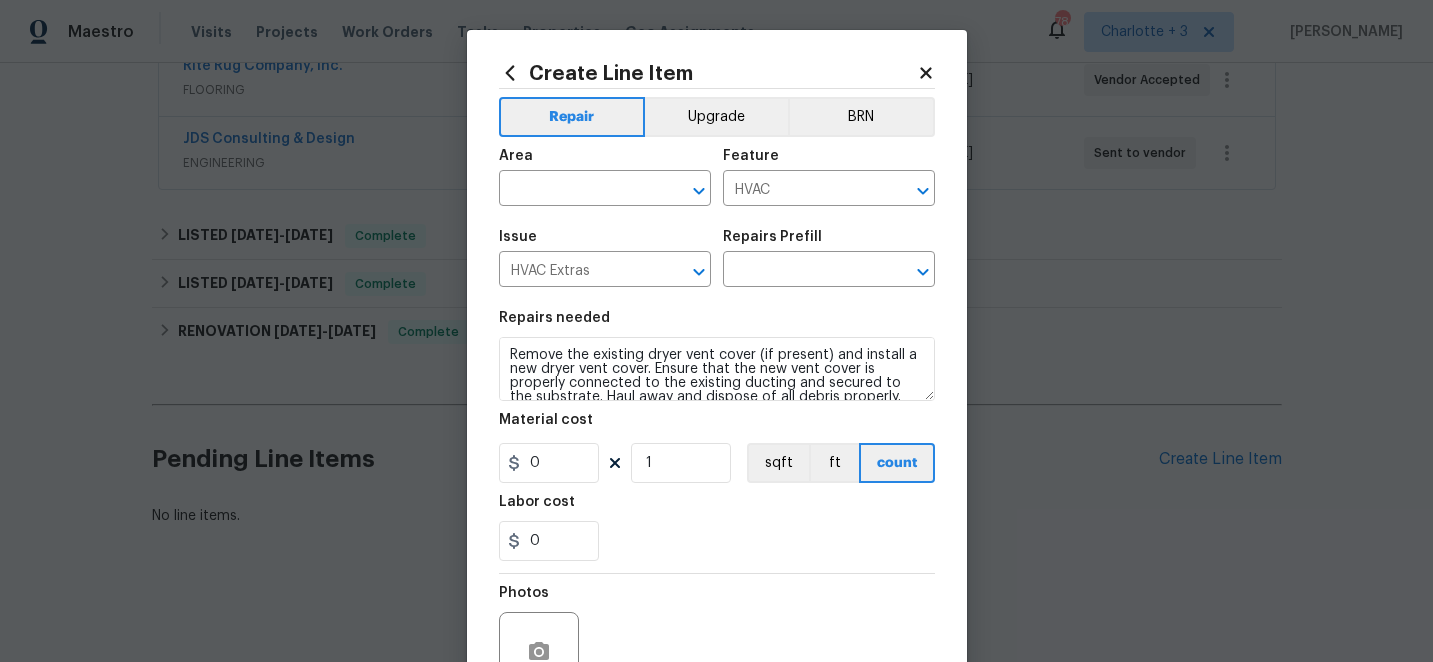 type on "Dryer Vent Cover $25.00" 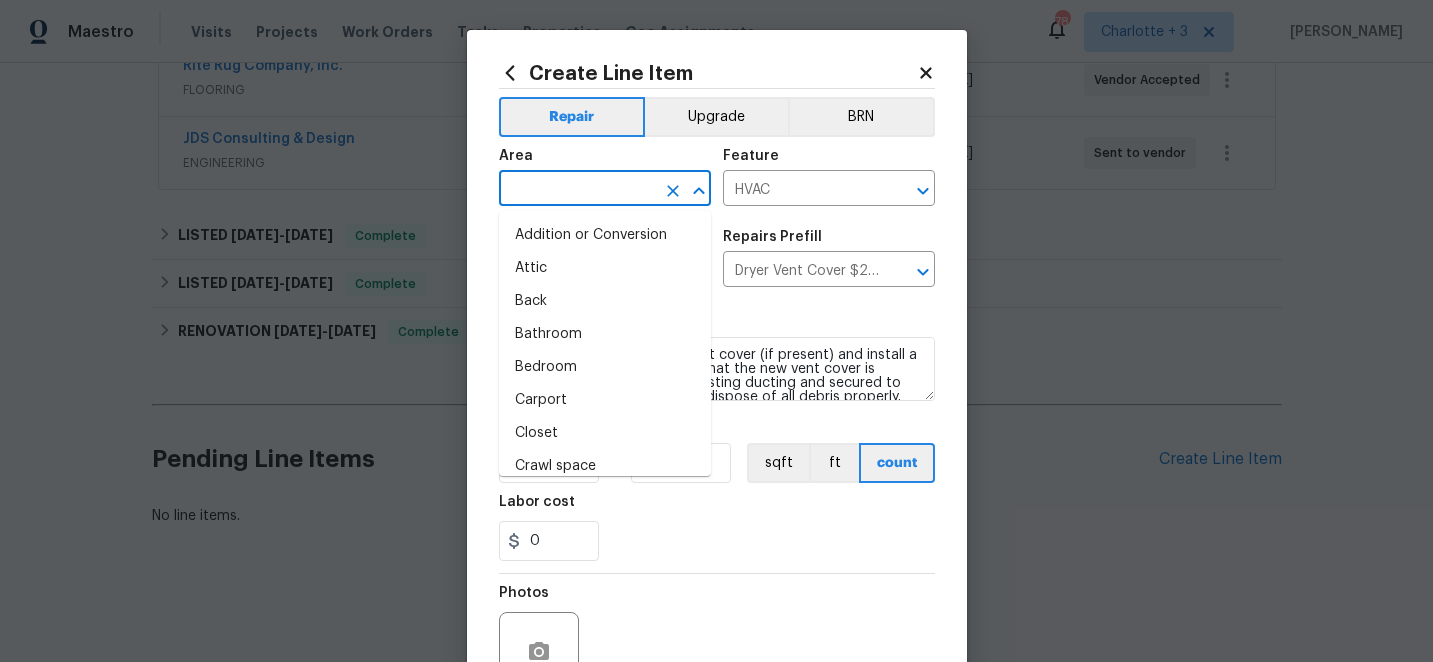 click at bounding box center [577, 190] 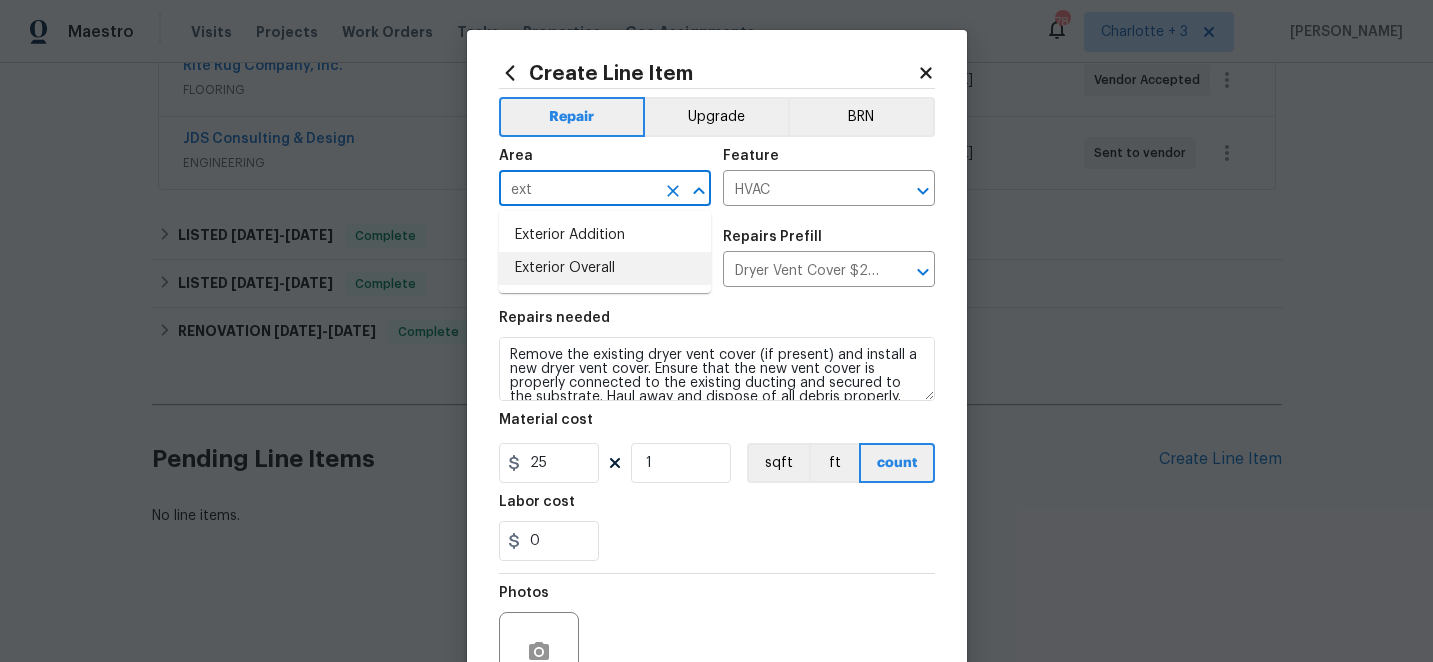 click on "Exterior Overall" at bounding box center (605, 268) 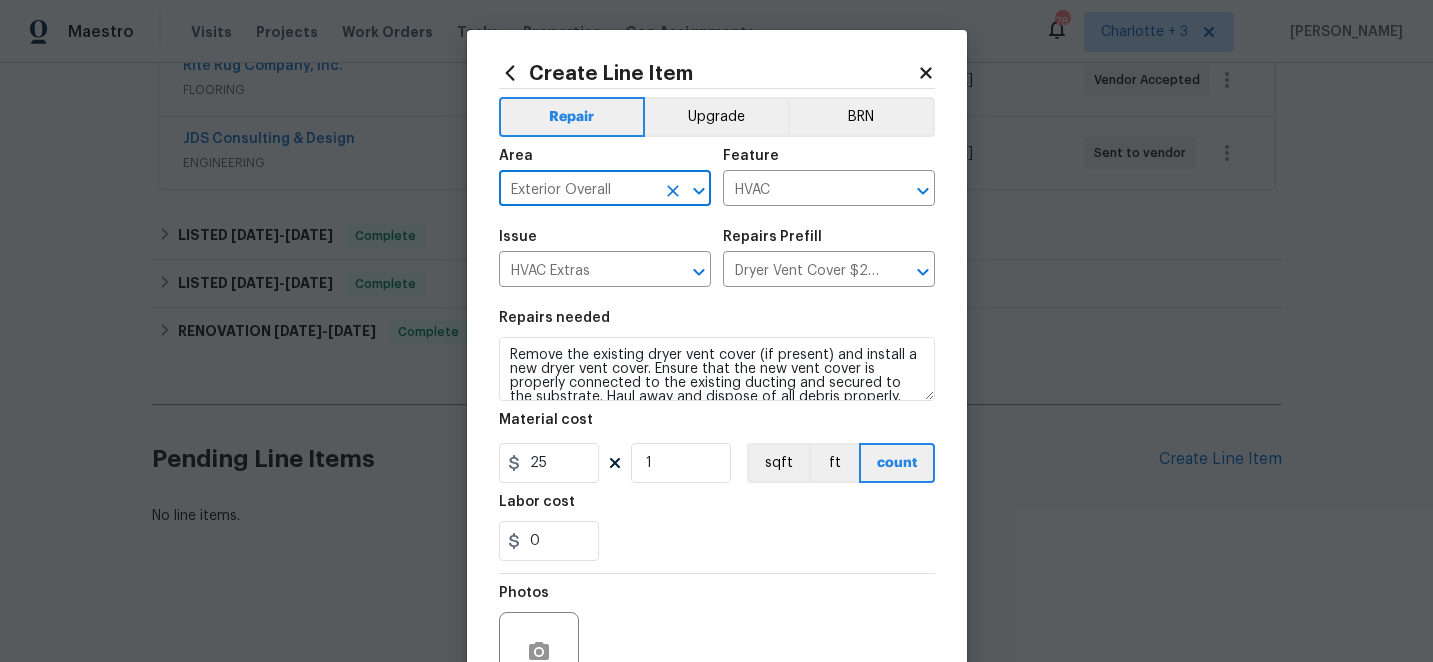 scroll, scrollTop: 200, scrollLeft: 0, axis: vertical 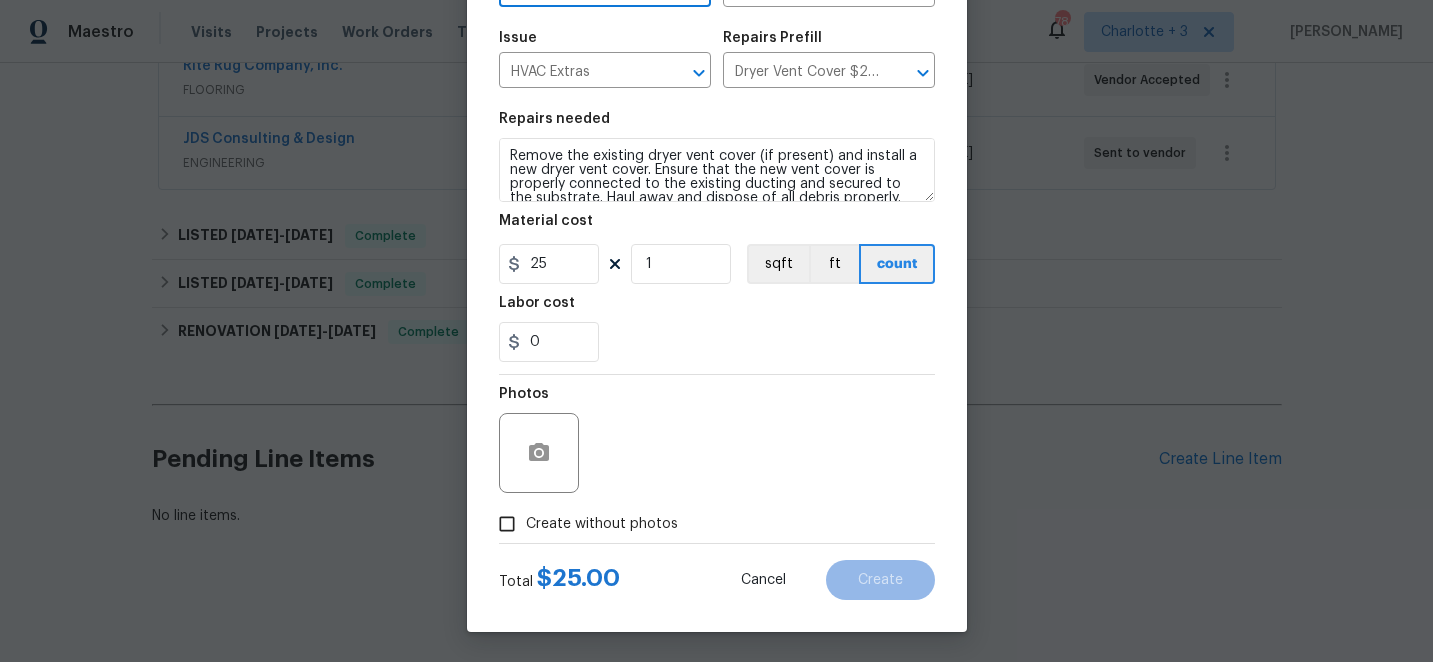 type on "Exterior Overall" 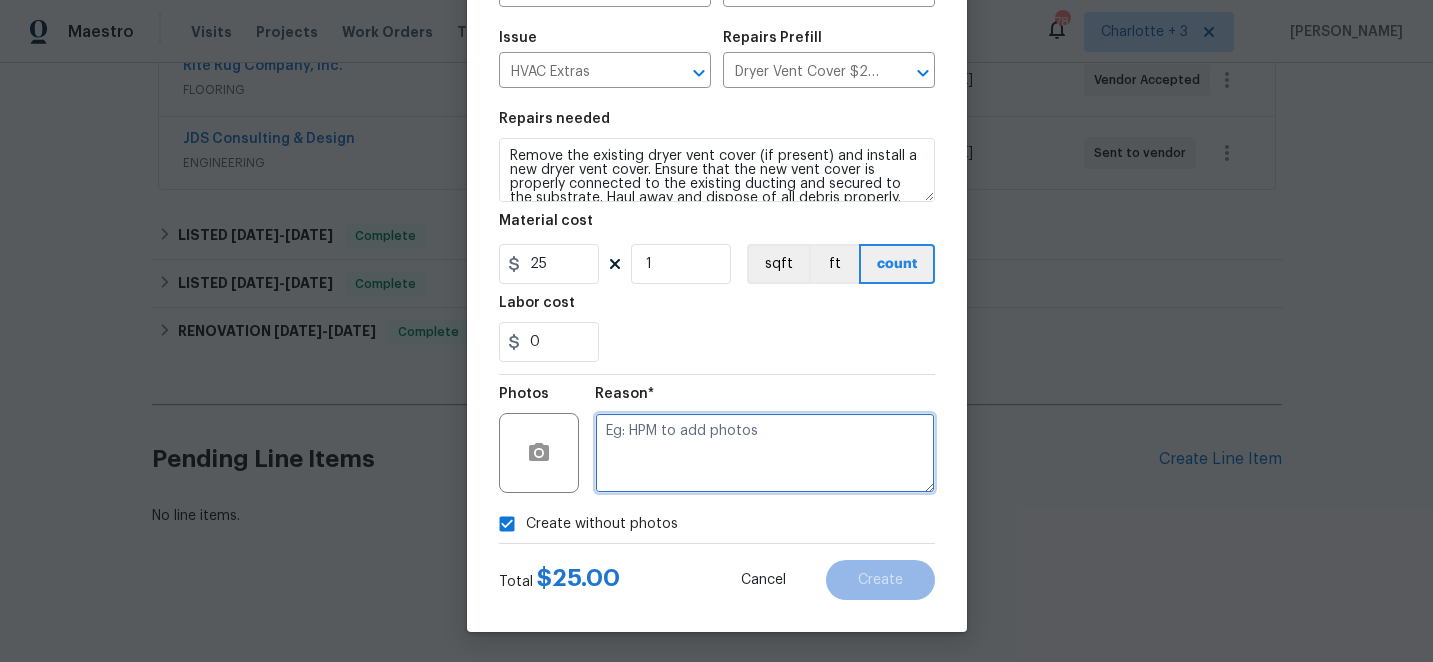 click at bounding box center (765, 453) 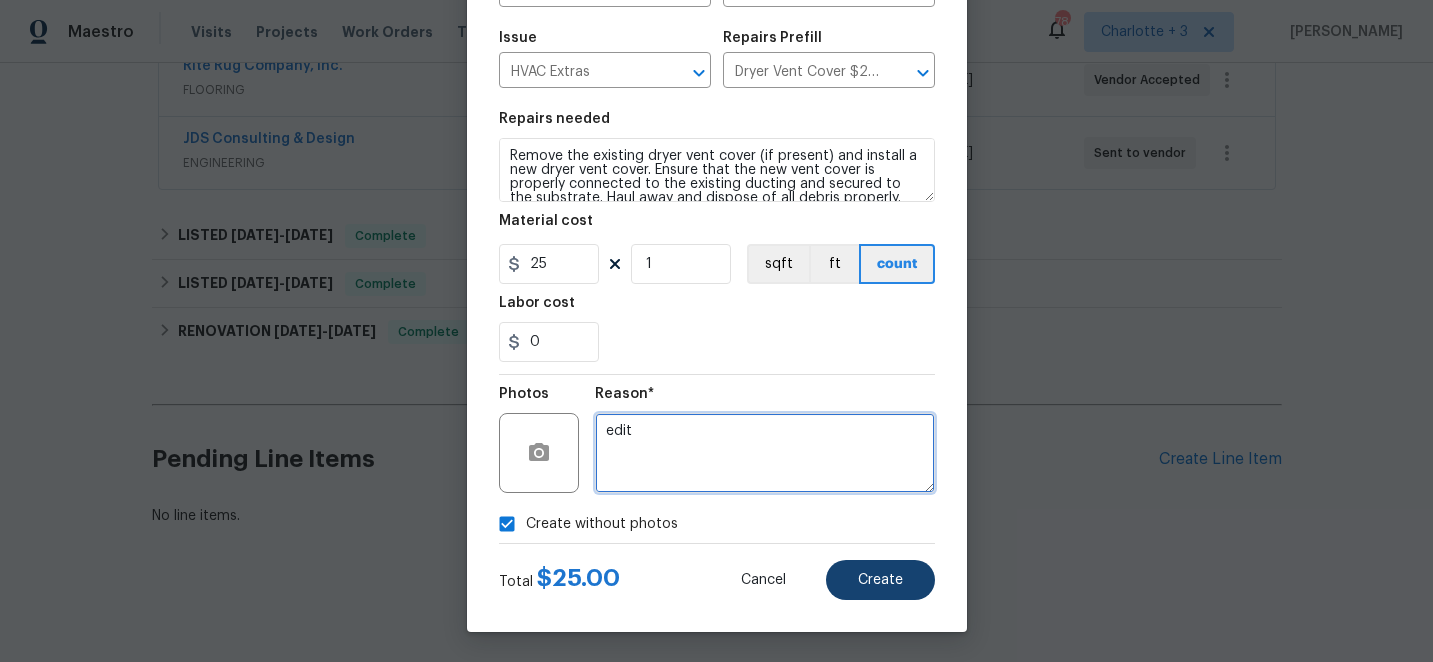 type on "edit" 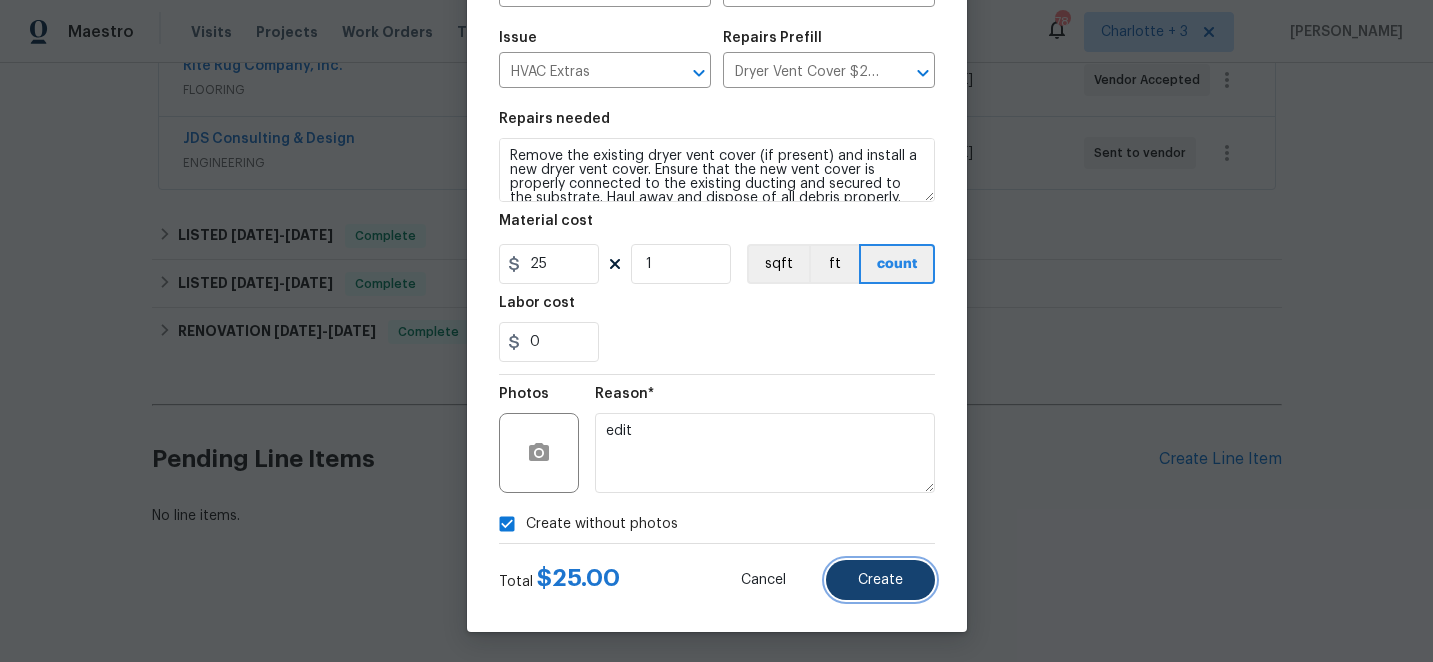 click on "Create" at bounding box center (880, 580) 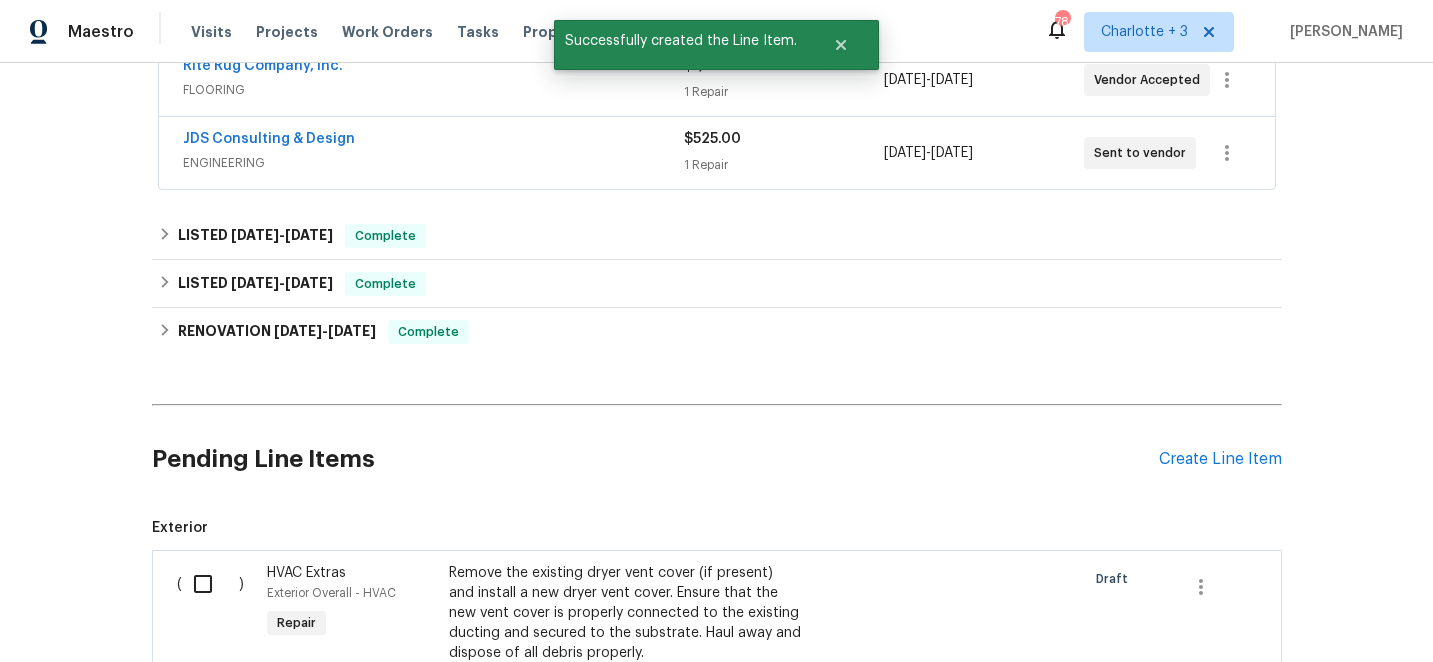 click at bounding box center (210, 584) 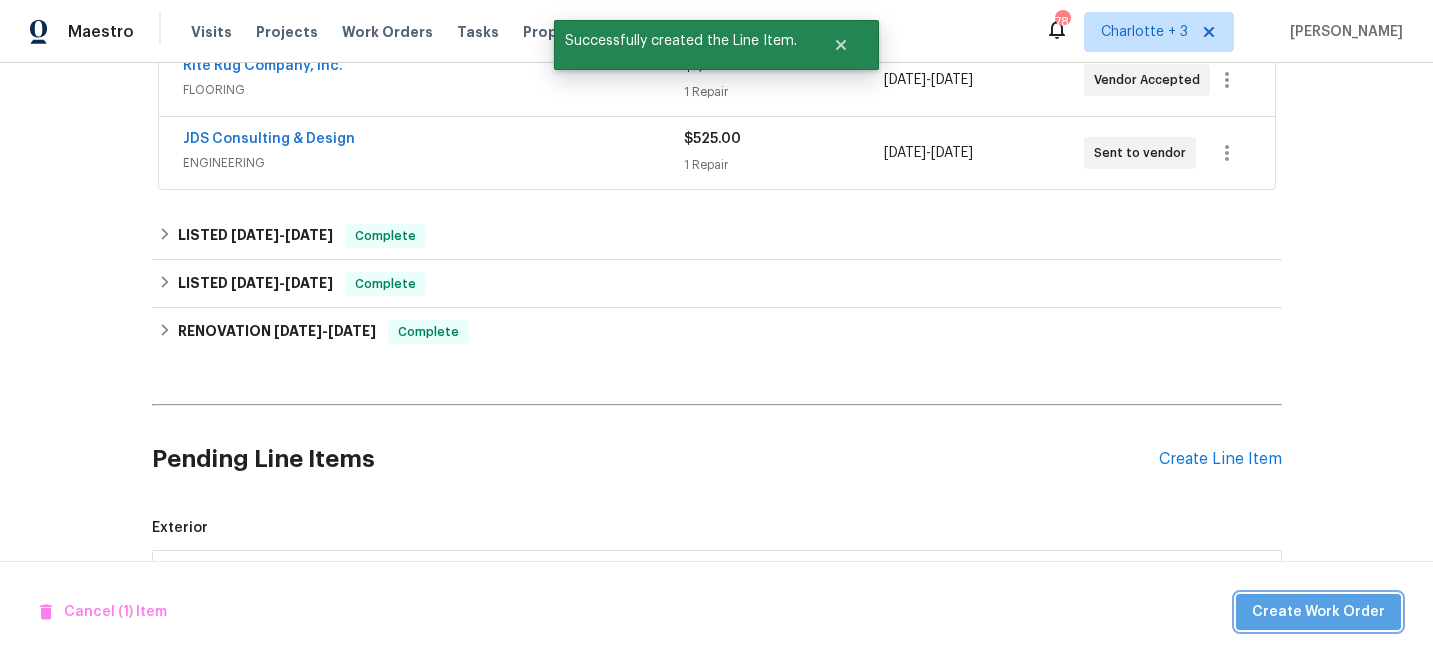 click on "Create Work Order" at bounding box center (1318, 612) 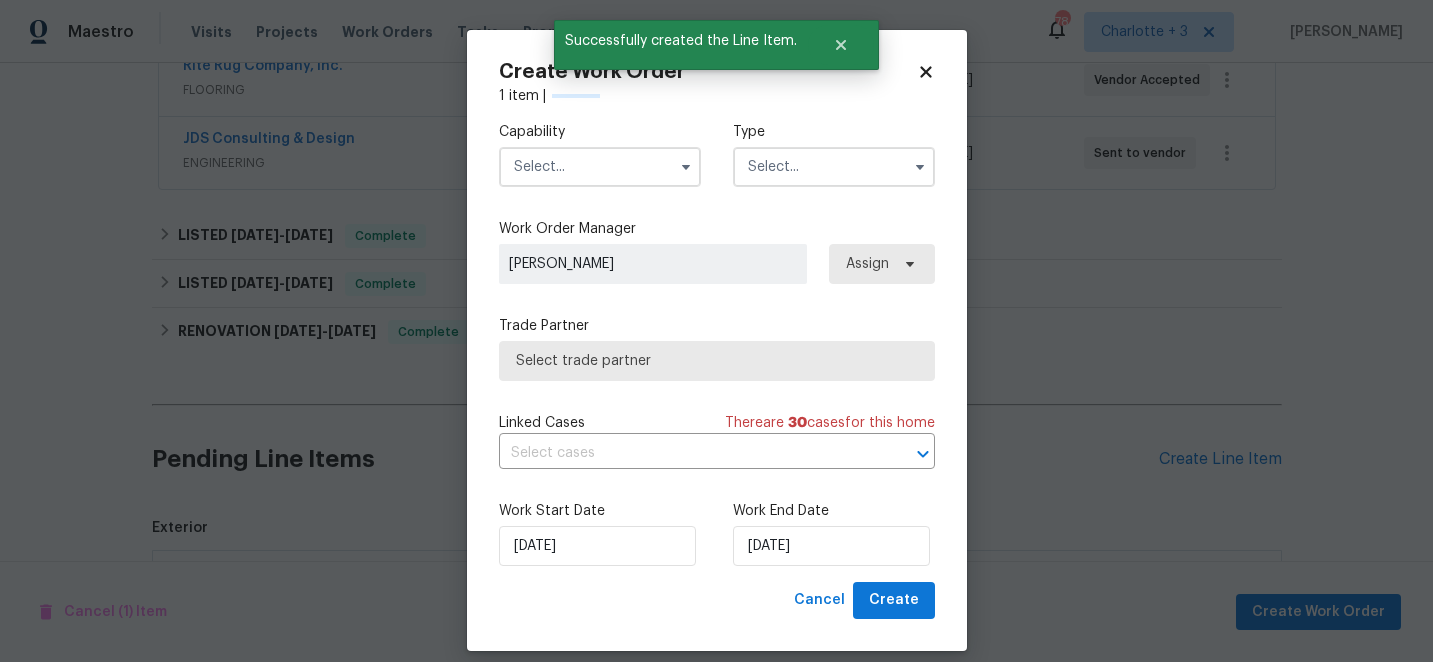 checkbox on "false" 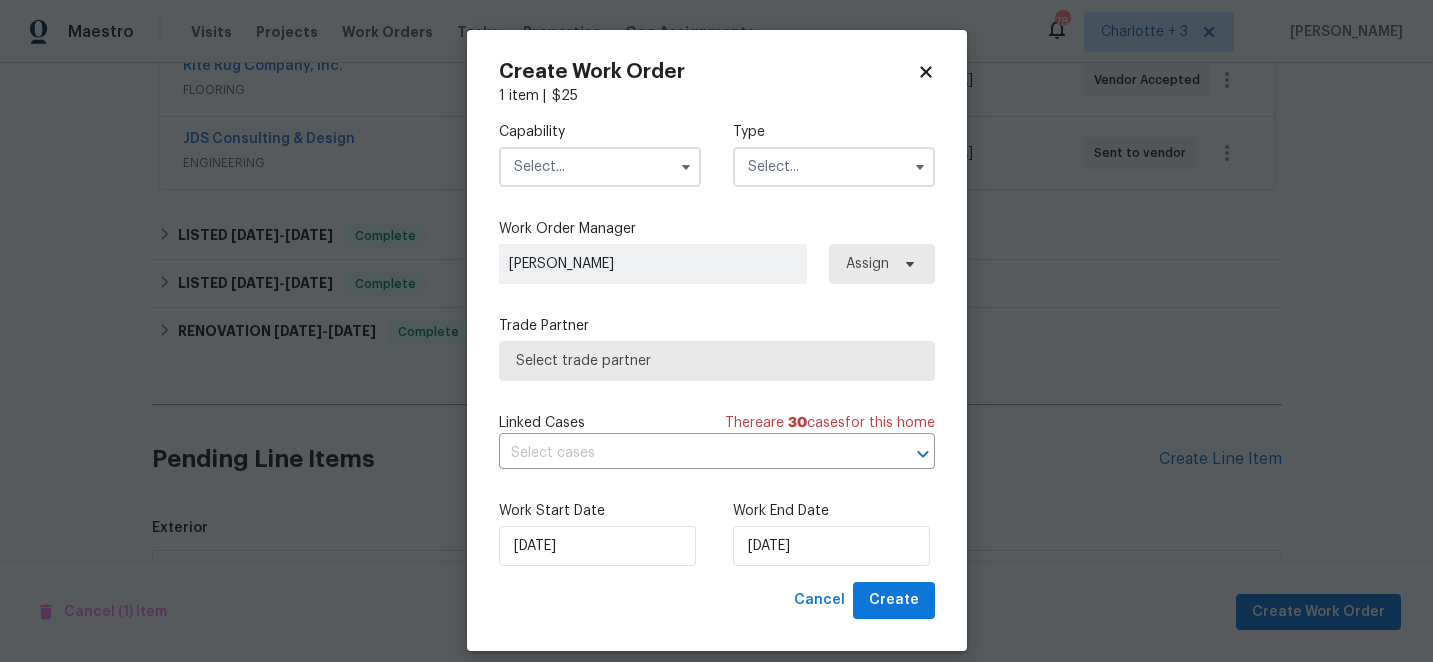 click at bounding box center (600, 167) 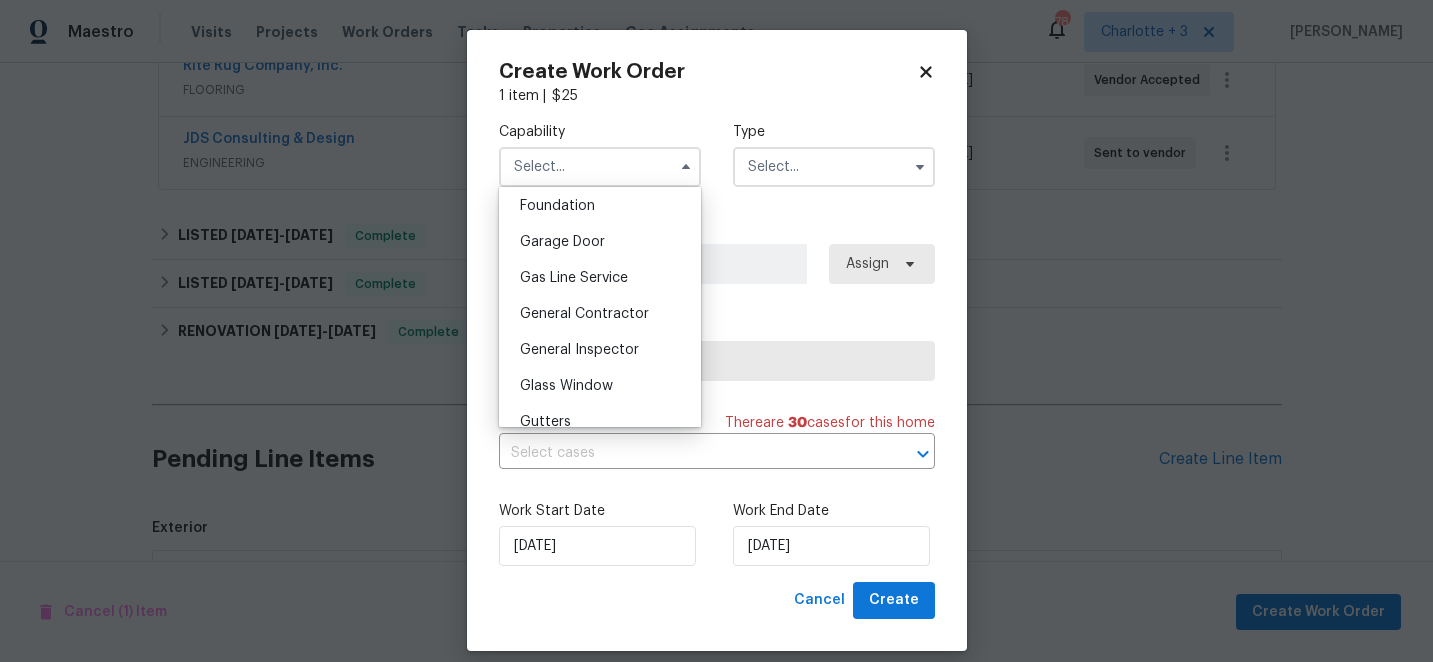 scroll, scrollTop: 885, scrollLeft: 0, axis: vertical 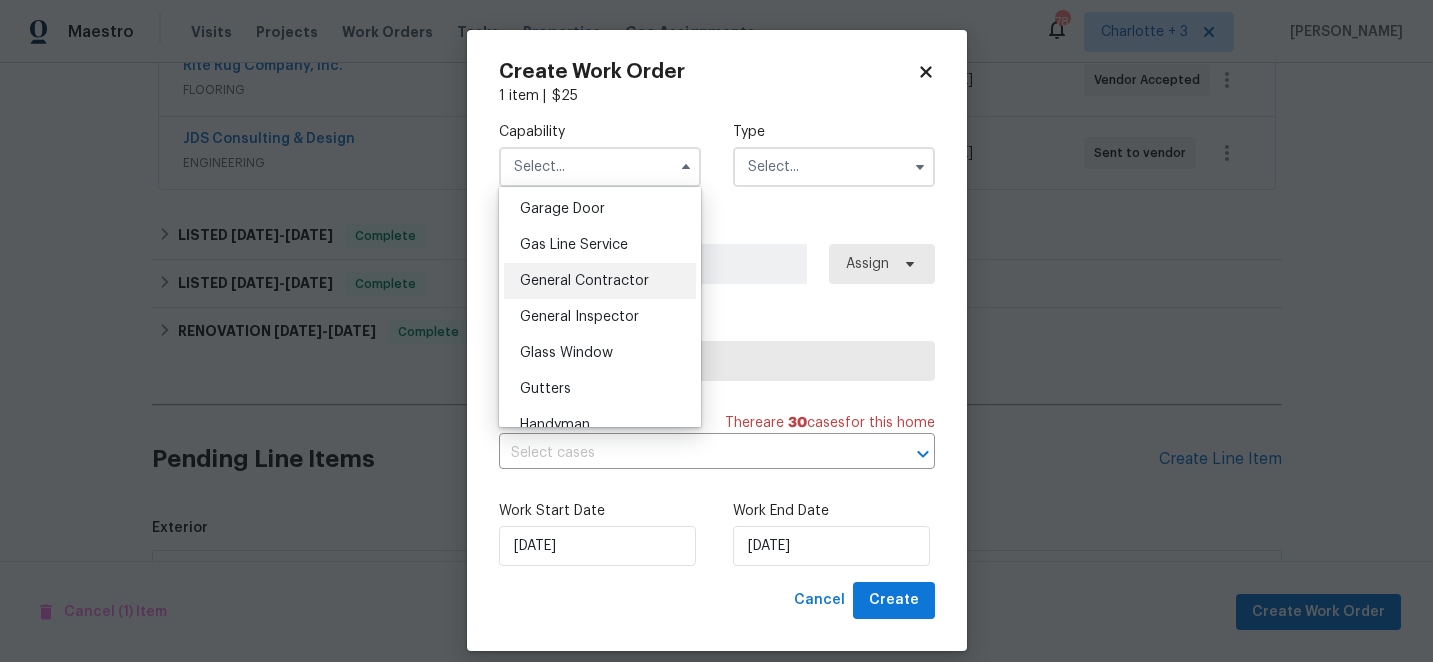 click on "General Contractor" at bounding box center (584, 281) 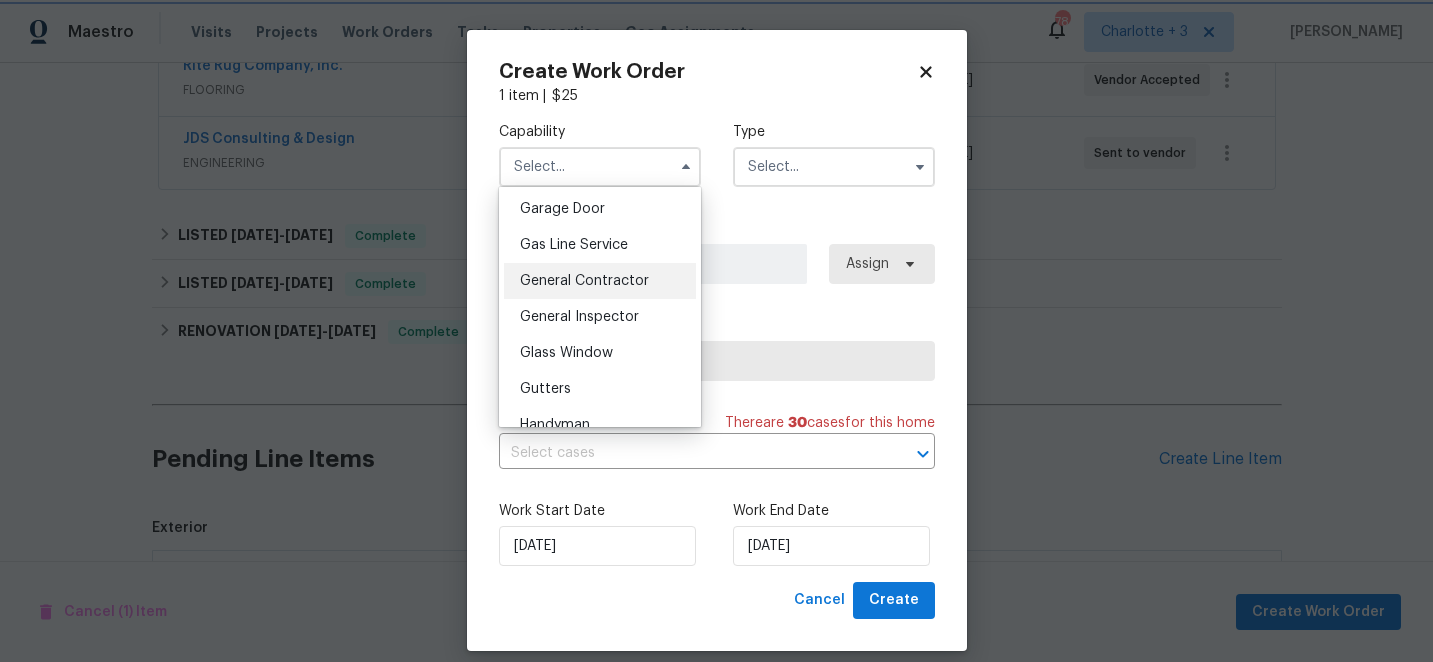 type on "General Contractor" 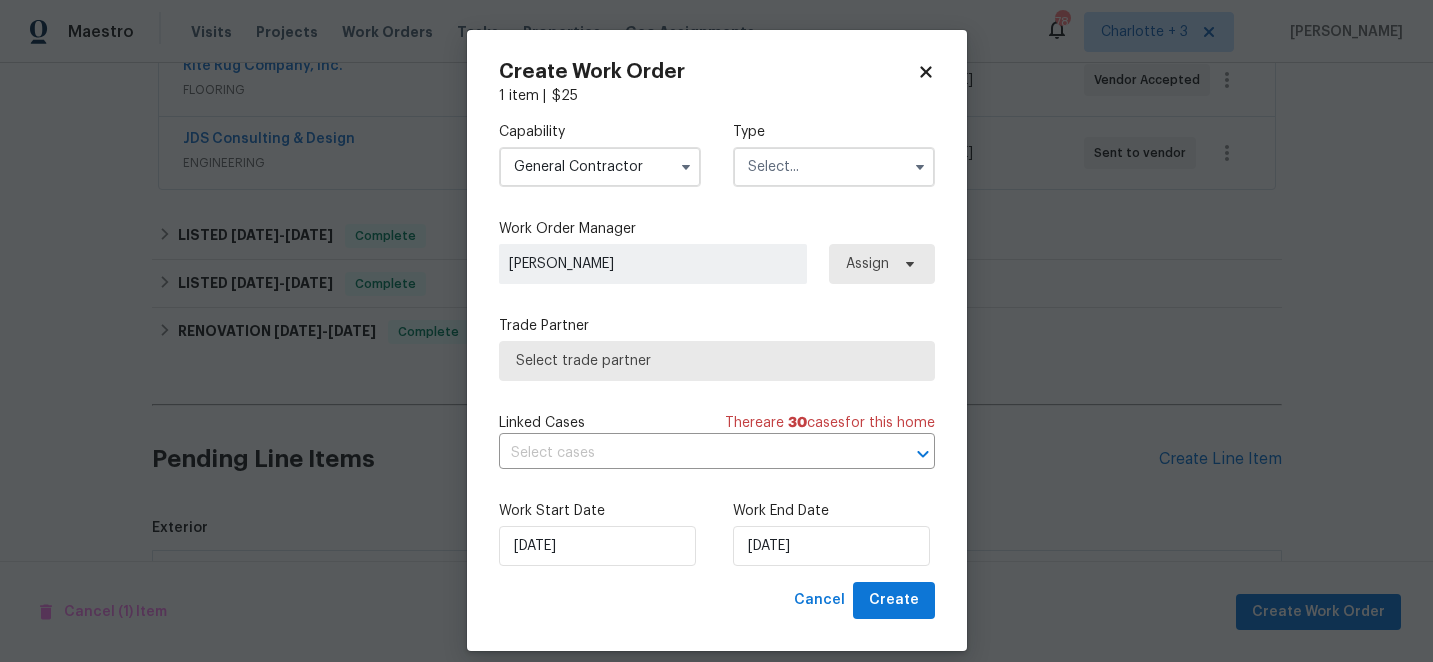 click at bounding box center [834, 167] 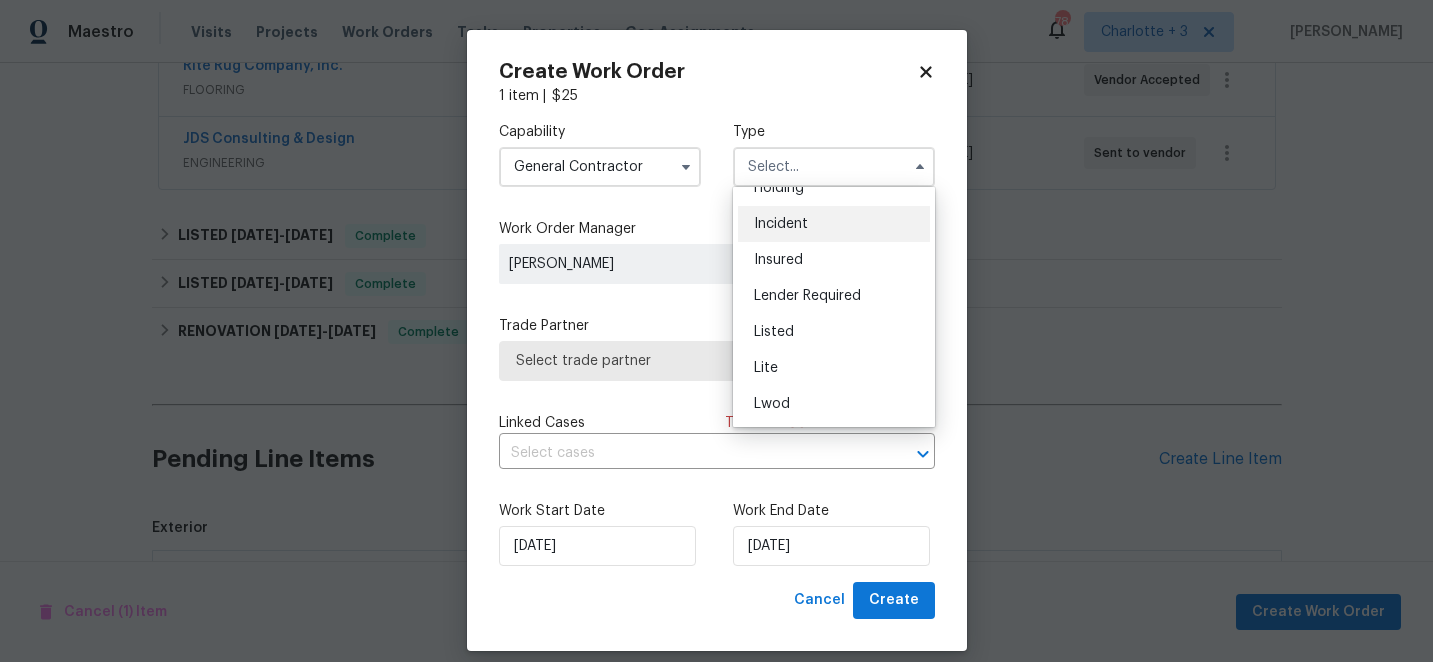 scroll, scrollTop: 100, scrollLeft: 0, axis: vertical 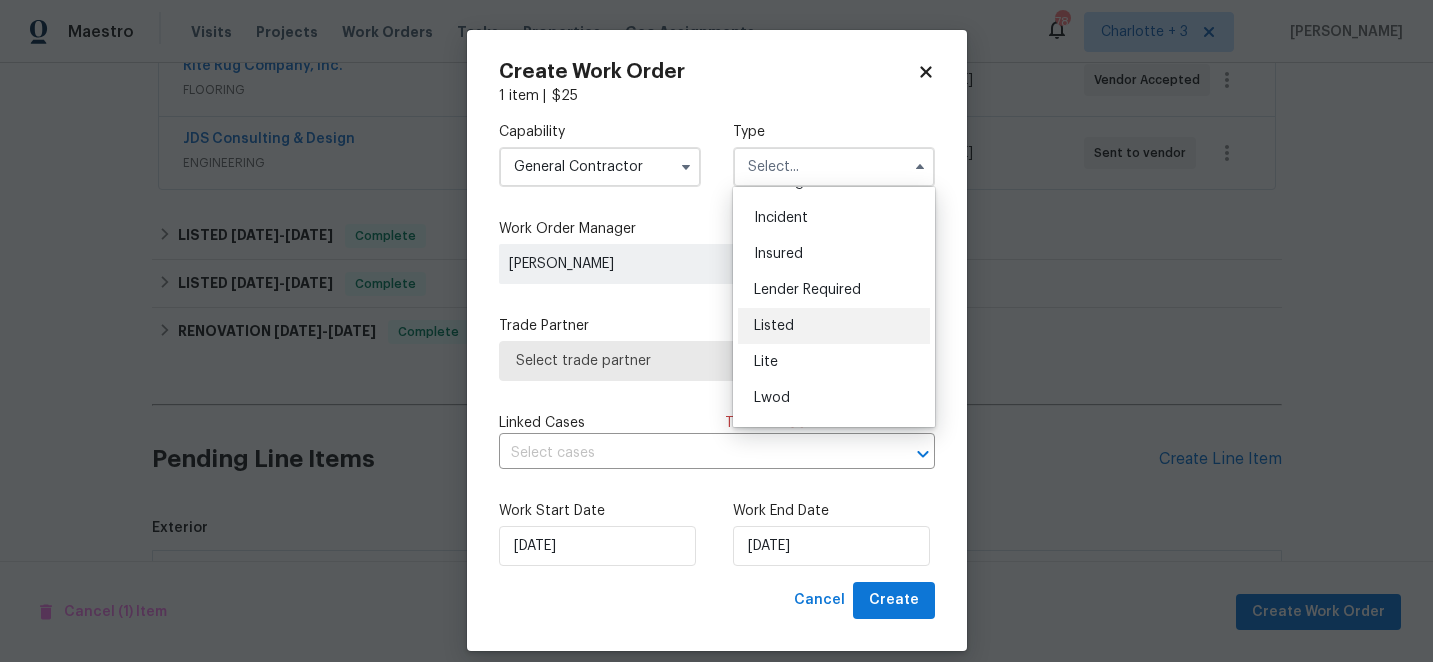 click on "Listed" at bounding box center [774, 326] 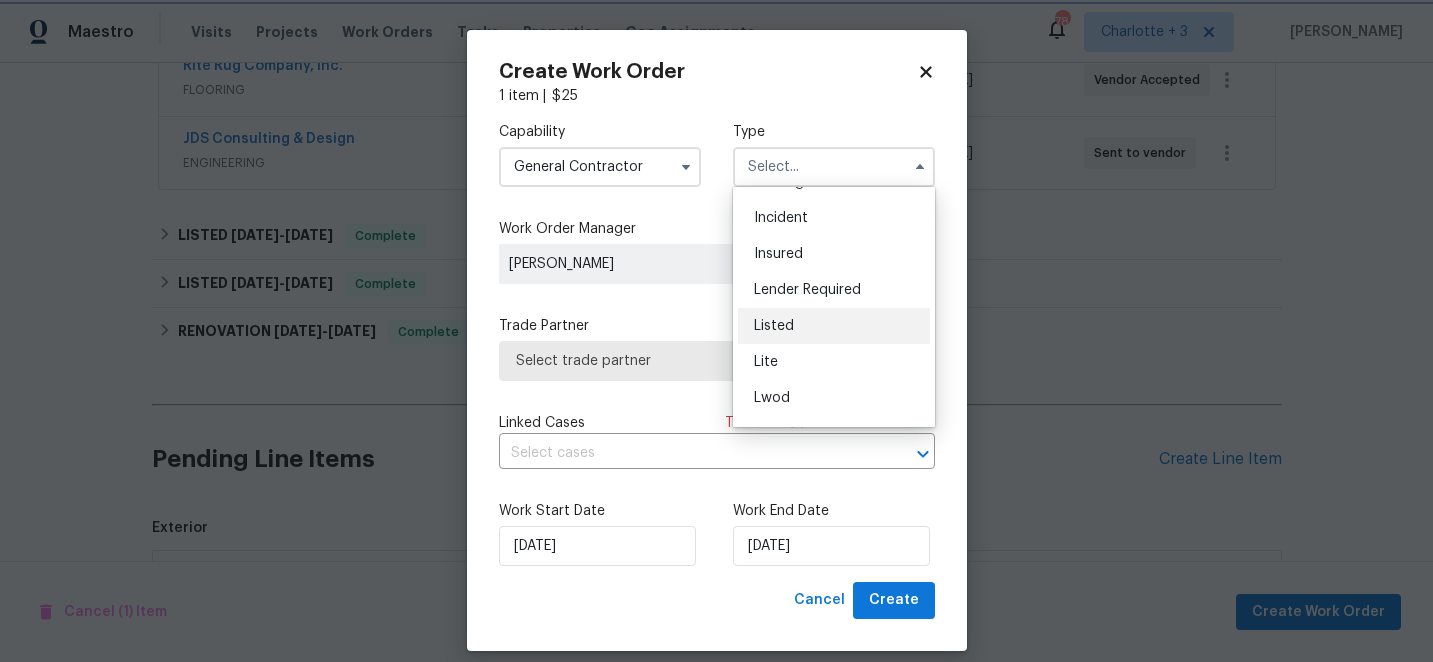 type on "Listed" 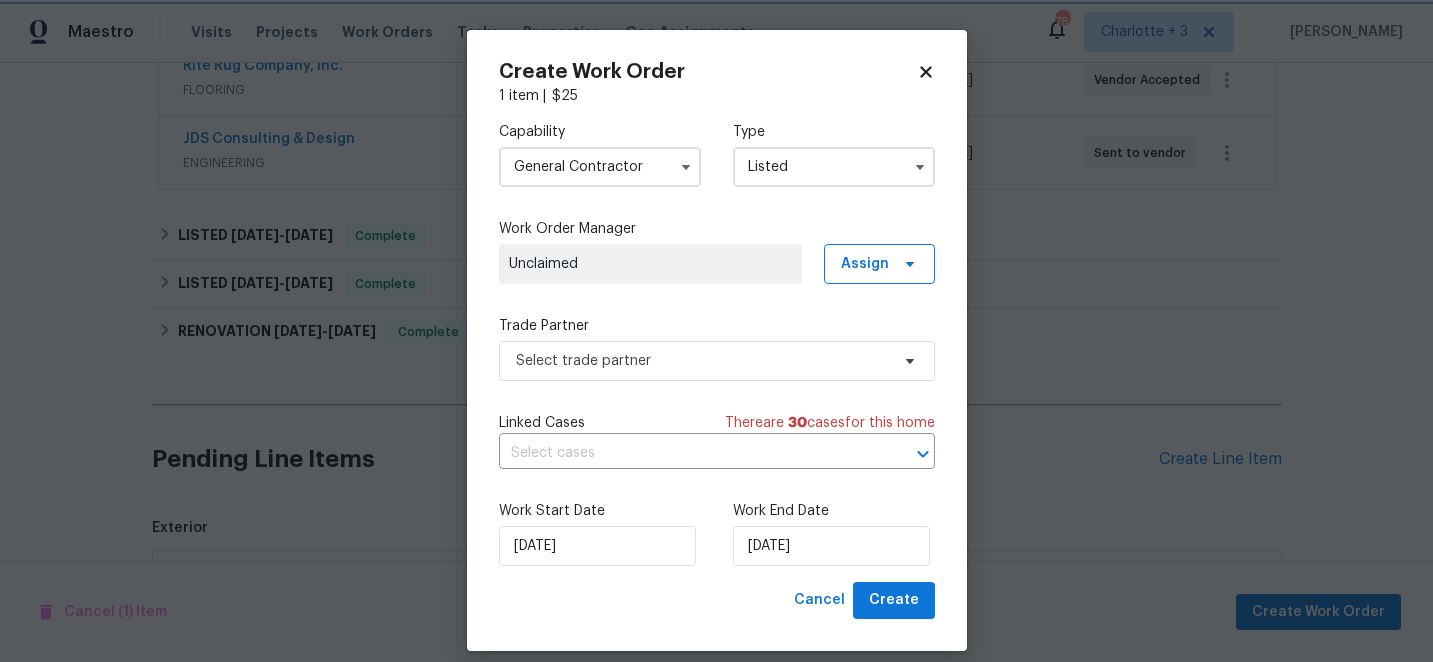 scroll, scrollTop: 0, scrollLeft: 0, axis: both 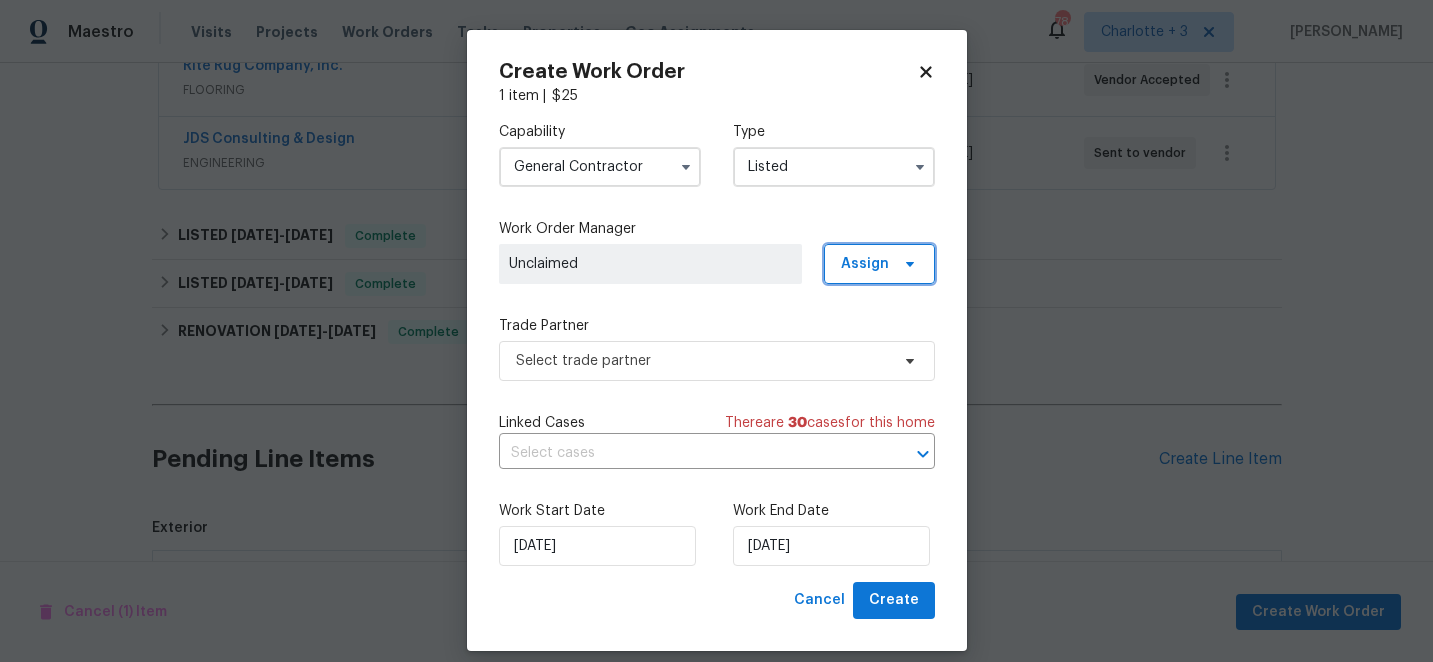 click 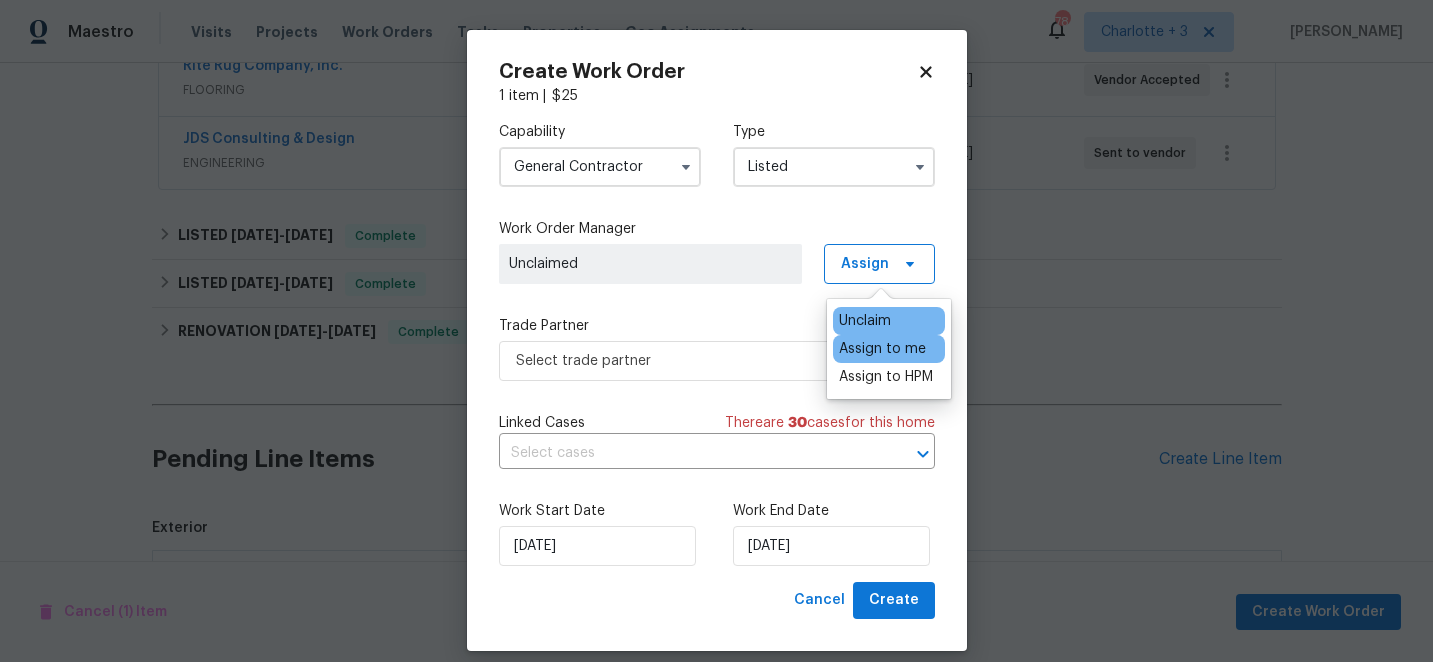 click on "Assign to me" at bounding box center [882, 349] 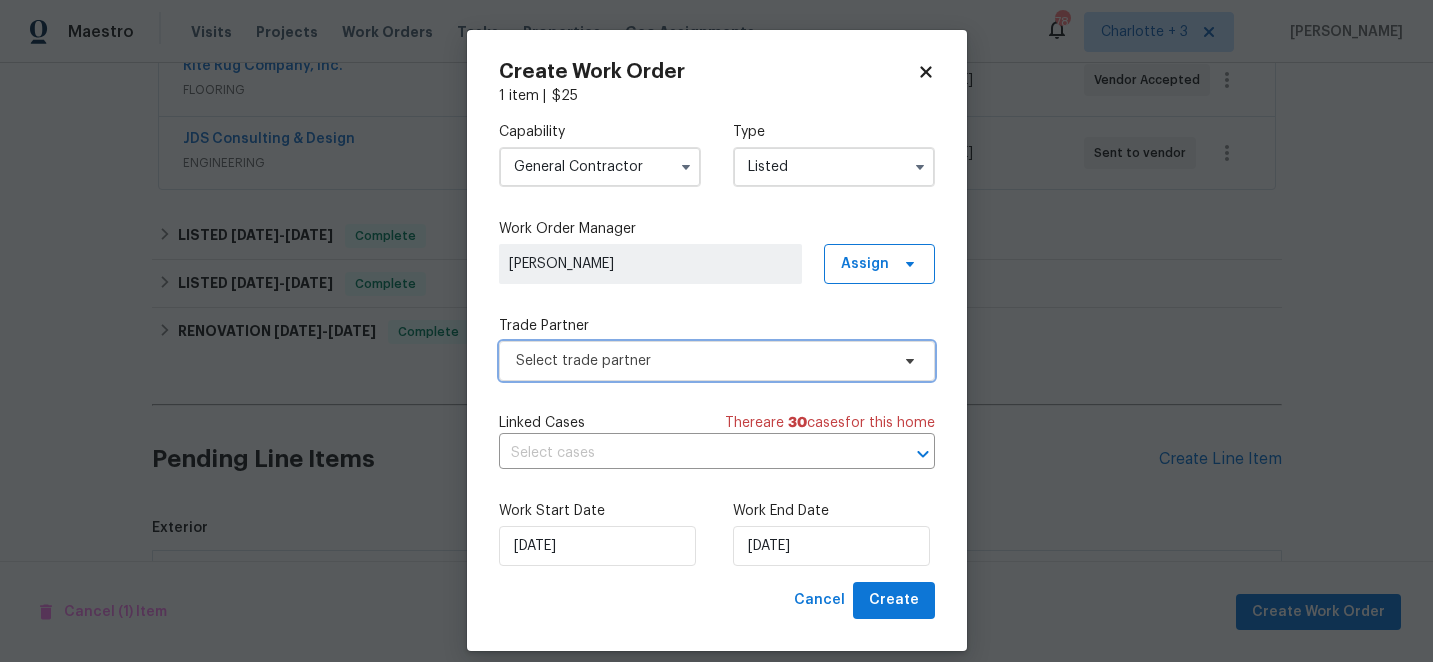 click on "Select trade partner" at bounding box center [702, 361] 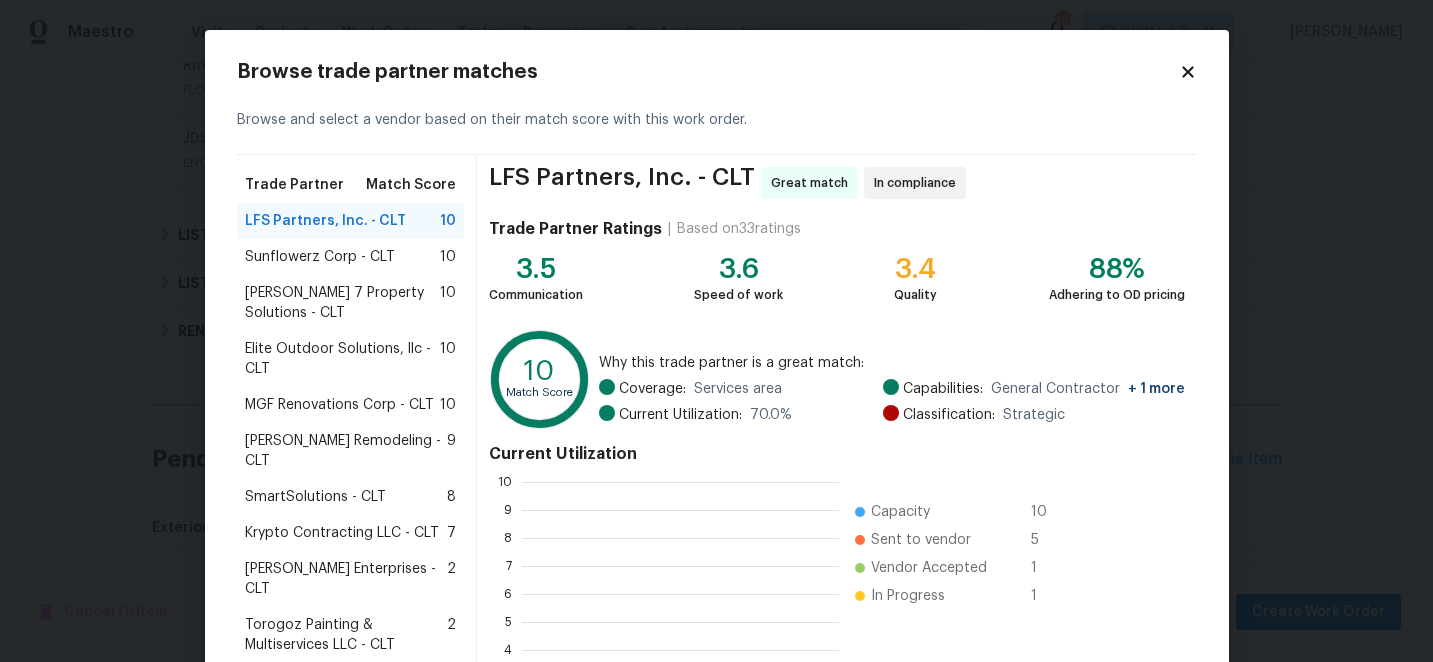 scroll, scrollTop: 2, scrollLeft: 2, axis: both 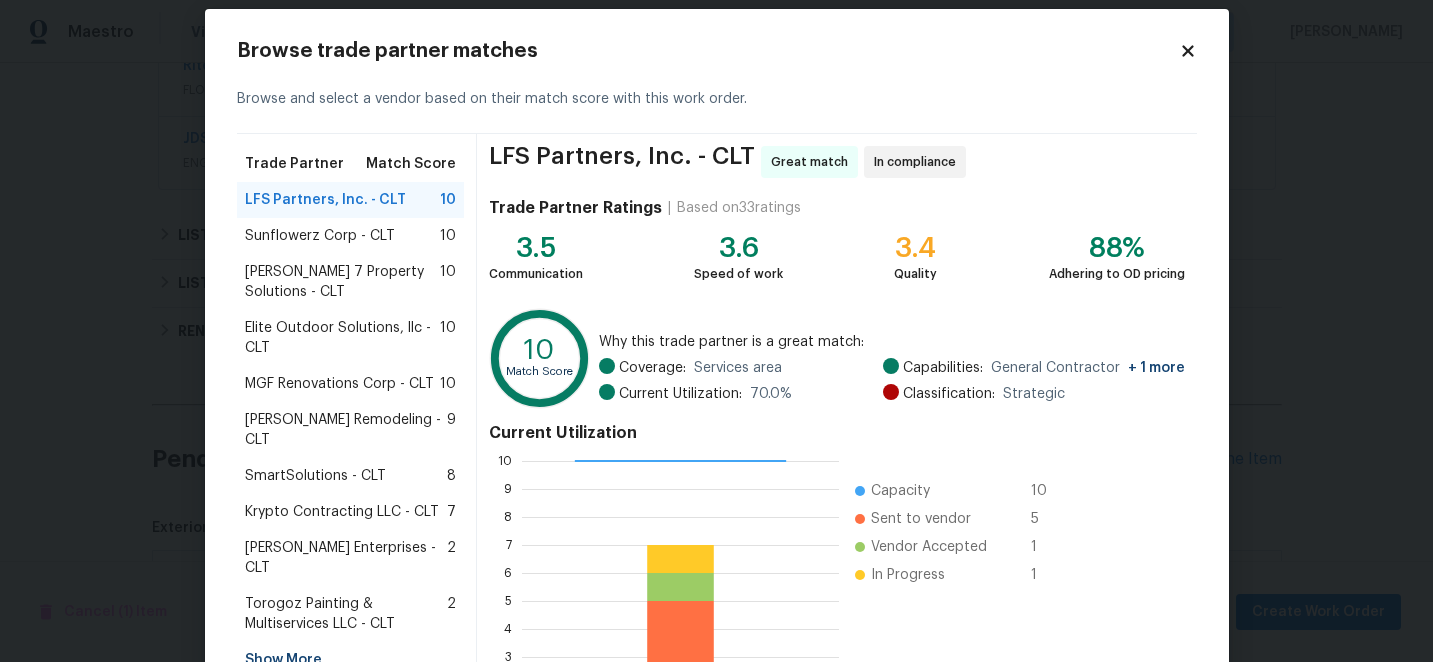 click on "SmartSolutions - CLT" at bounding box center [315, 476] 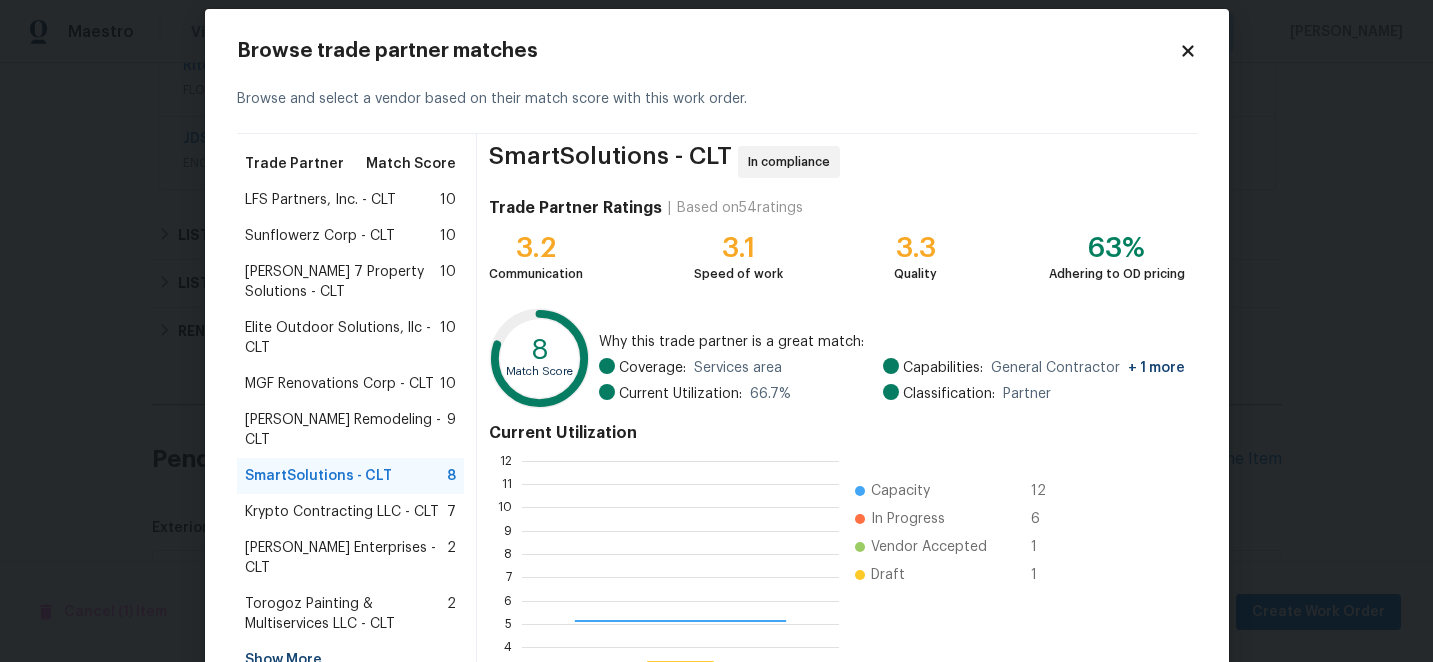 scroll, scrollTop: 2, scrollLeft: 2, axis: both 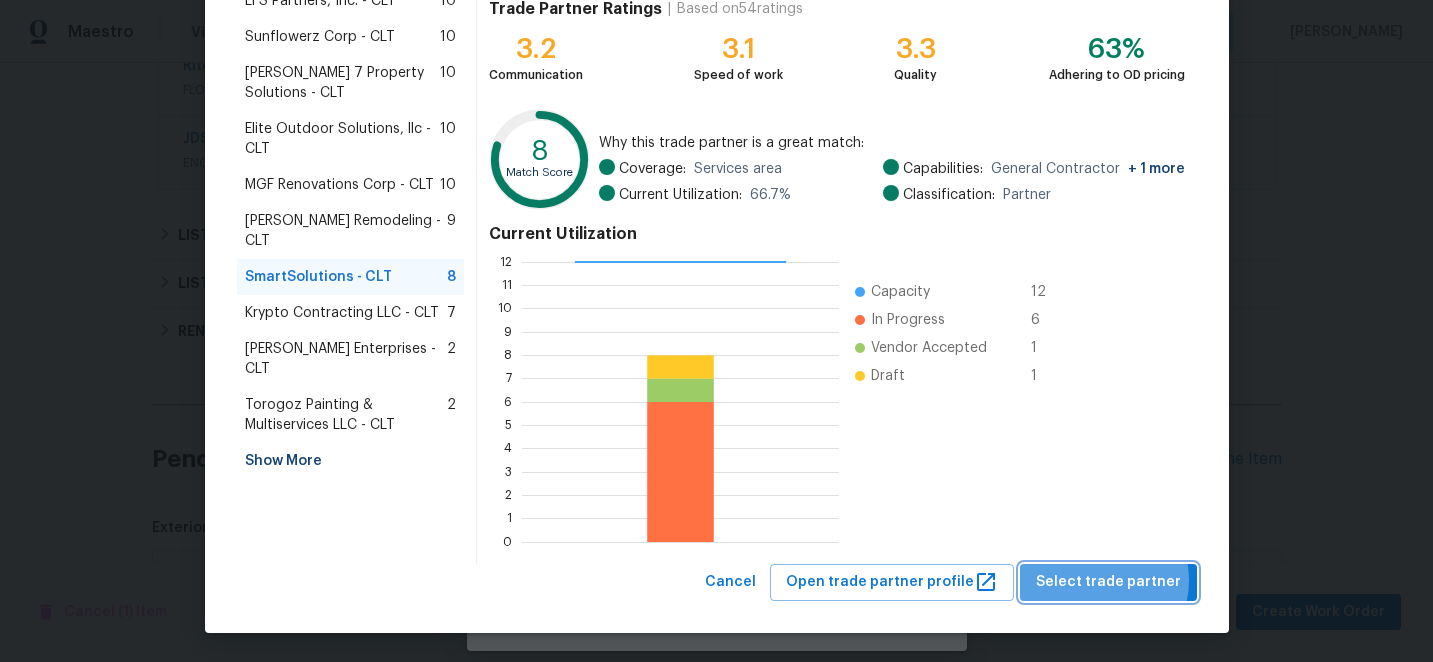 click on "Select trade partner" at bounding box center (1108, 582) 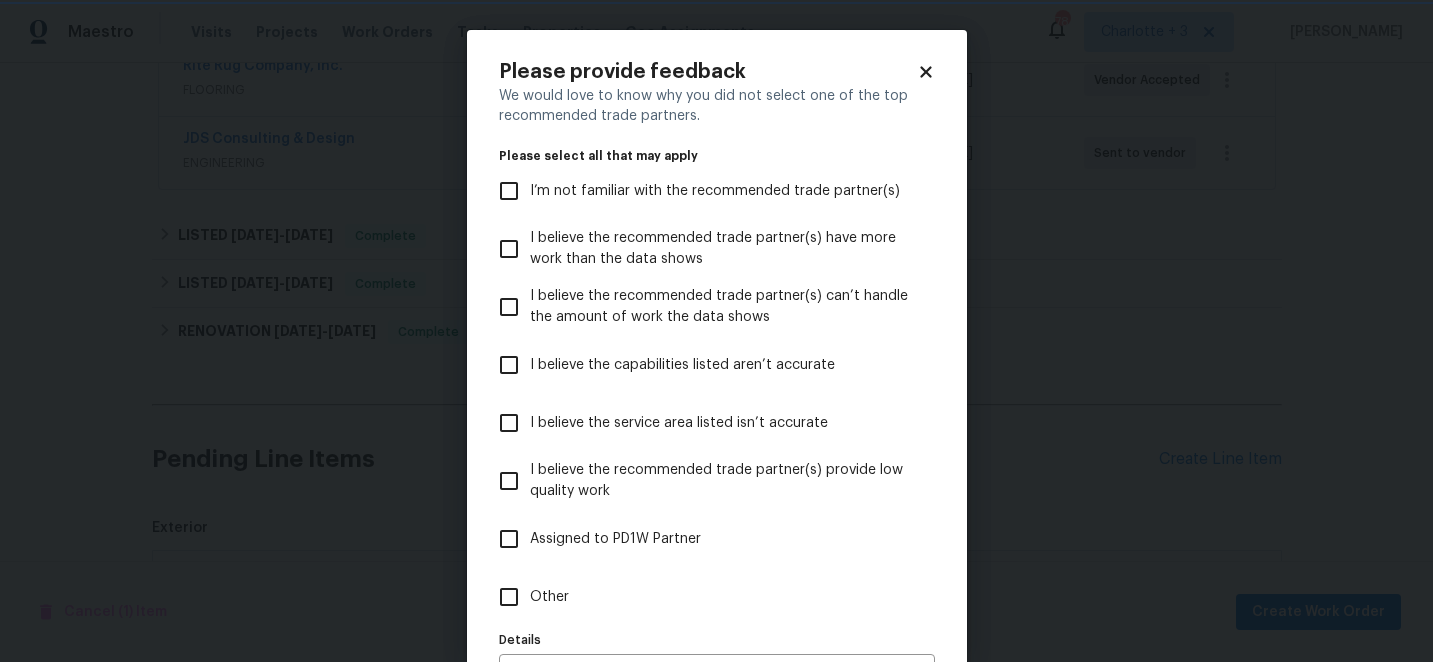 scroll, scrollTop: 0, scrollLeft: 0, axis: both 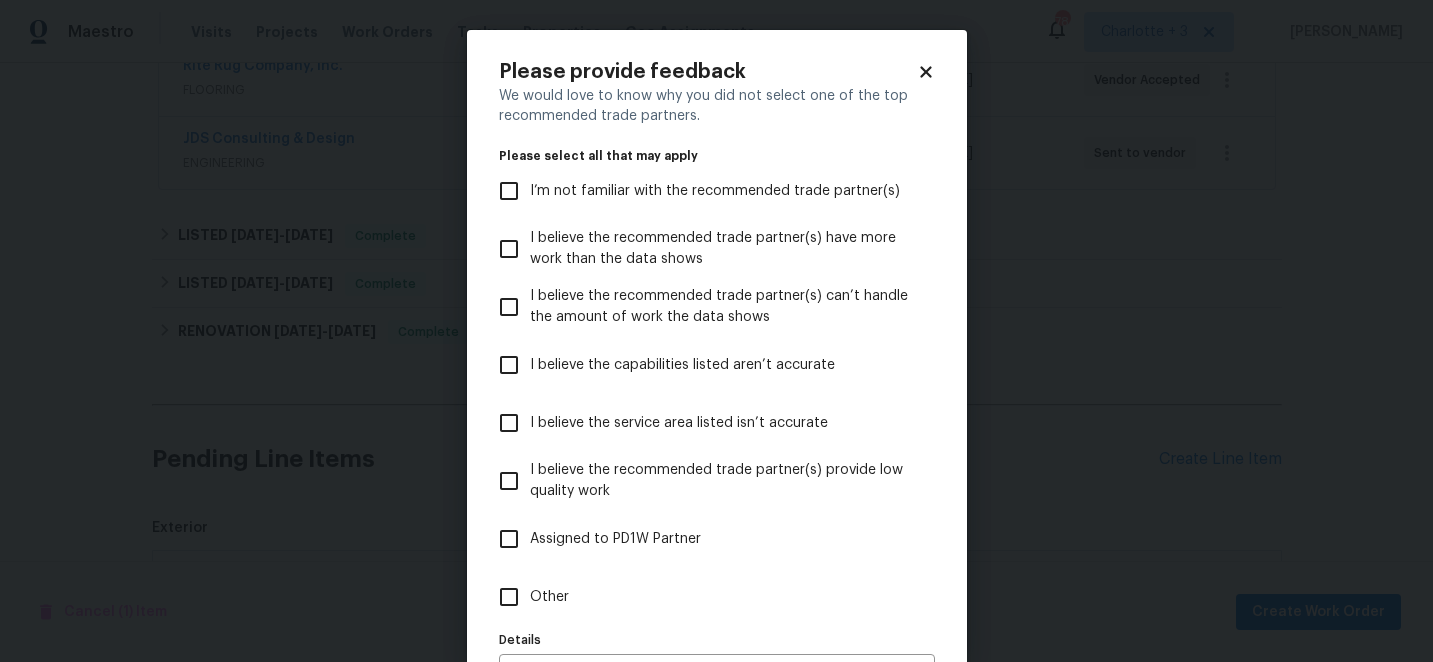 click on "I believe the service area listed isn’t accurate" at bounding box center [509, 423] 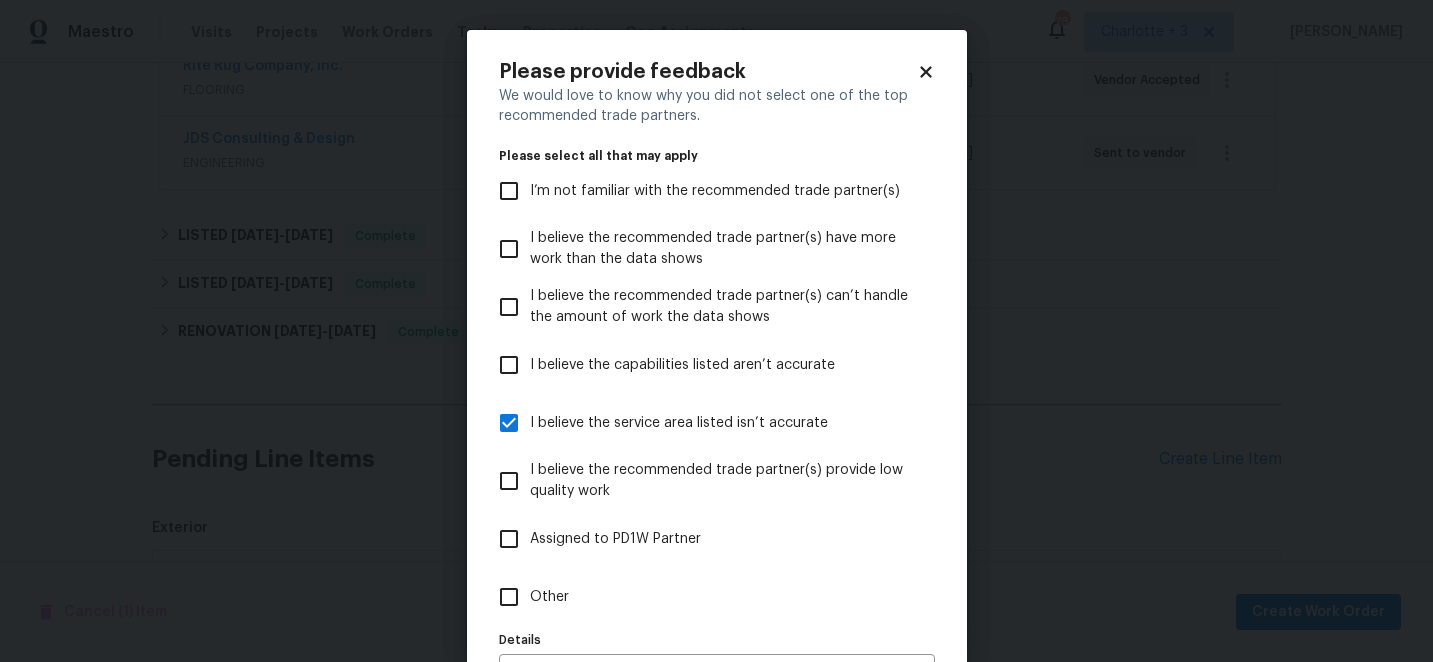 scroll, scrollTop: 130, scrollLeft: 0, axis: vertical 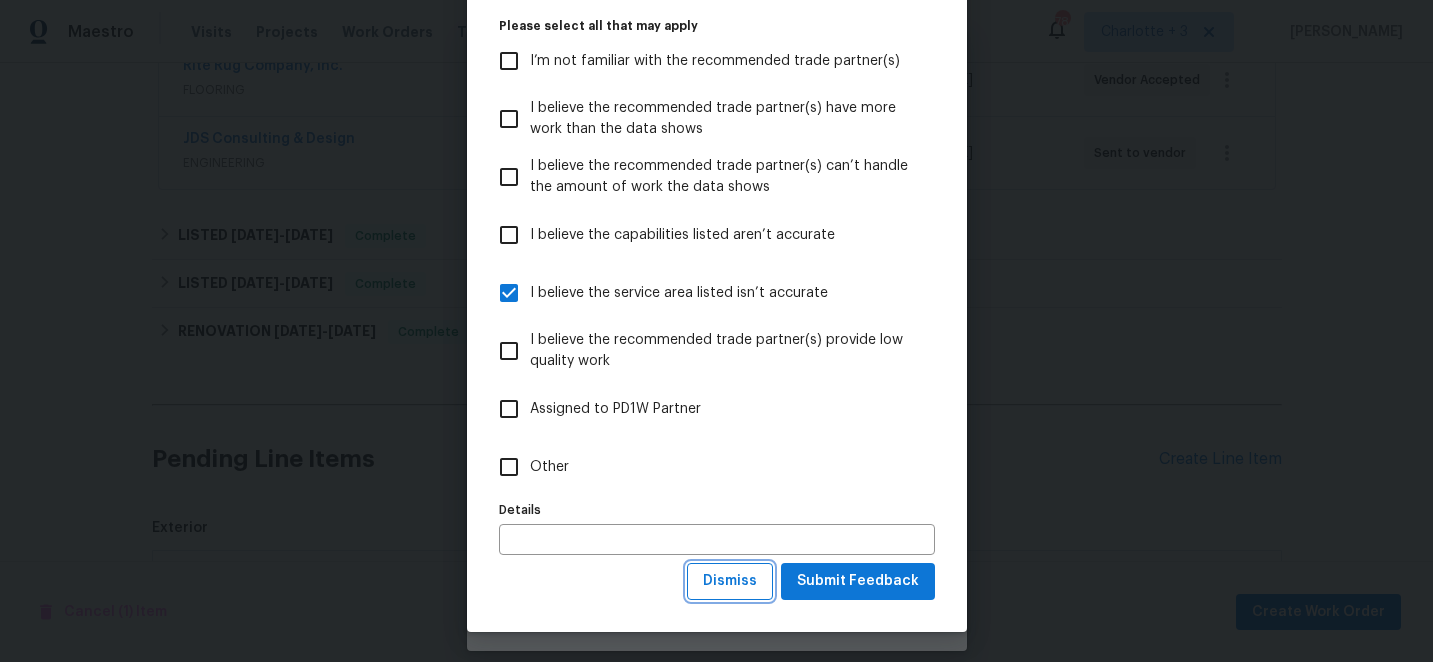 click on "Dismiss" at bounding box center (730, 581) 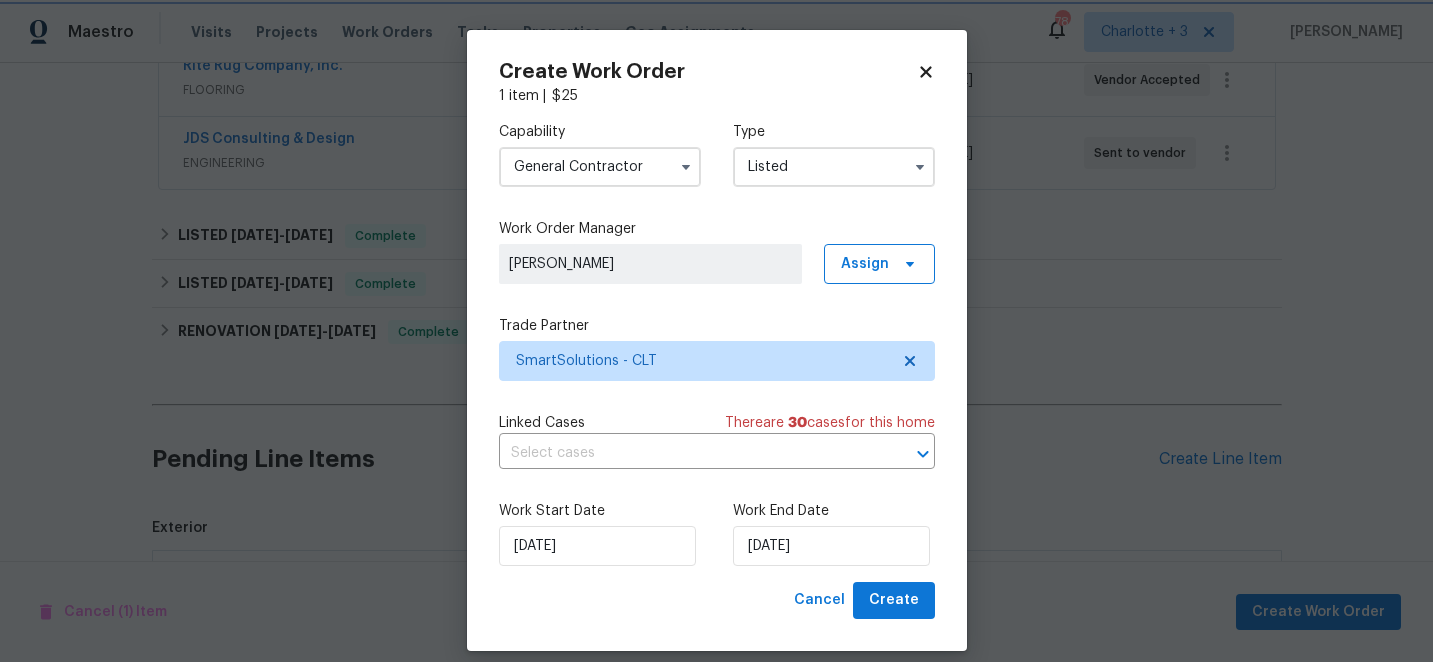 scroll, scrollTop: 0, scrollLeft: 0, axis: both 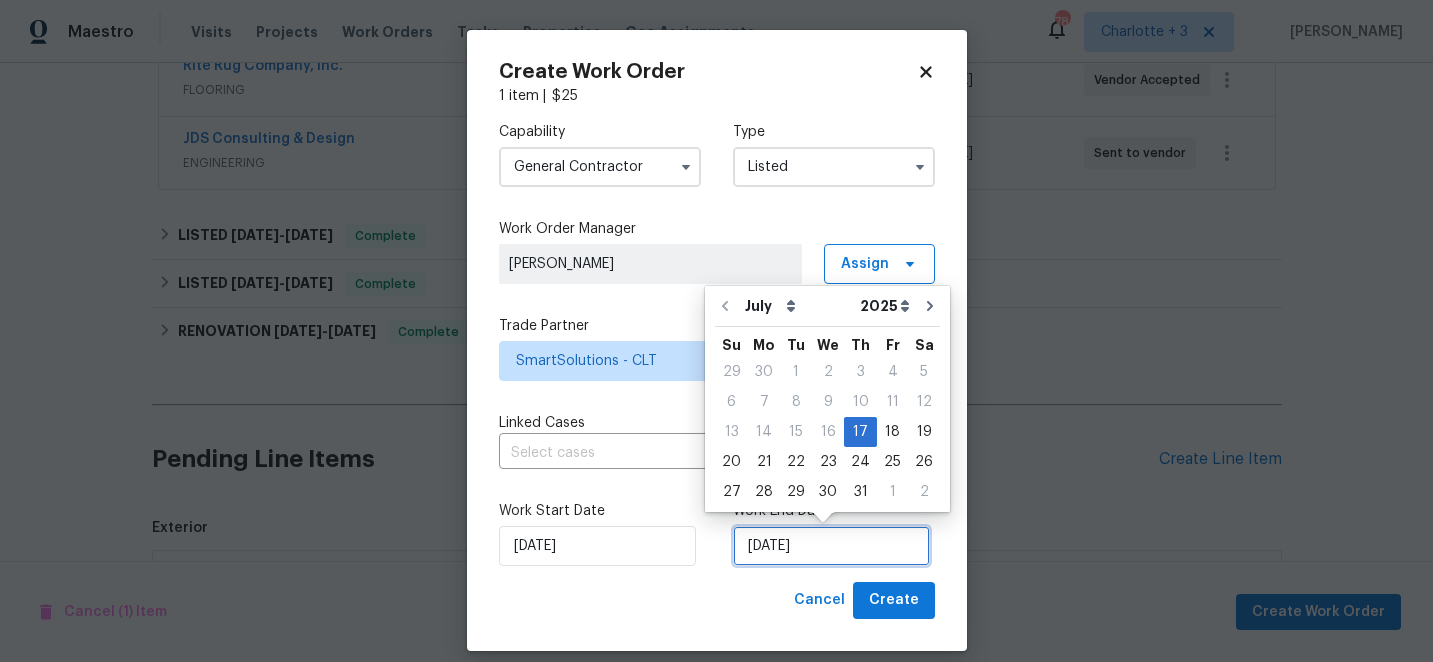 click on "[DATE]" at bounding box center [831, 546] 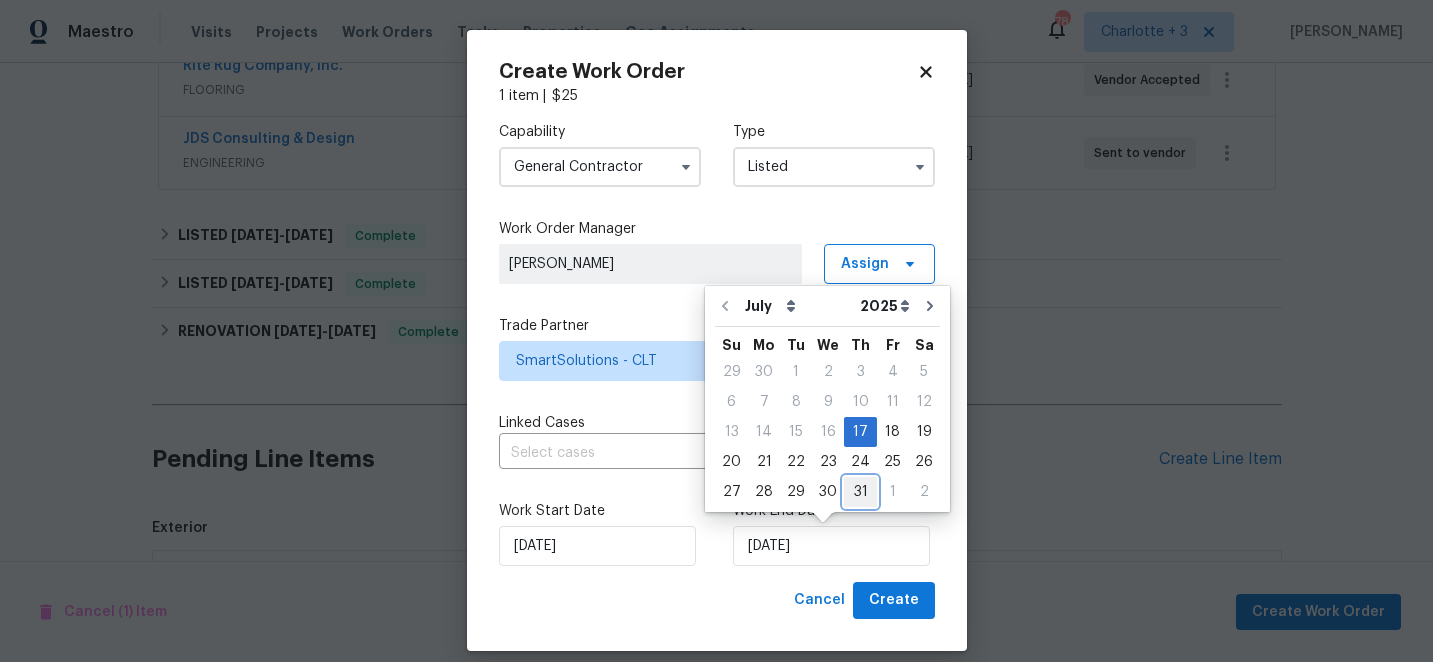 click on "31" at bounding box center [860, 492] 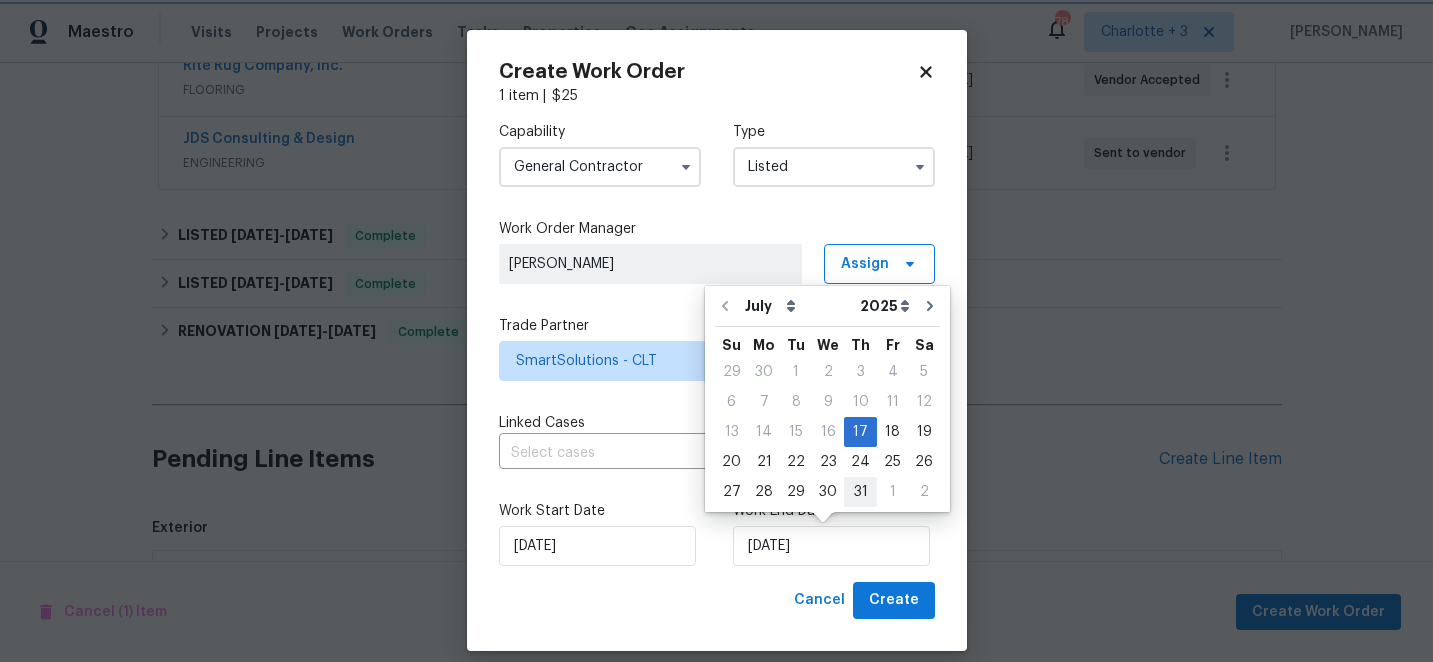 type on "[DATE]" 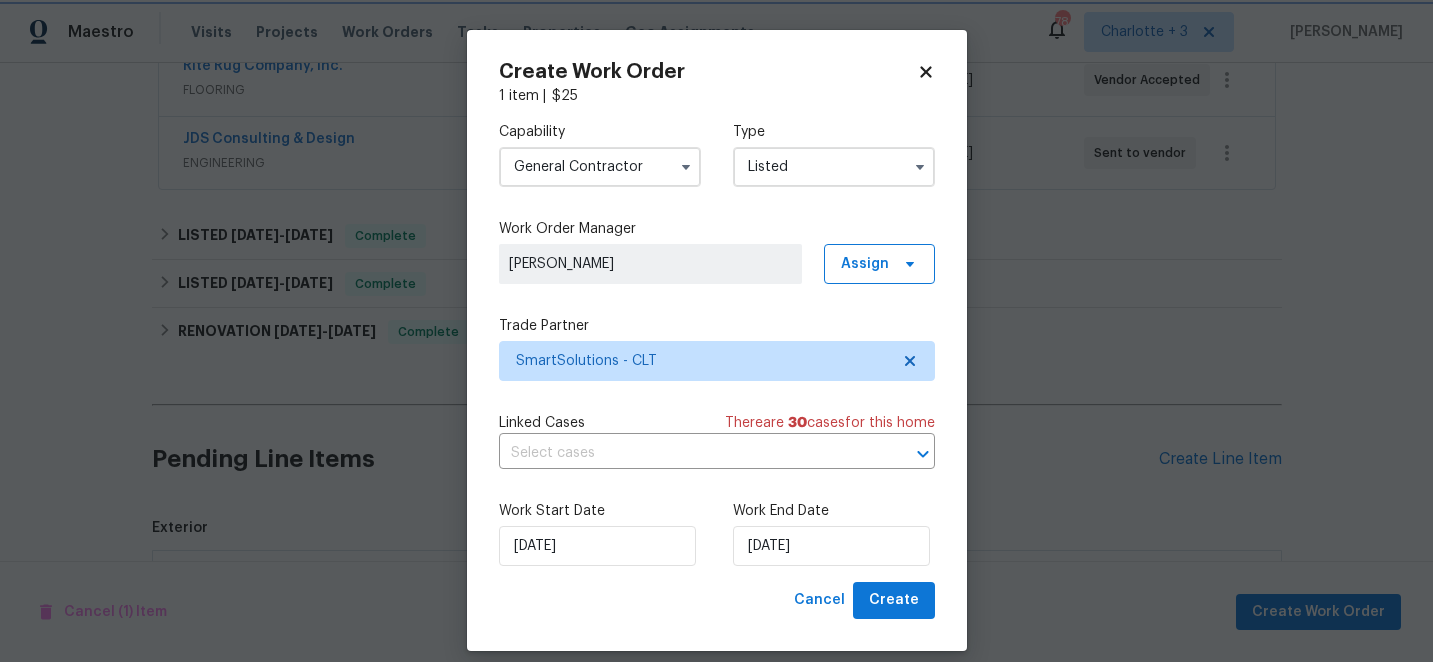scroll, scrollTop: 19, scrollLeft: 0, axis: vertical 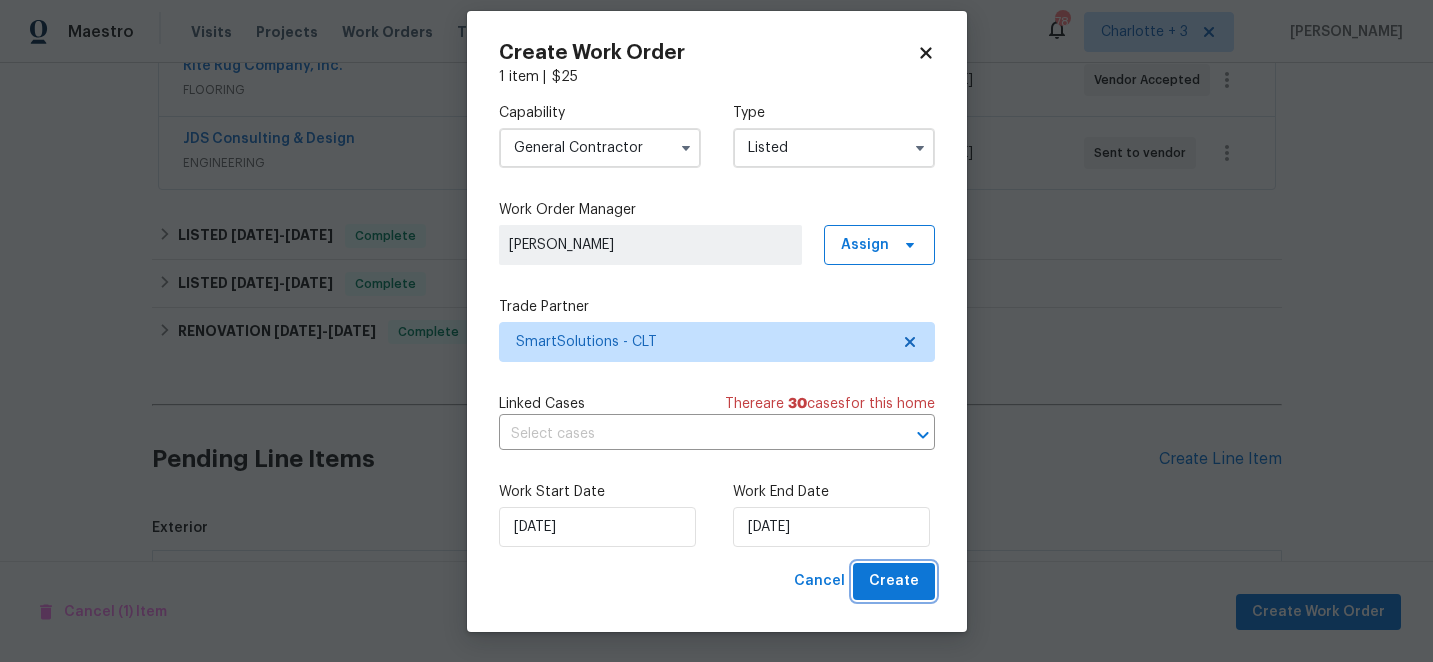 click on "Create" at bounding box center [894, 581] 